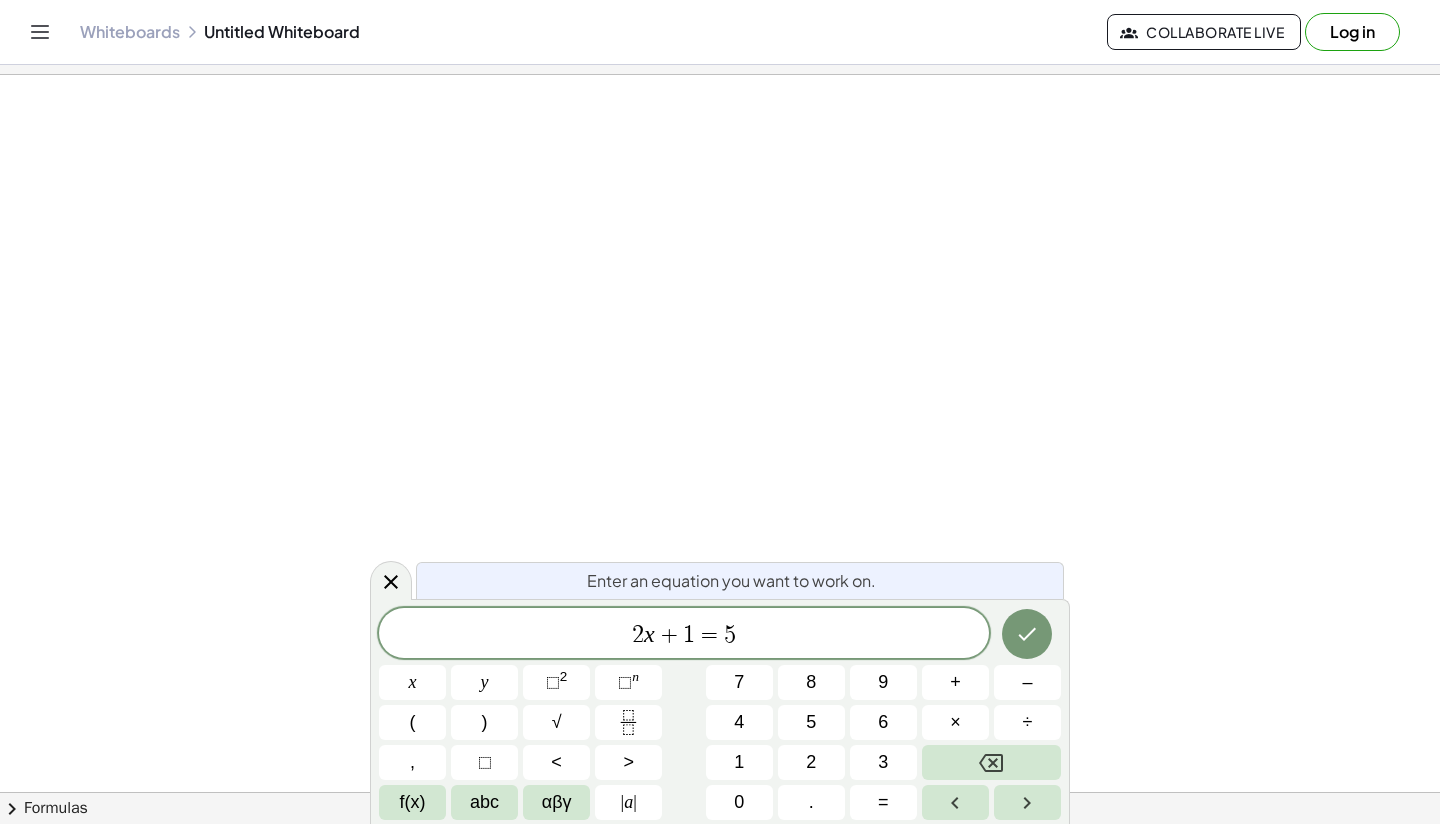 scroll, scrollTop: 0, scrollLeft: 0, axis: both 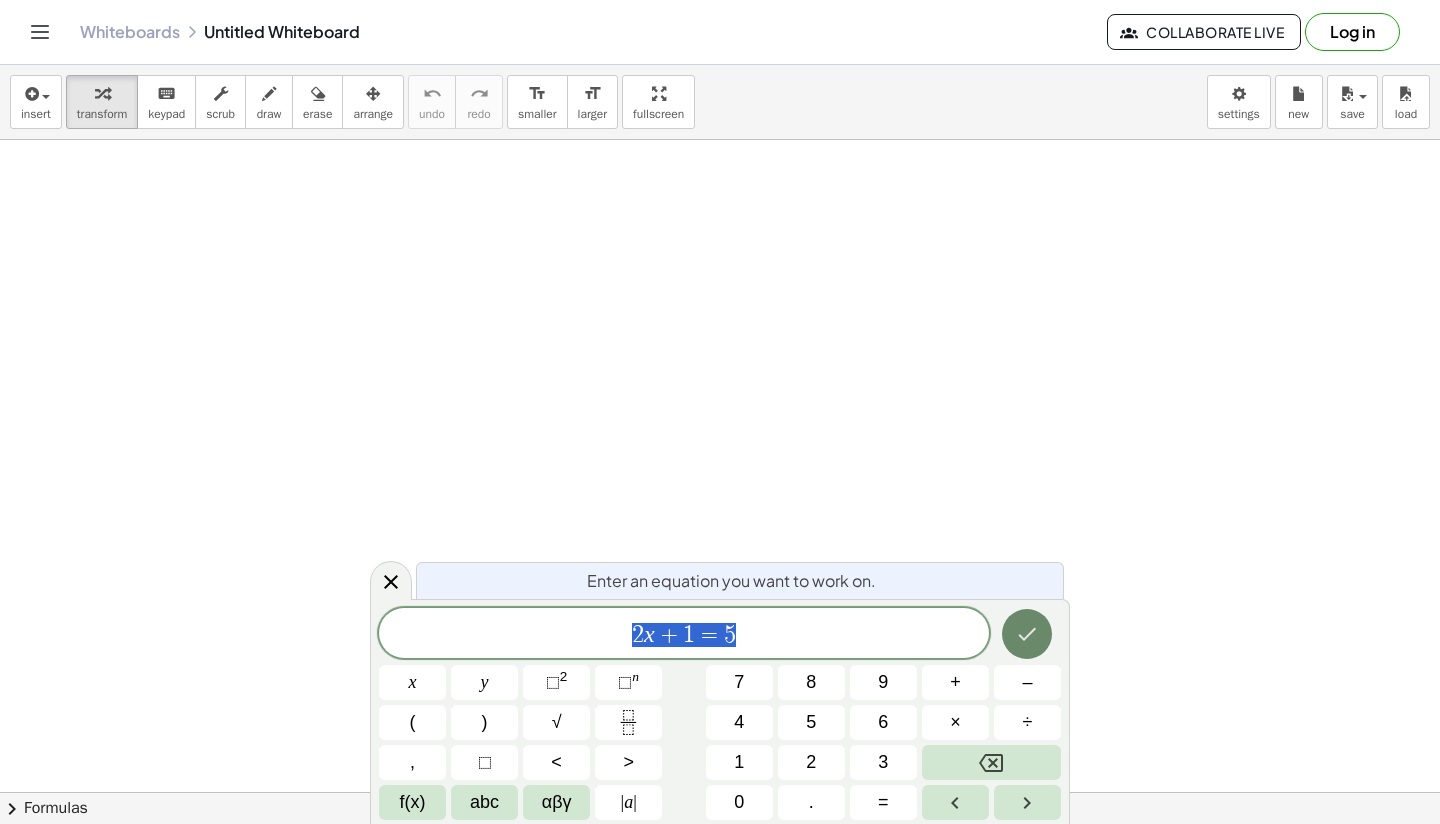 click at bounding box center [1027, 634] 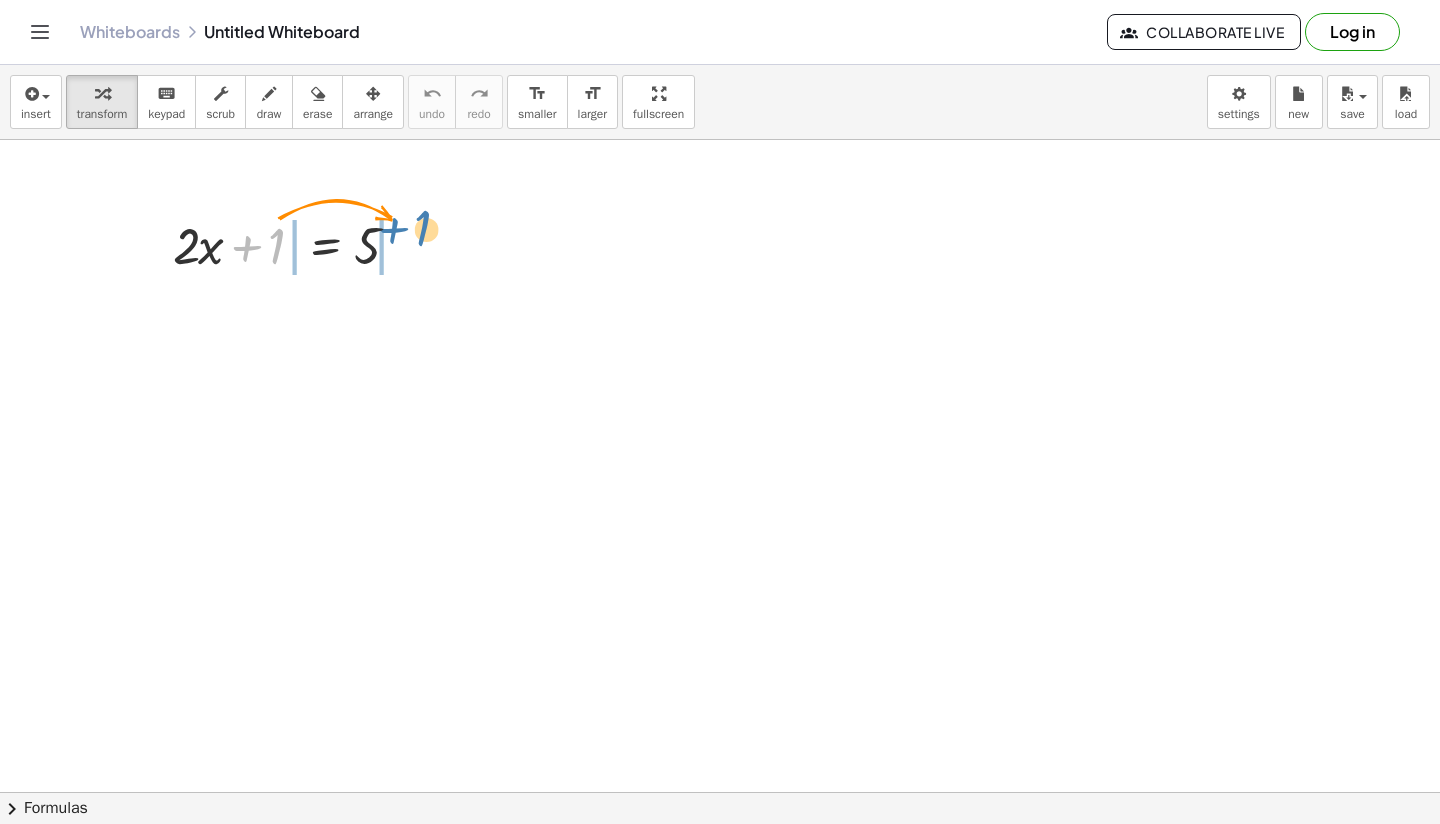 drag, startPoint x: 274, startPoint y: 249, endPoint x: 447, endPoint y: 242, distance: 173.14156 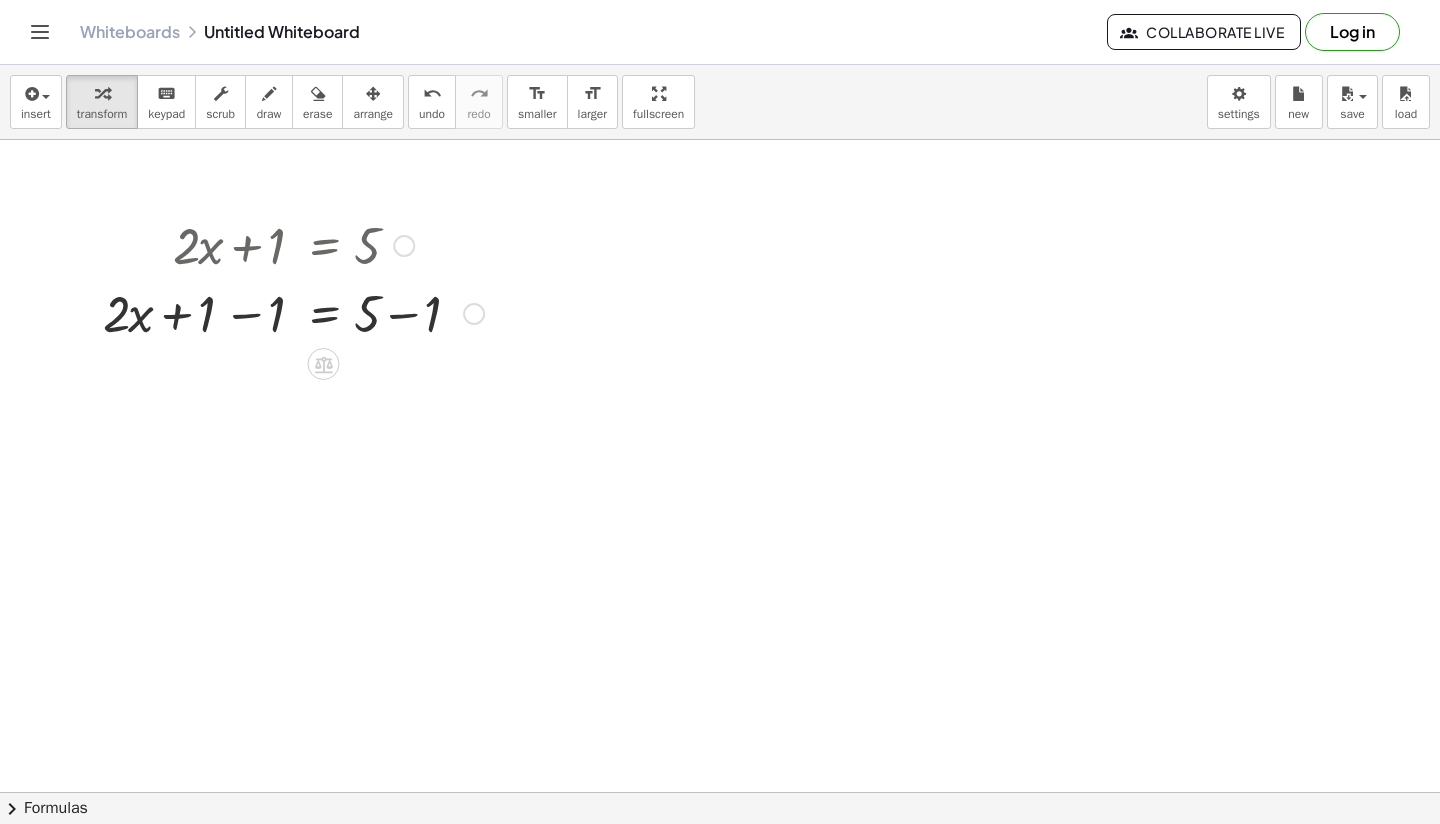 click at bounding box center [293, 312] 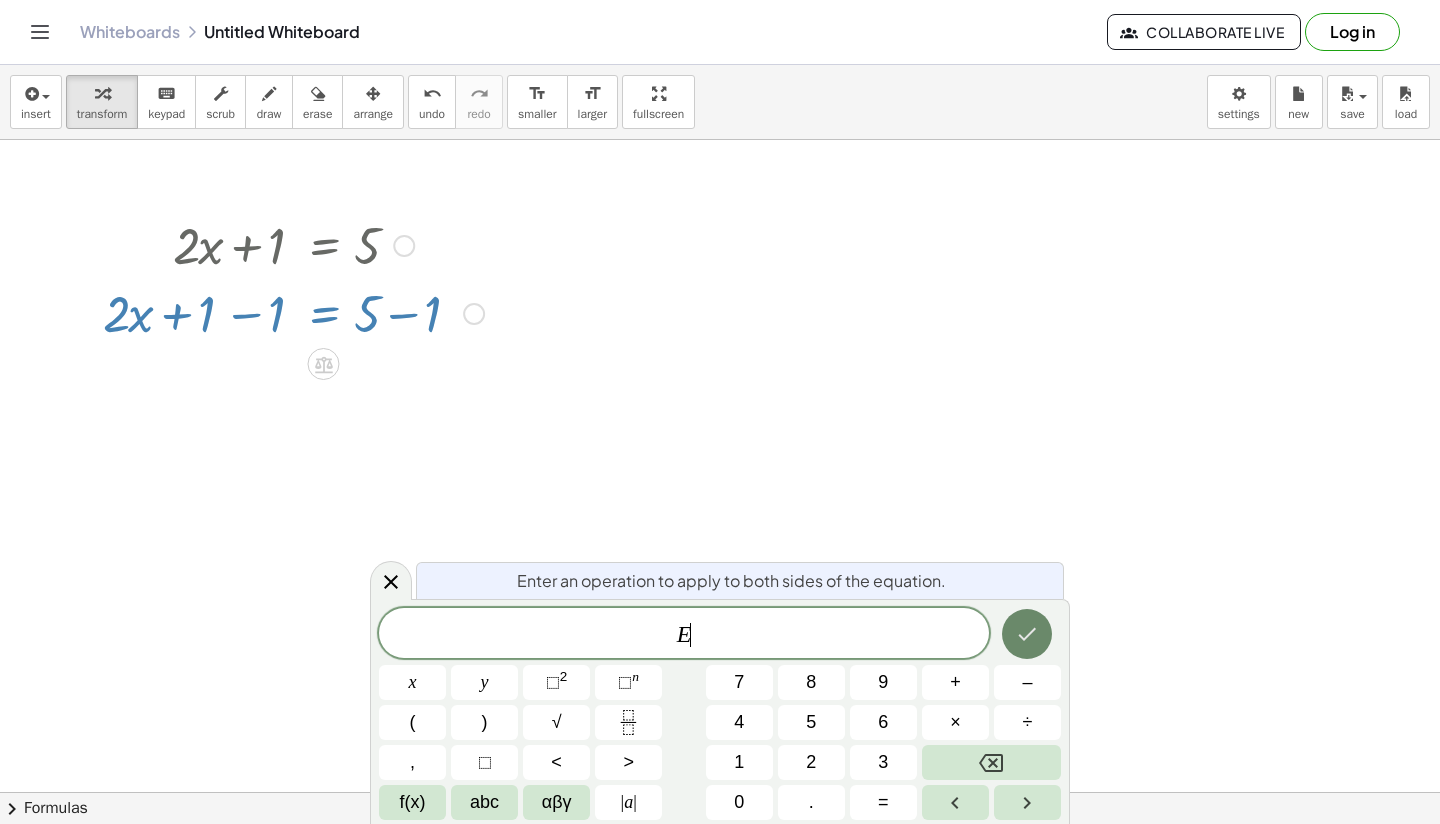 click at bounding box center (1027, 634) 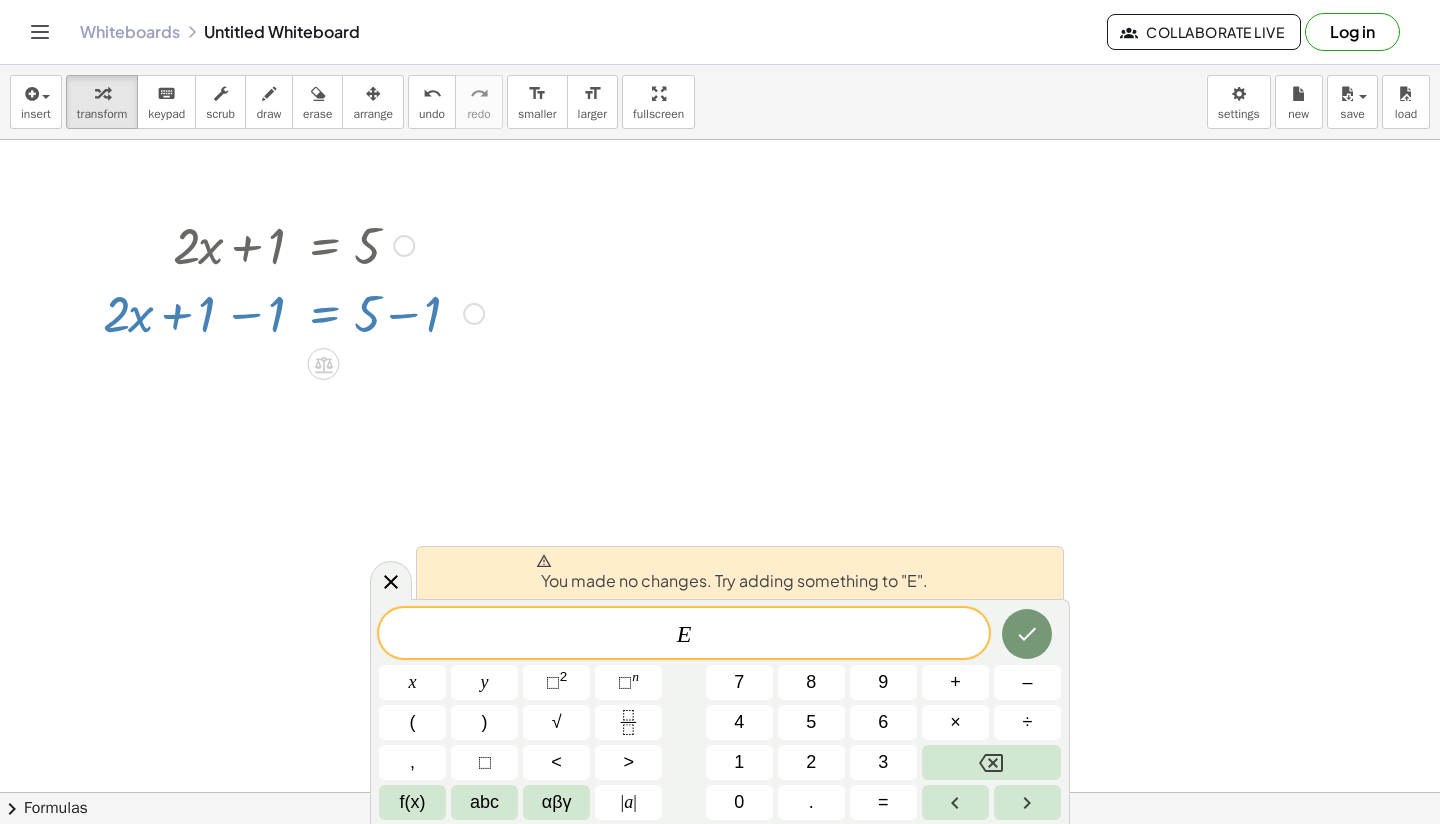 drag, startPoint x: 392, startPoint y: 578, endPoint x: 396, endPoint y: 563, distance: 15.524175 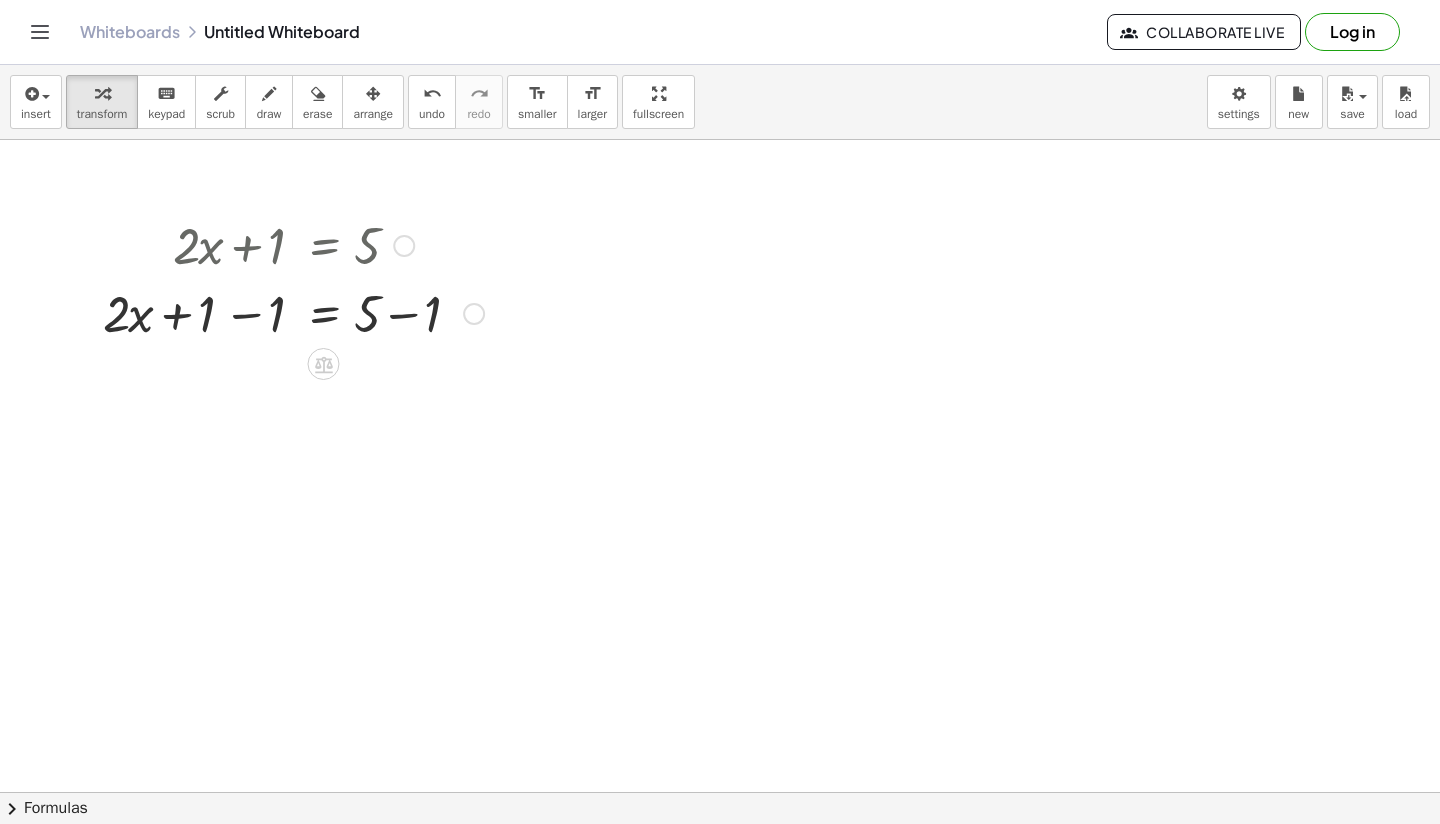 click at bounding box center (293, 312) 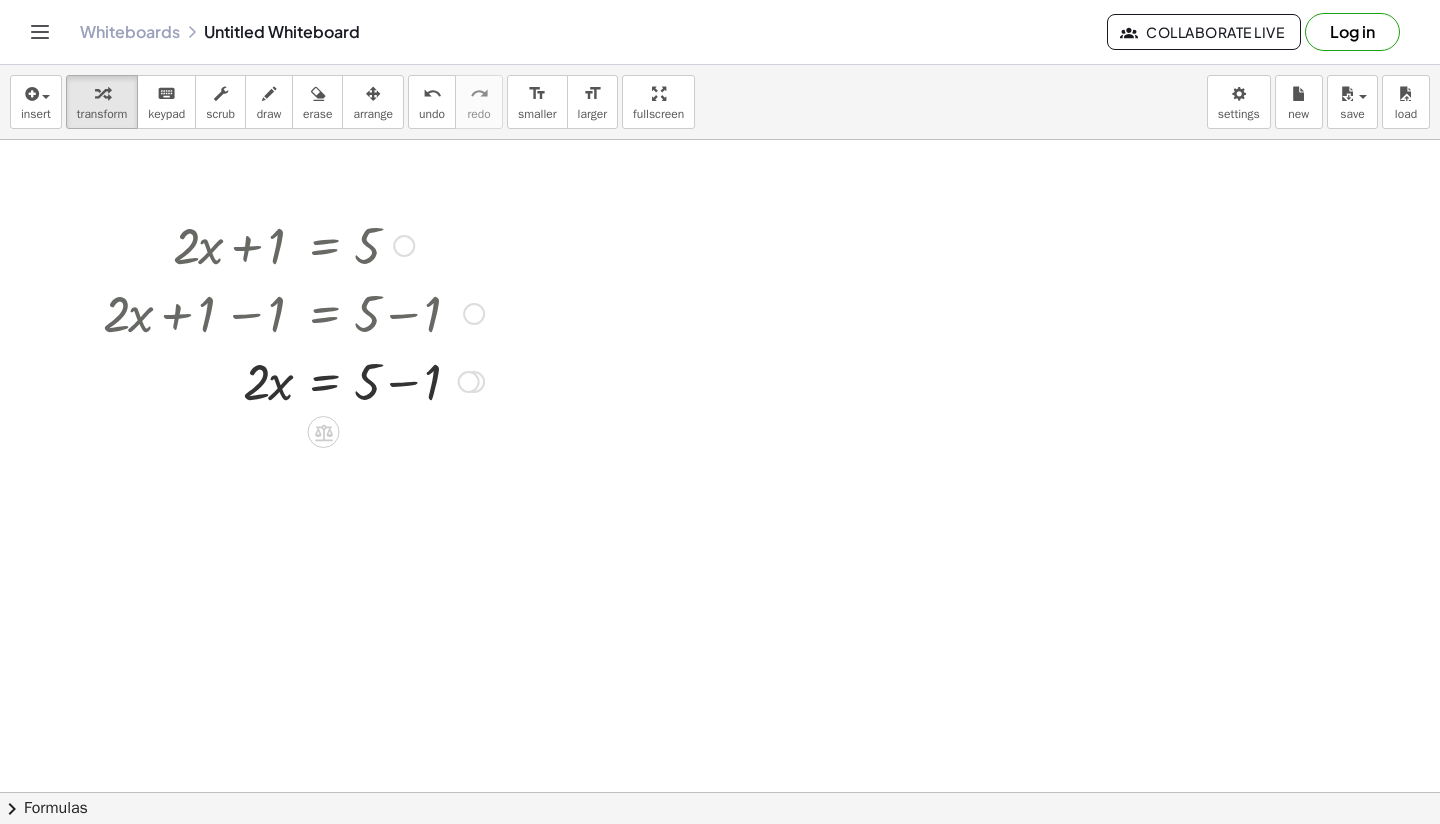 click at bounding box center (293, 380) 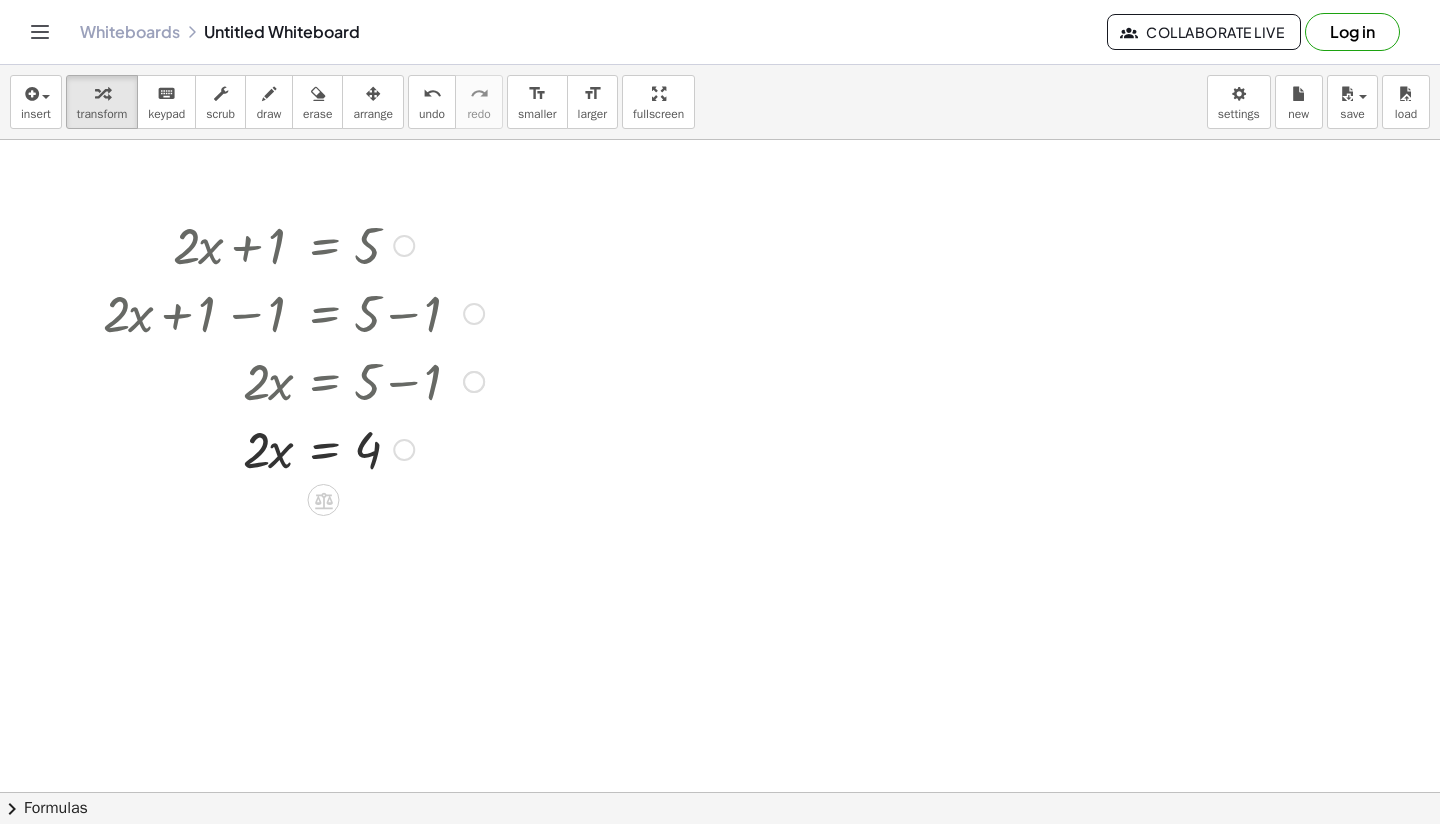 drag, startPoint x: 255, startPoint y: 461, endPoint x: 244, endPoint y: 462, distance: 11.045361 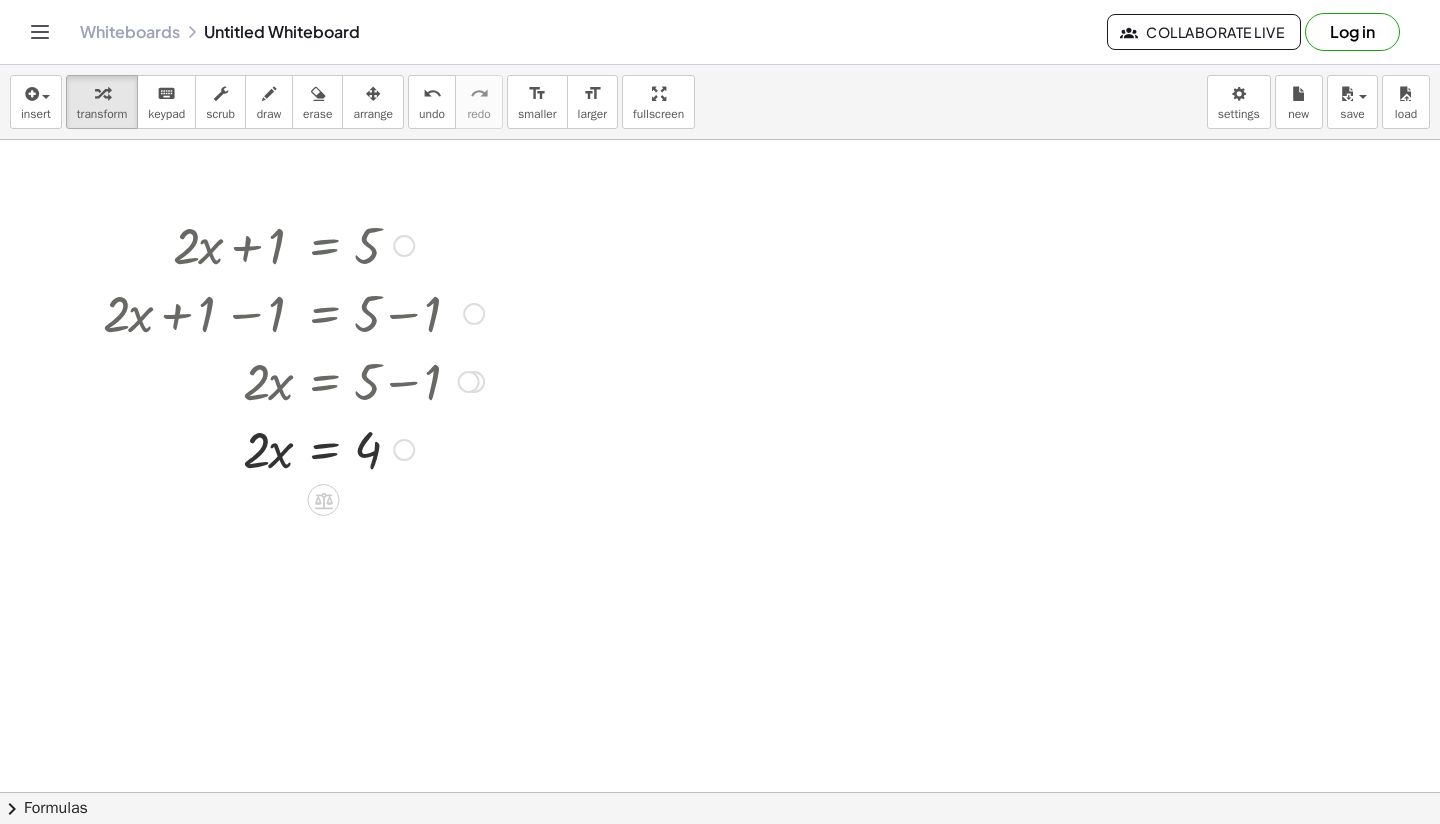 click at bounding box center [293, 448] 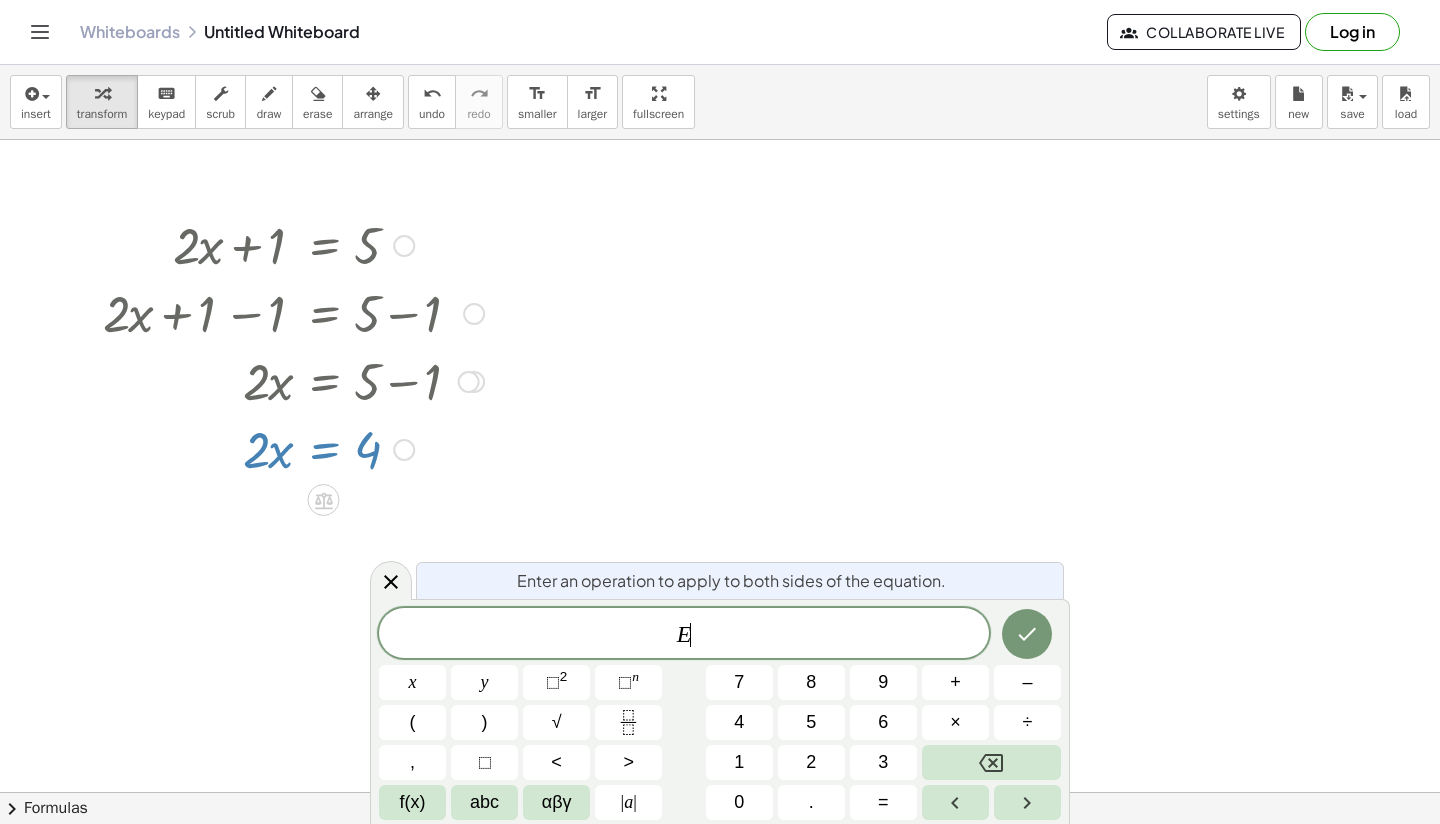 scroll, scrollTop: 2, scrollLeft: 0, axis: vertical 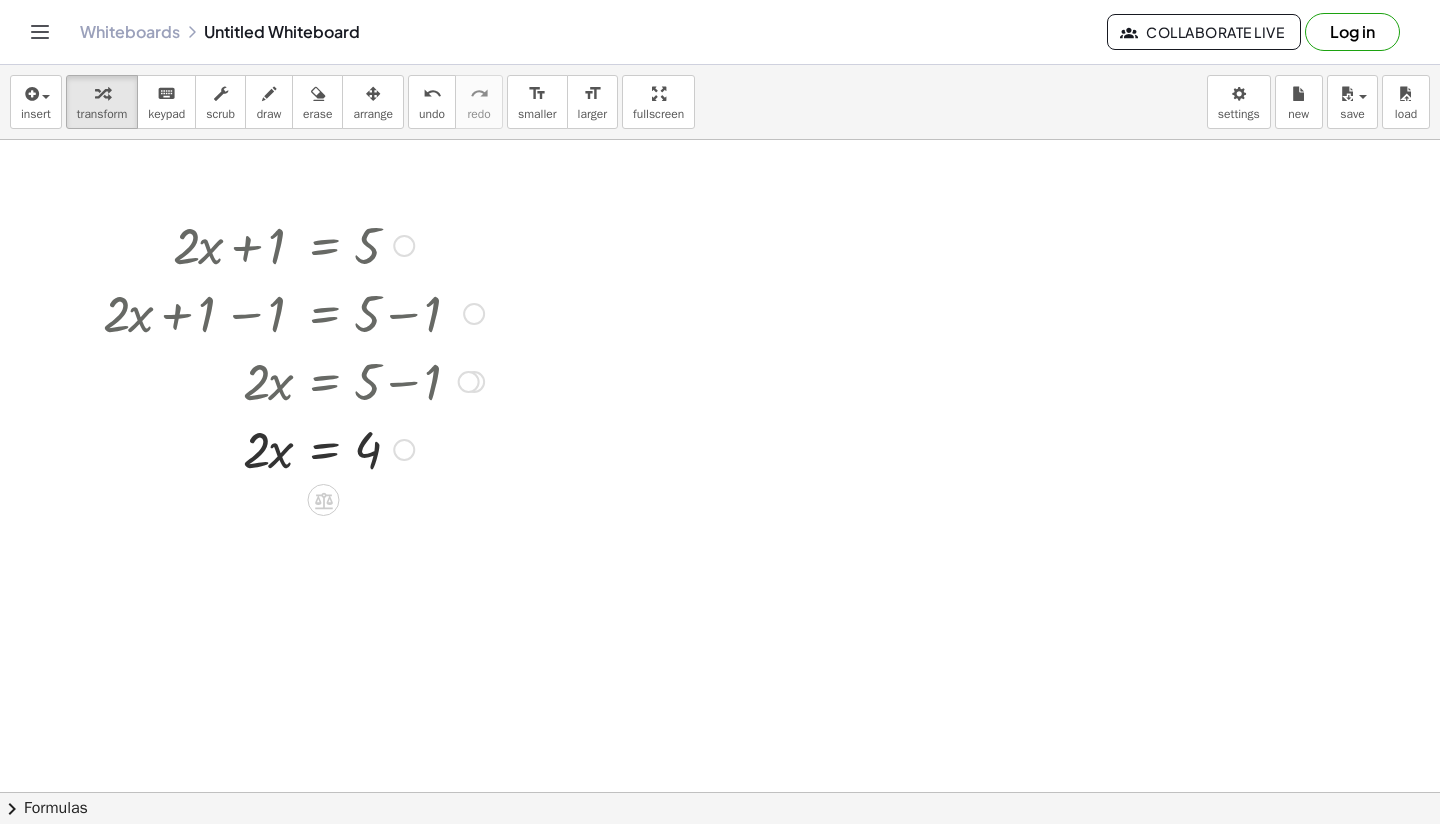 drag, startPoint x: 328, startPoint y: 499, endPoint x: 322, endPoint y: 517, distance: 18.973665 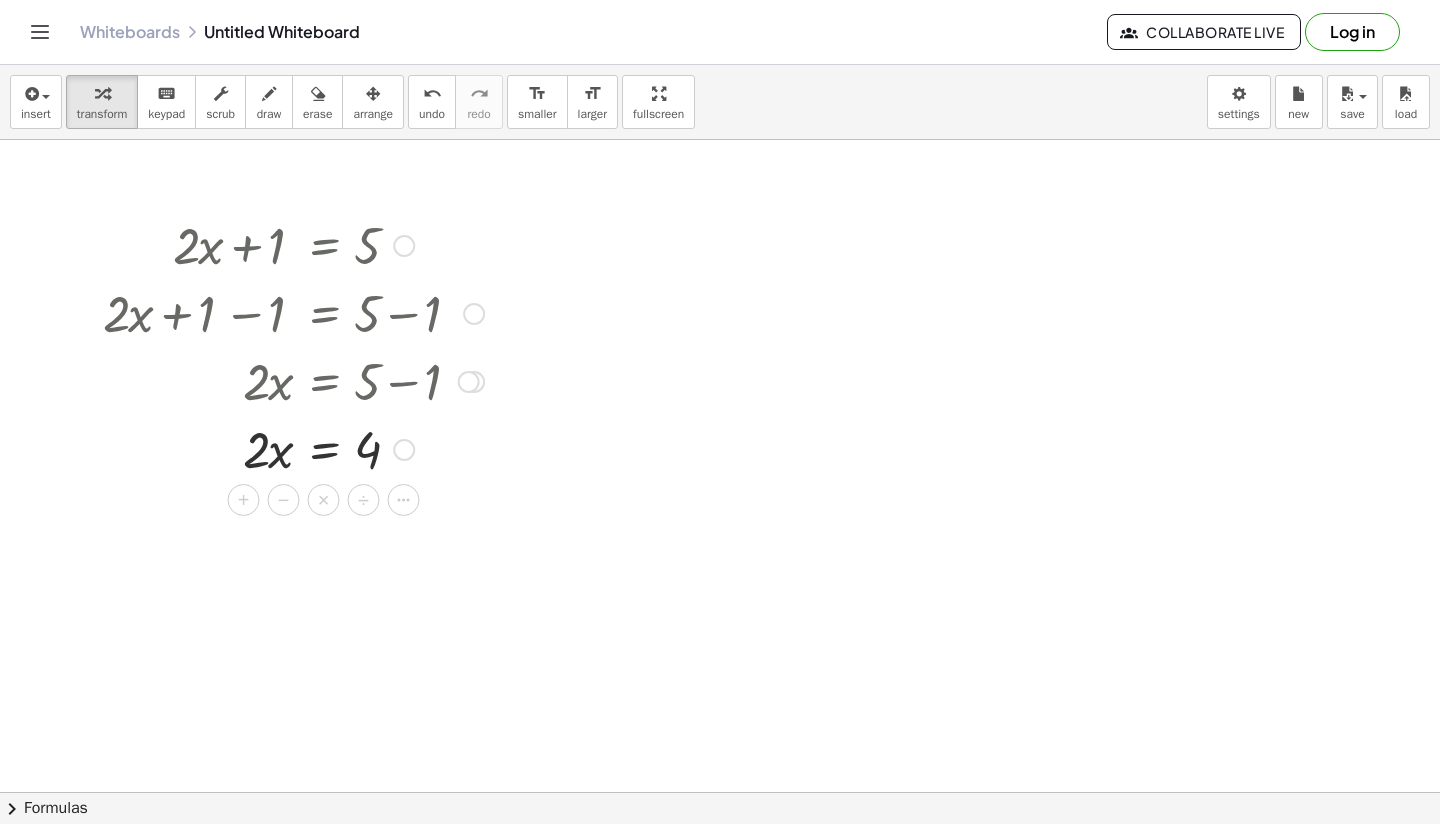 drag, startPoint x: 362, startPoint y: 503, endPoint x: 351, endPoint y: 515, distance: 16.27882 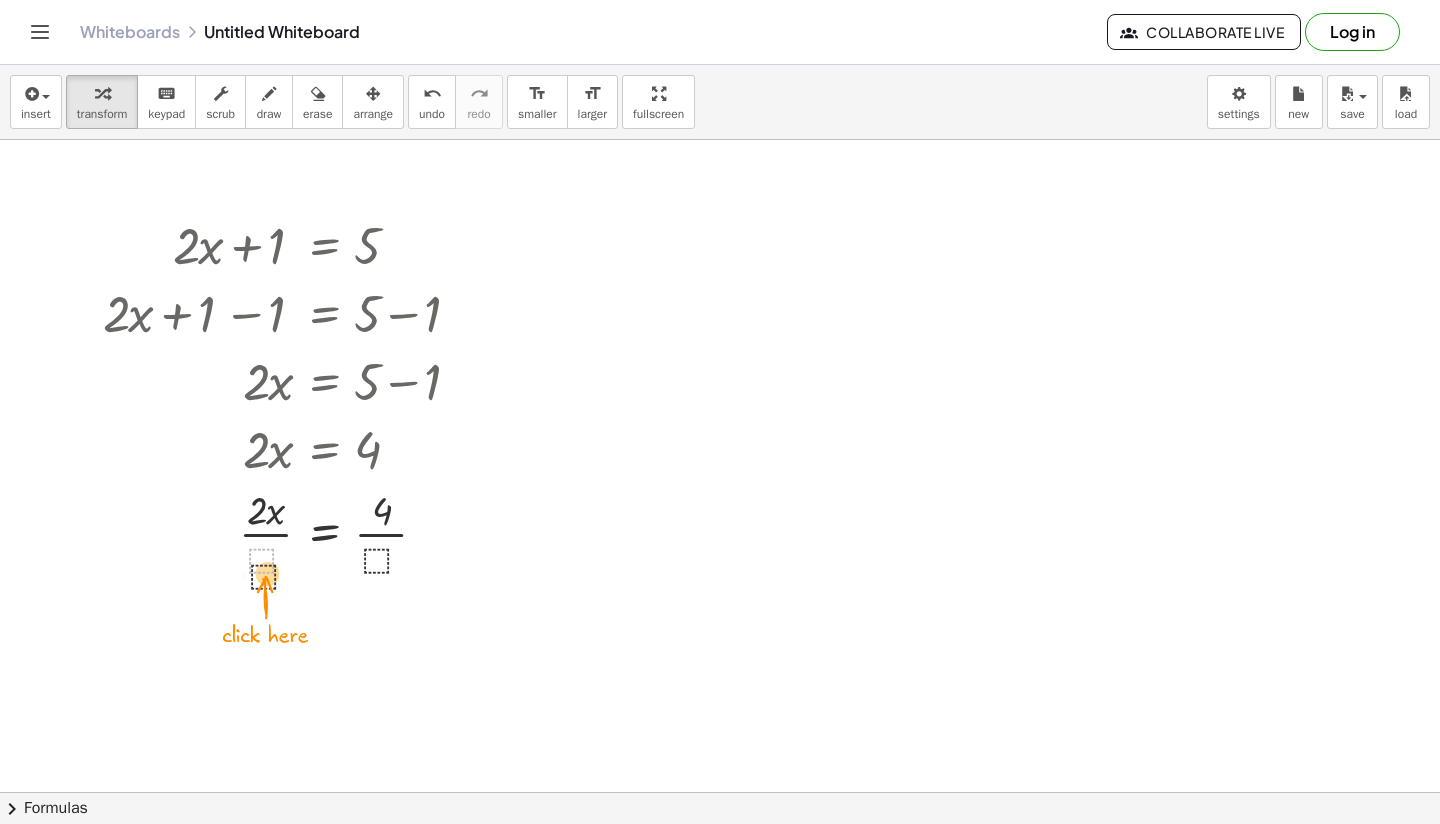drag, startPoint x: 260, startPoint y: 550, endPoint x: 281, endPoint y: 567, distance: 27.018513 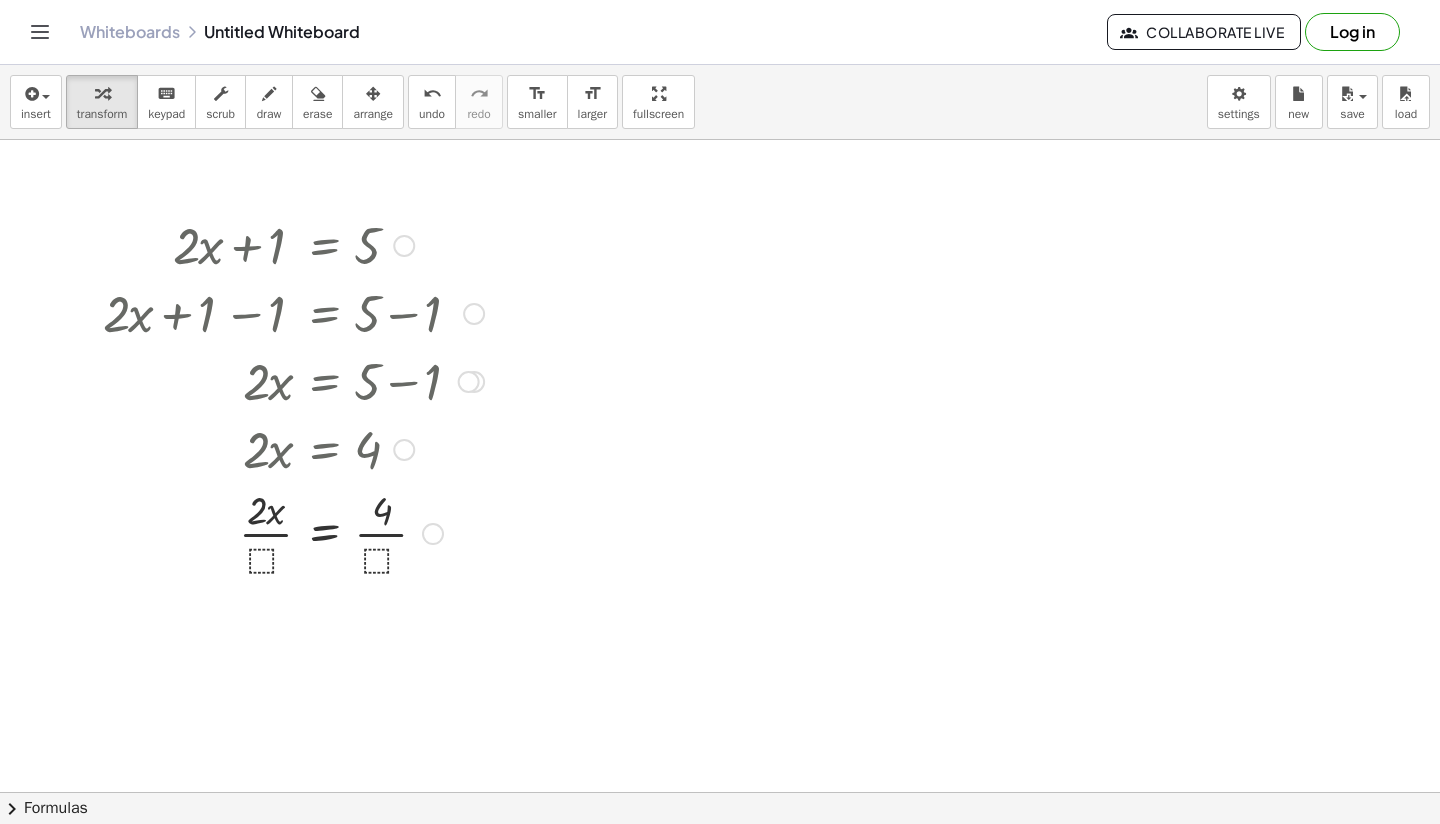 click at bounding box center (293, 532) 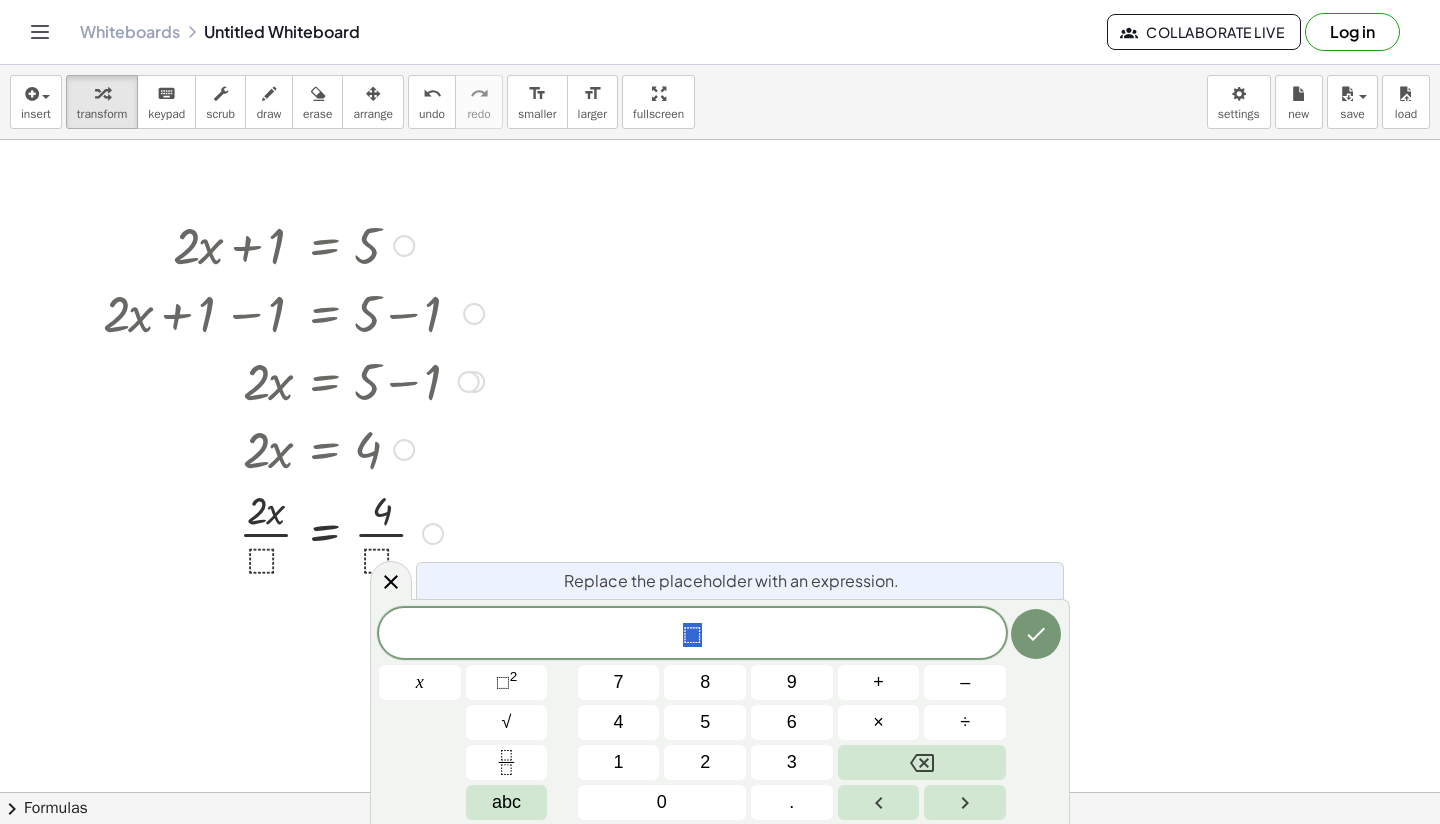 scroll, scrollTop: 3, scrollLeft: 0, axis: vertical 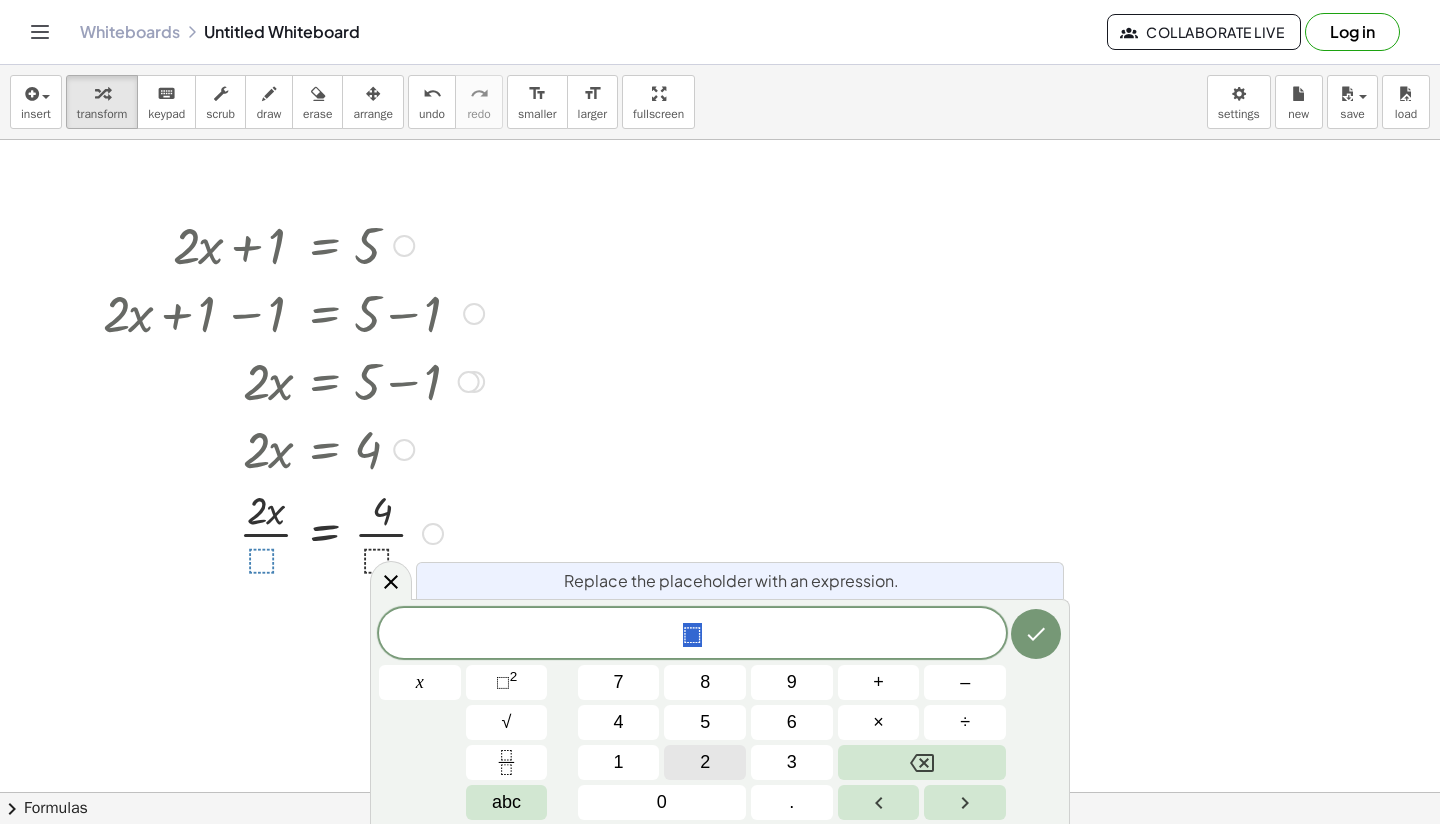 click on "2" at bounding box center (705, 762) 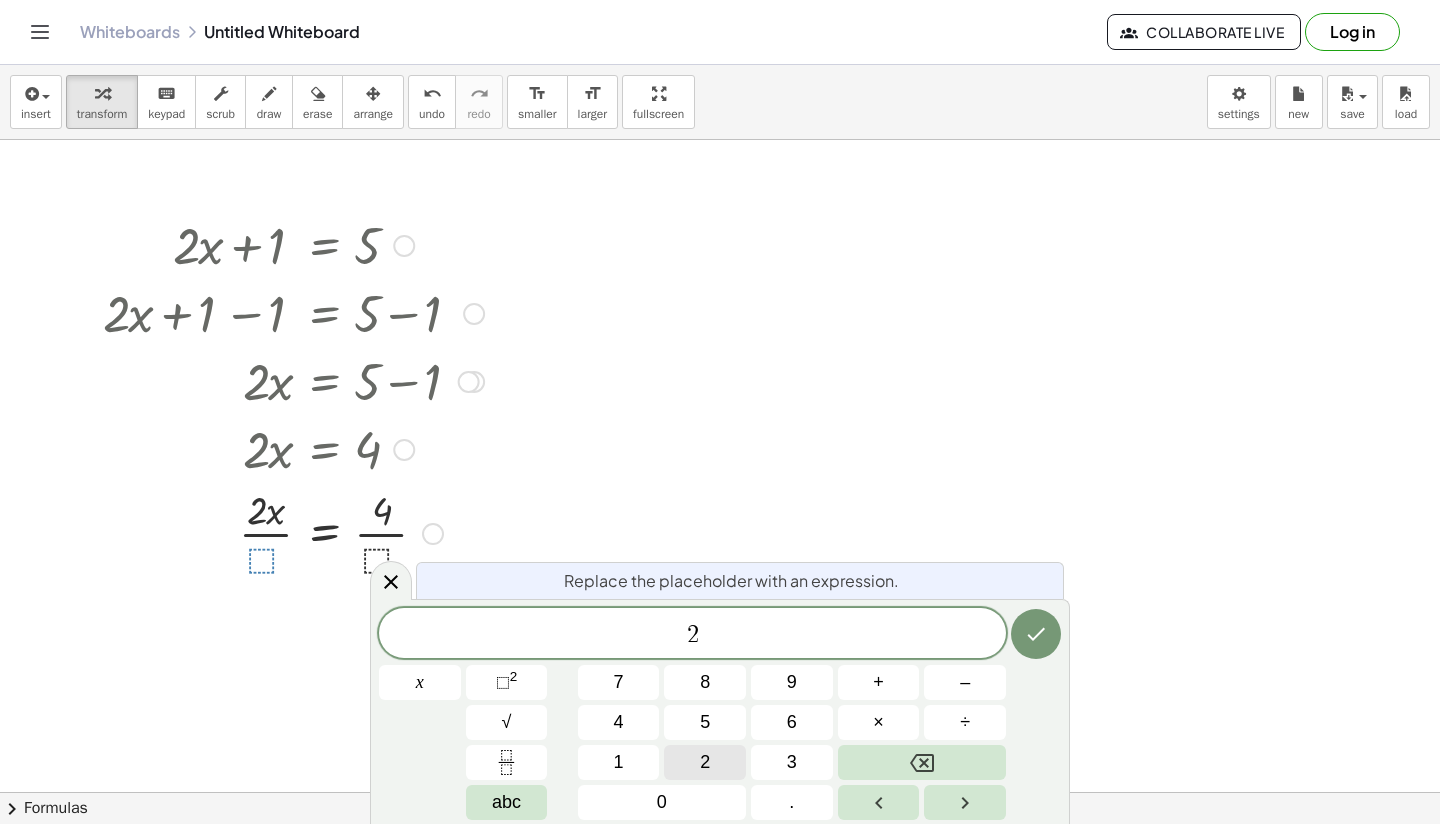 click on "2" at bounding box center (705, 762) 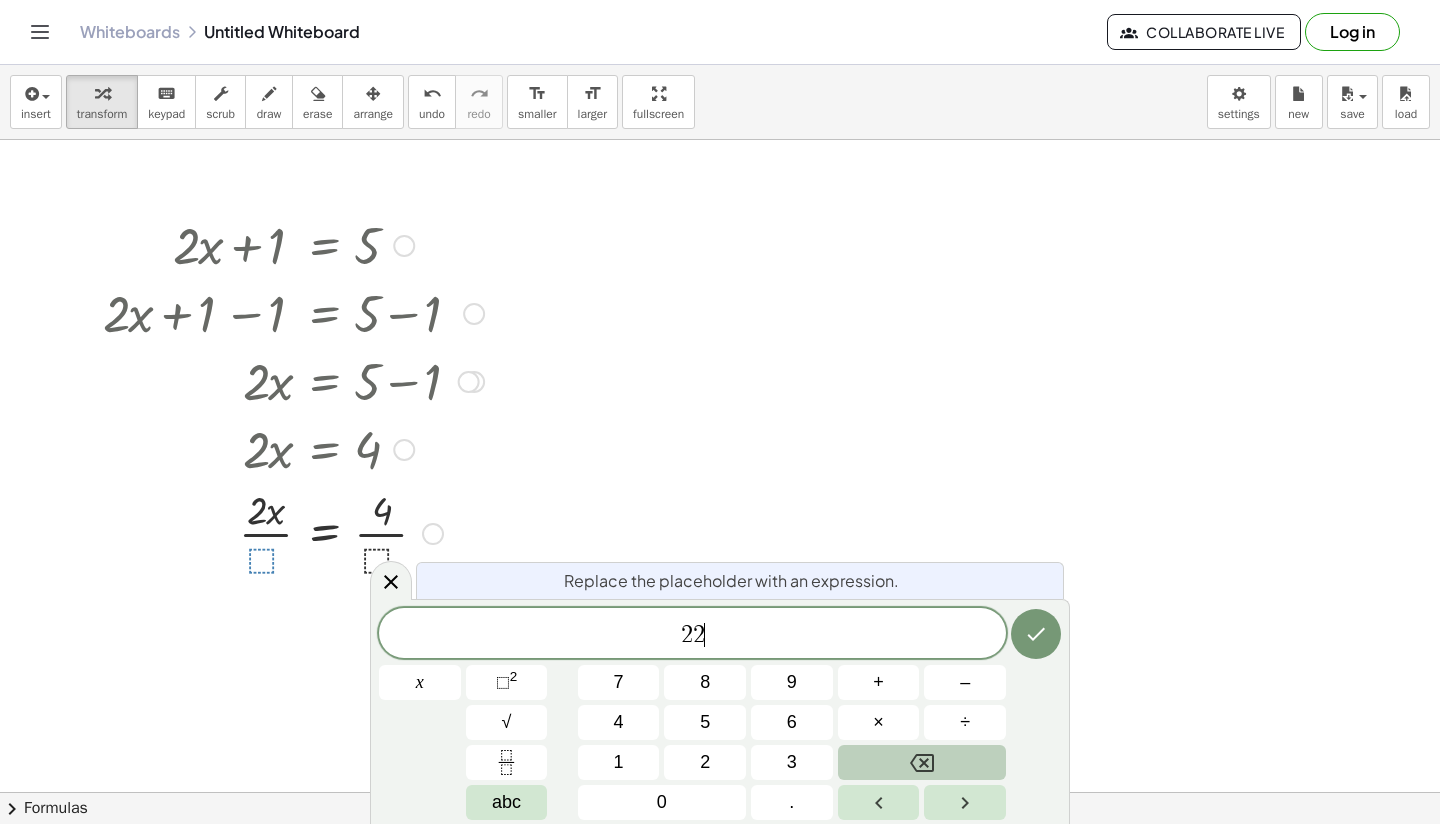 click at bounding box center [922, 762] 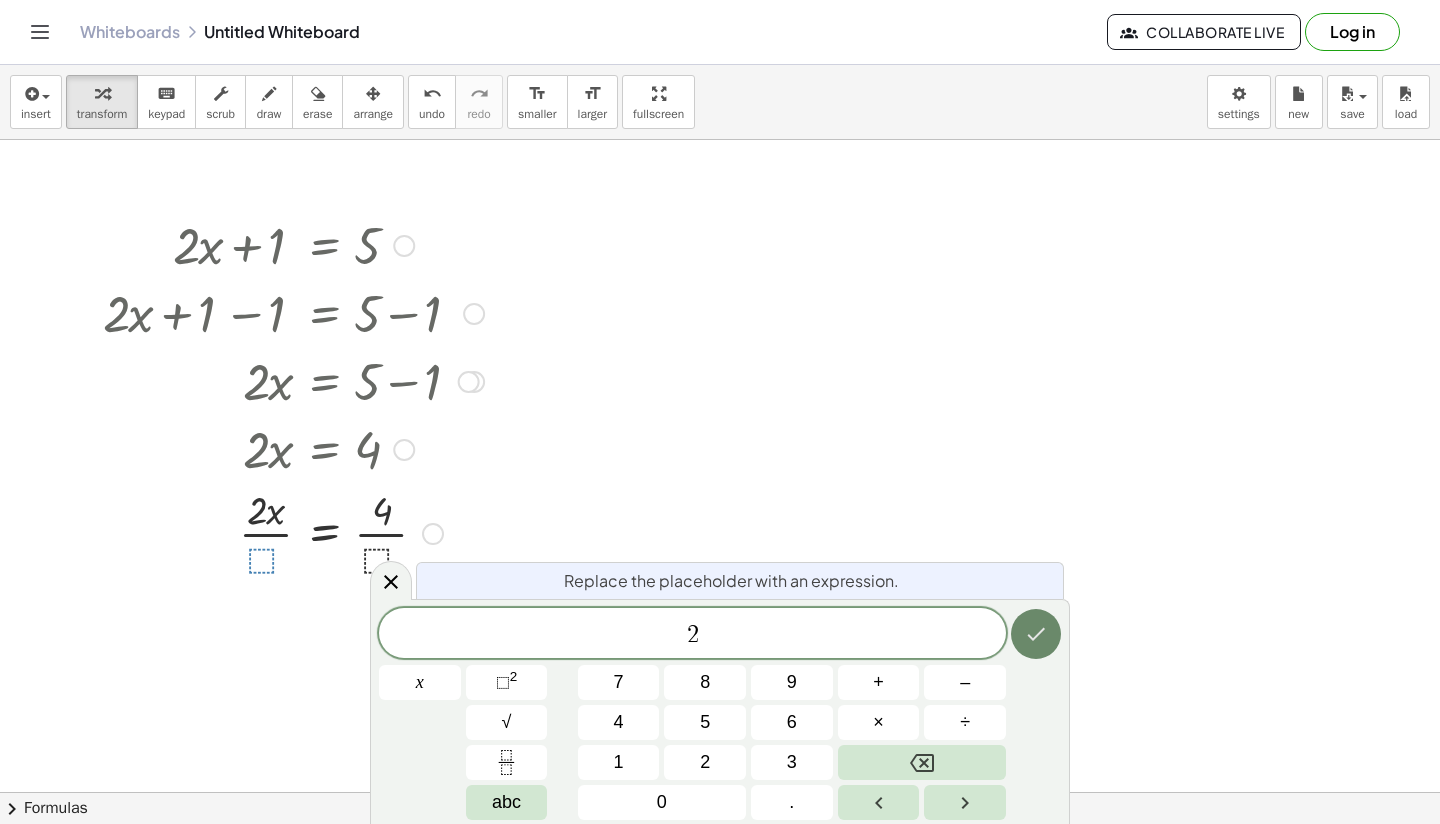click 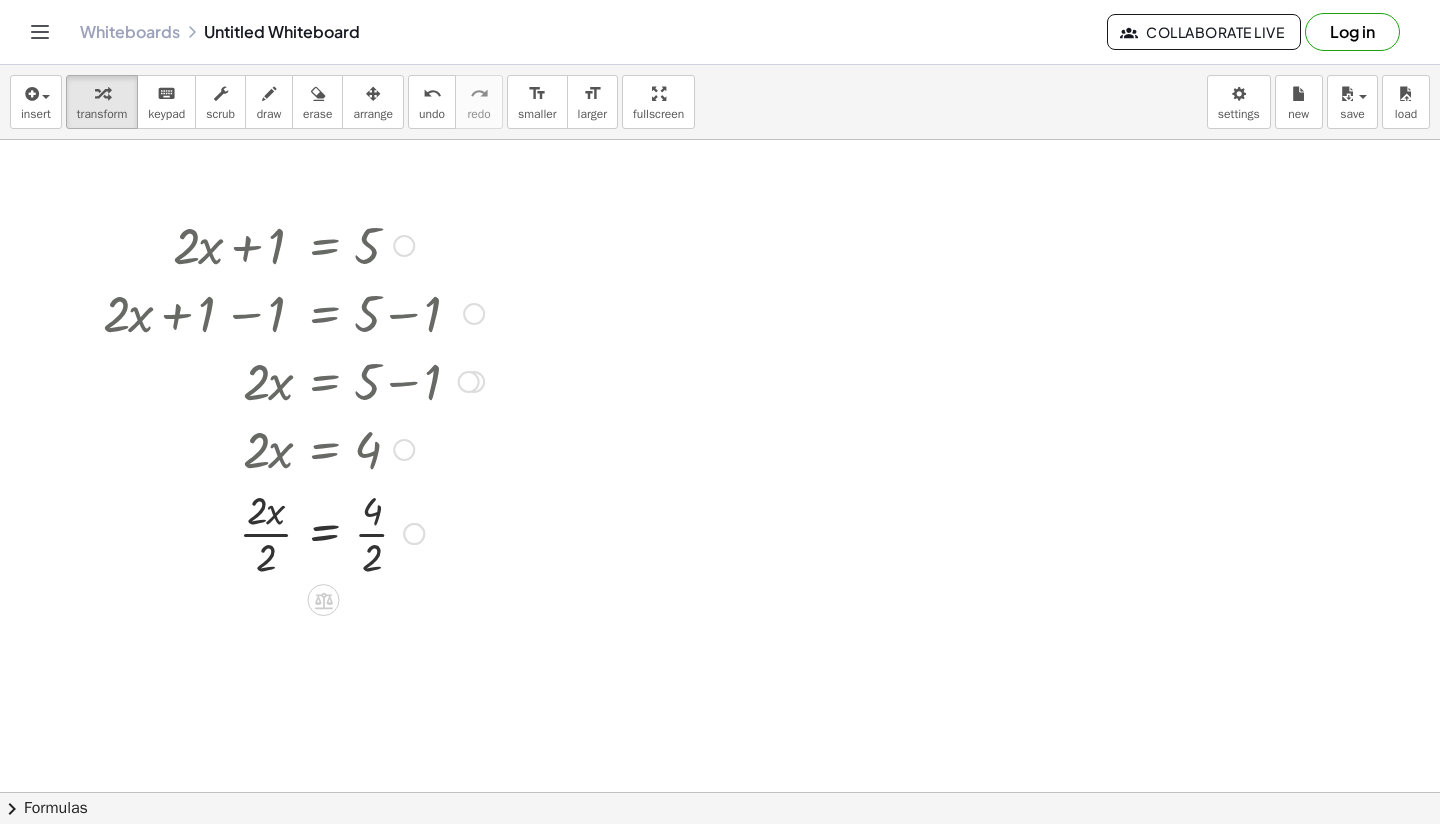 click at bounding box center [720, 857] 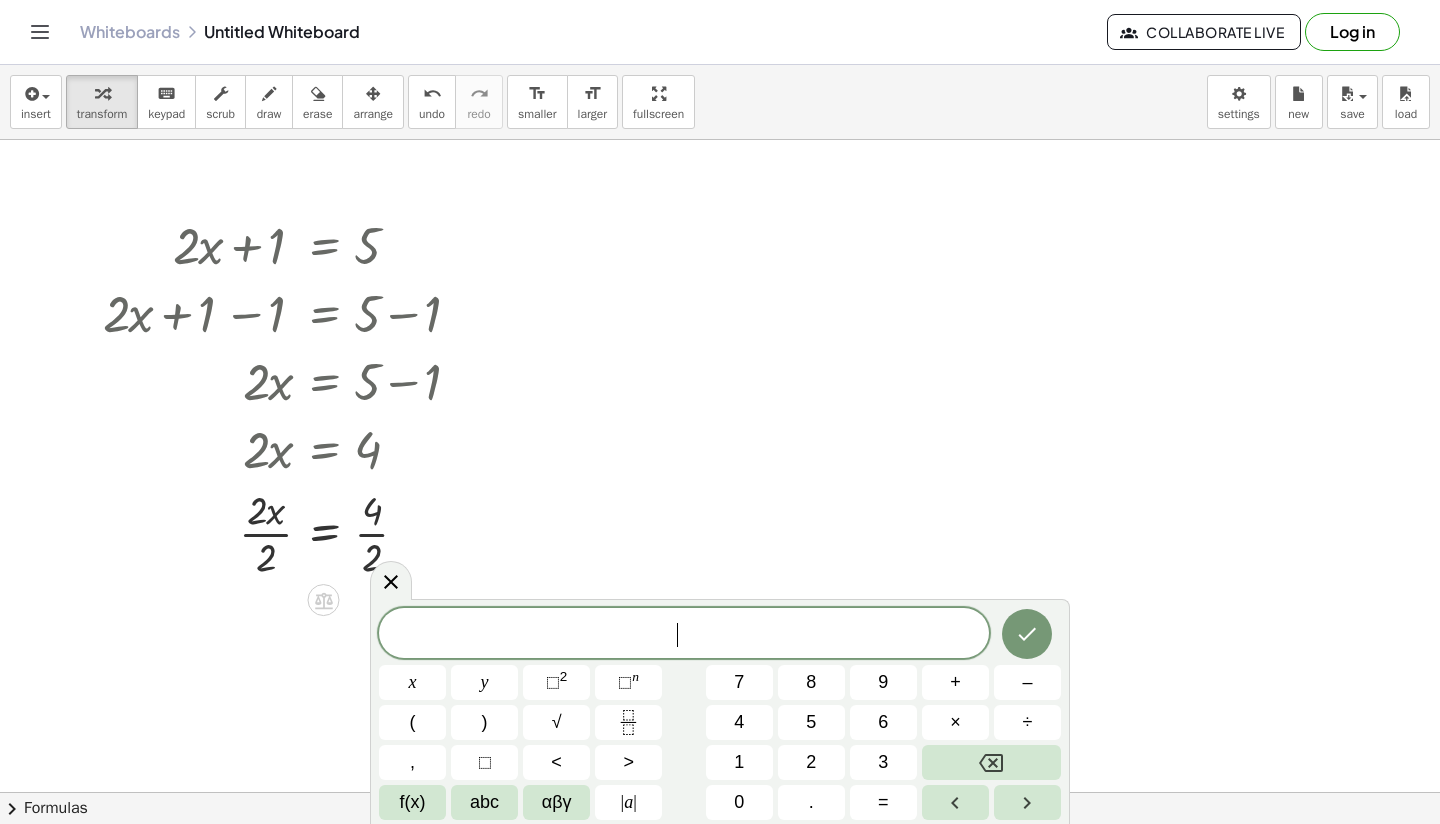 scroll, scrollTop: 4, scrollLeft: 0, axis: vertical 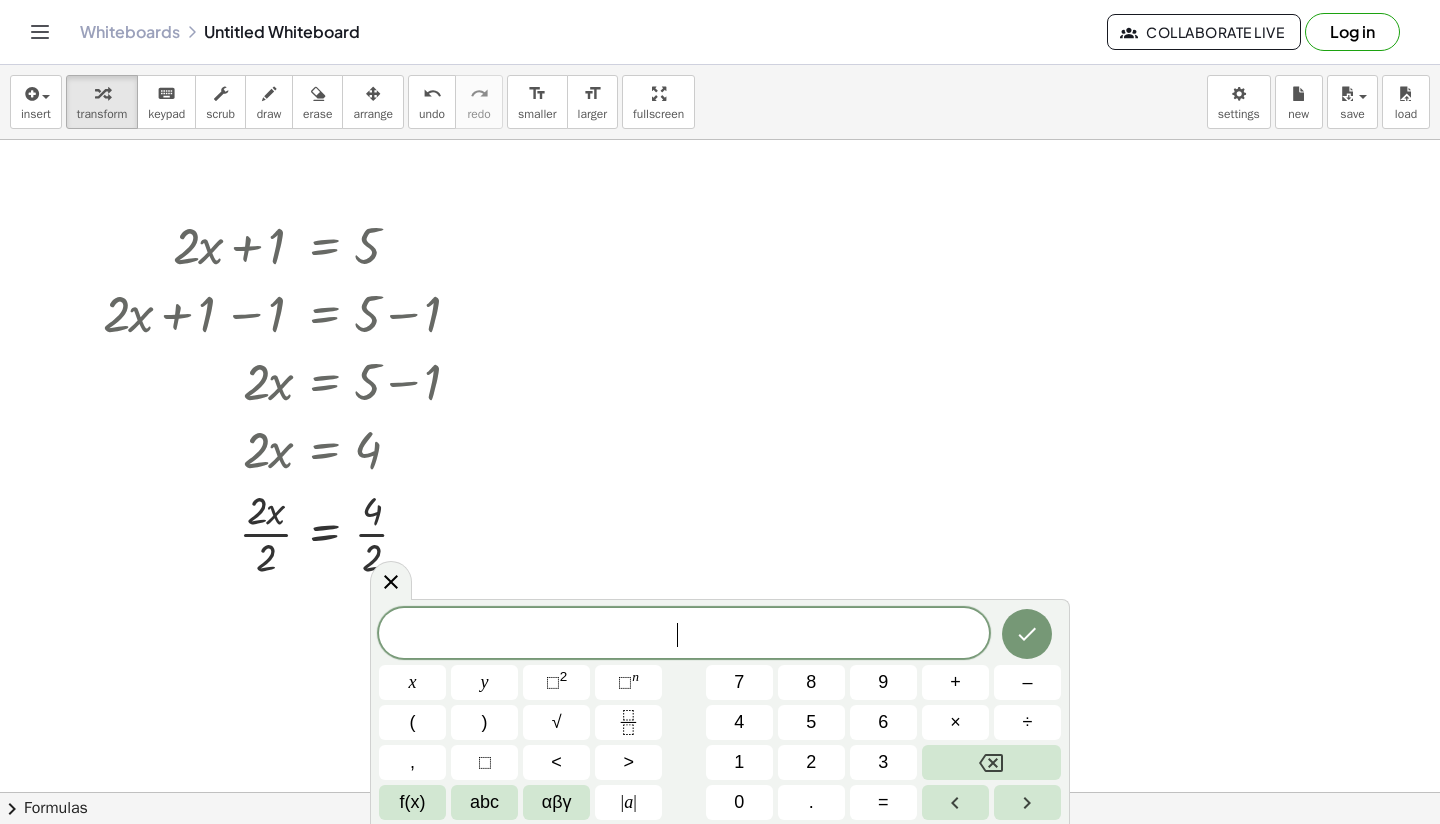 click 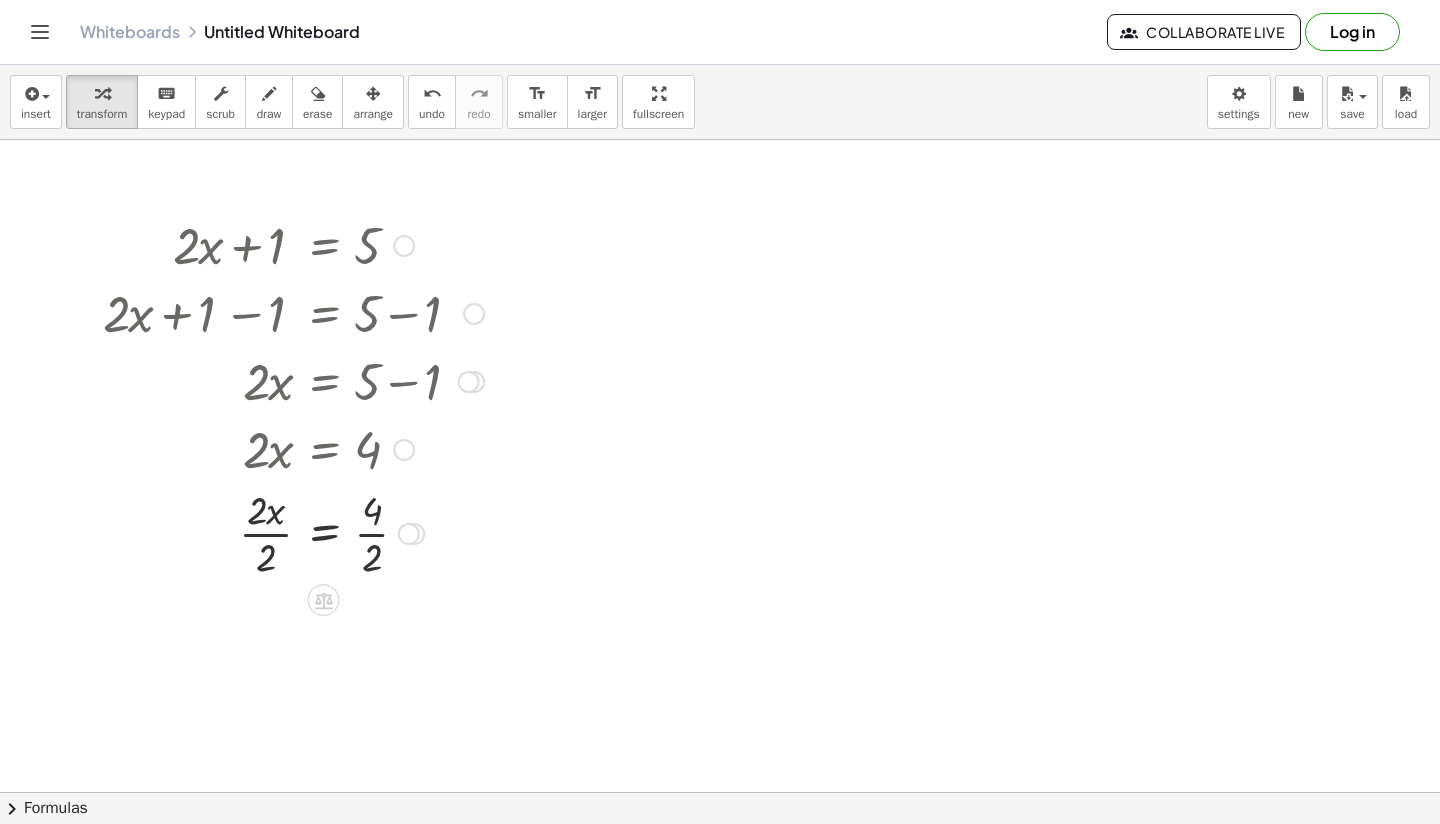 click at bounding box center [409, 534] 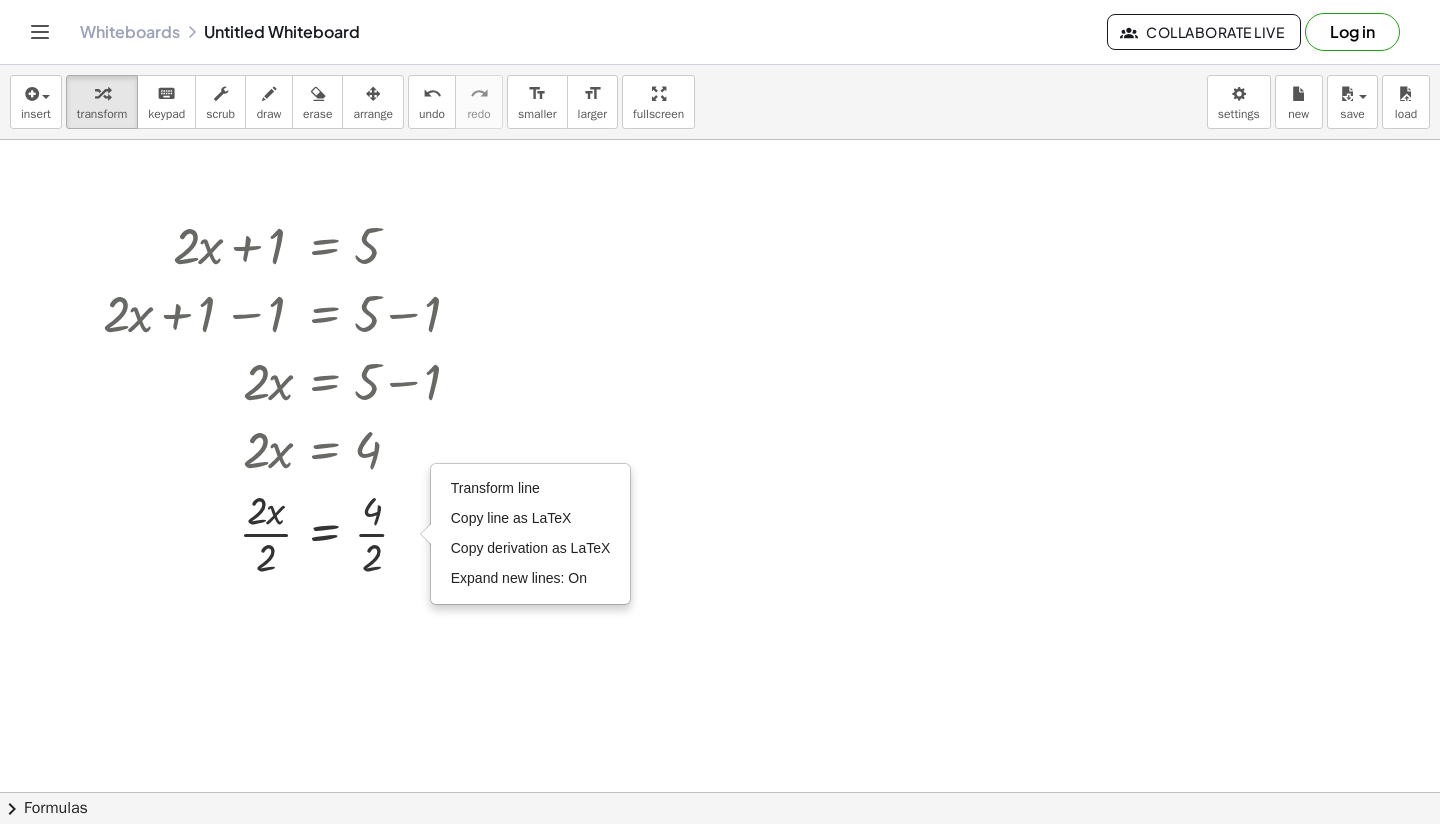 click at bounding box center [720, 857] 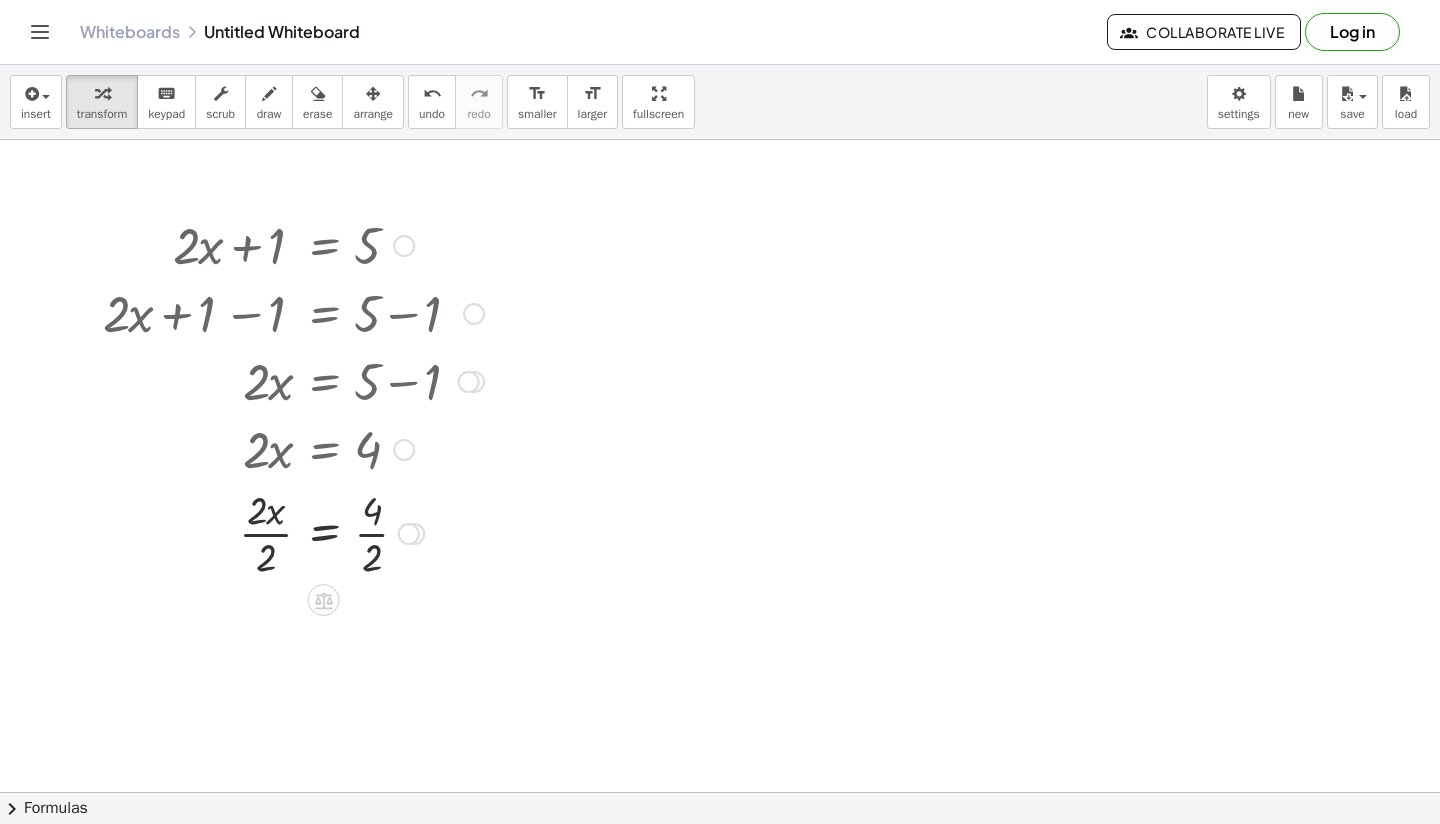 click at bounding box center [293, 532] 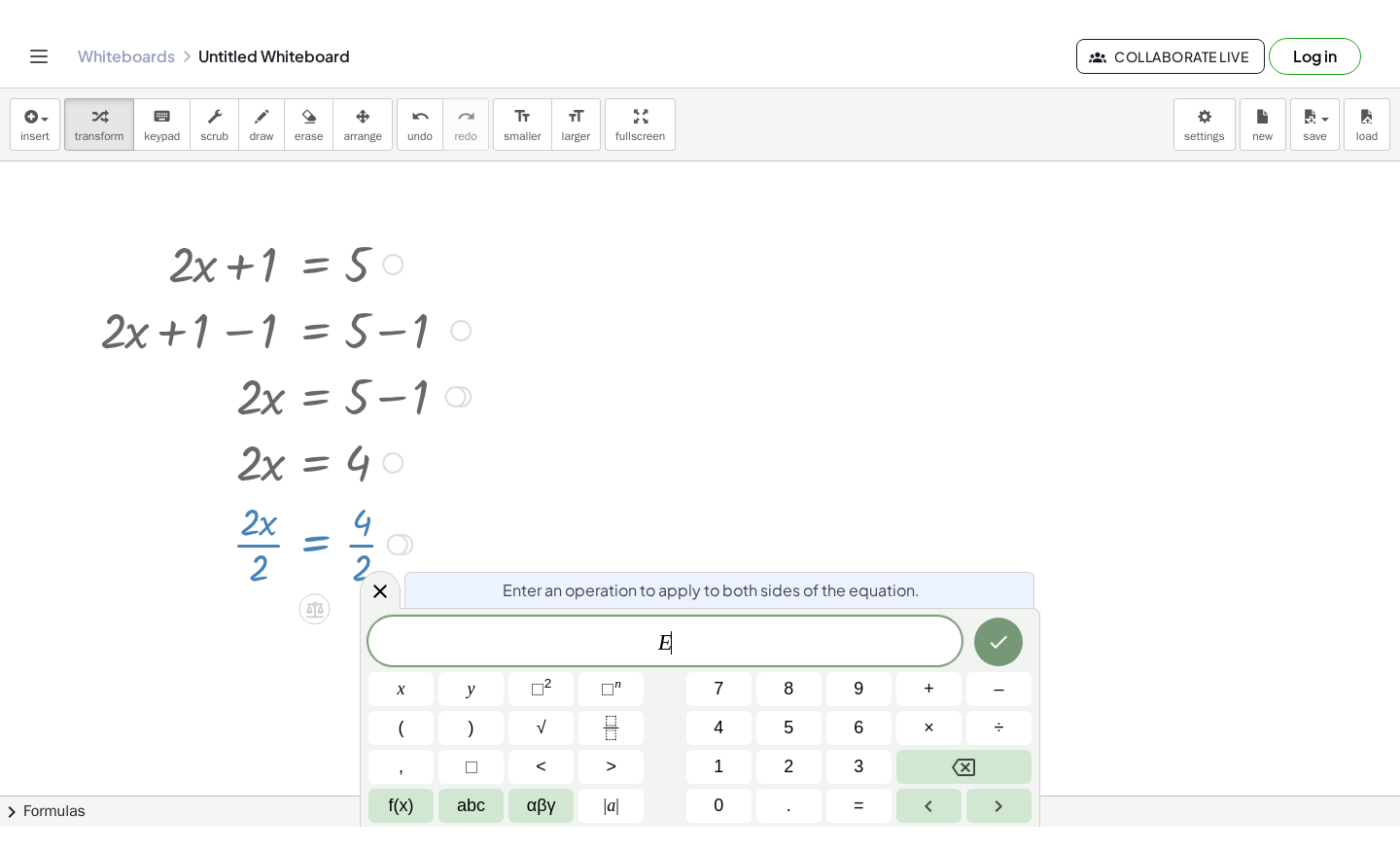 scroll, scrollTop: 5, scrollLeft: 0, axis: vertical 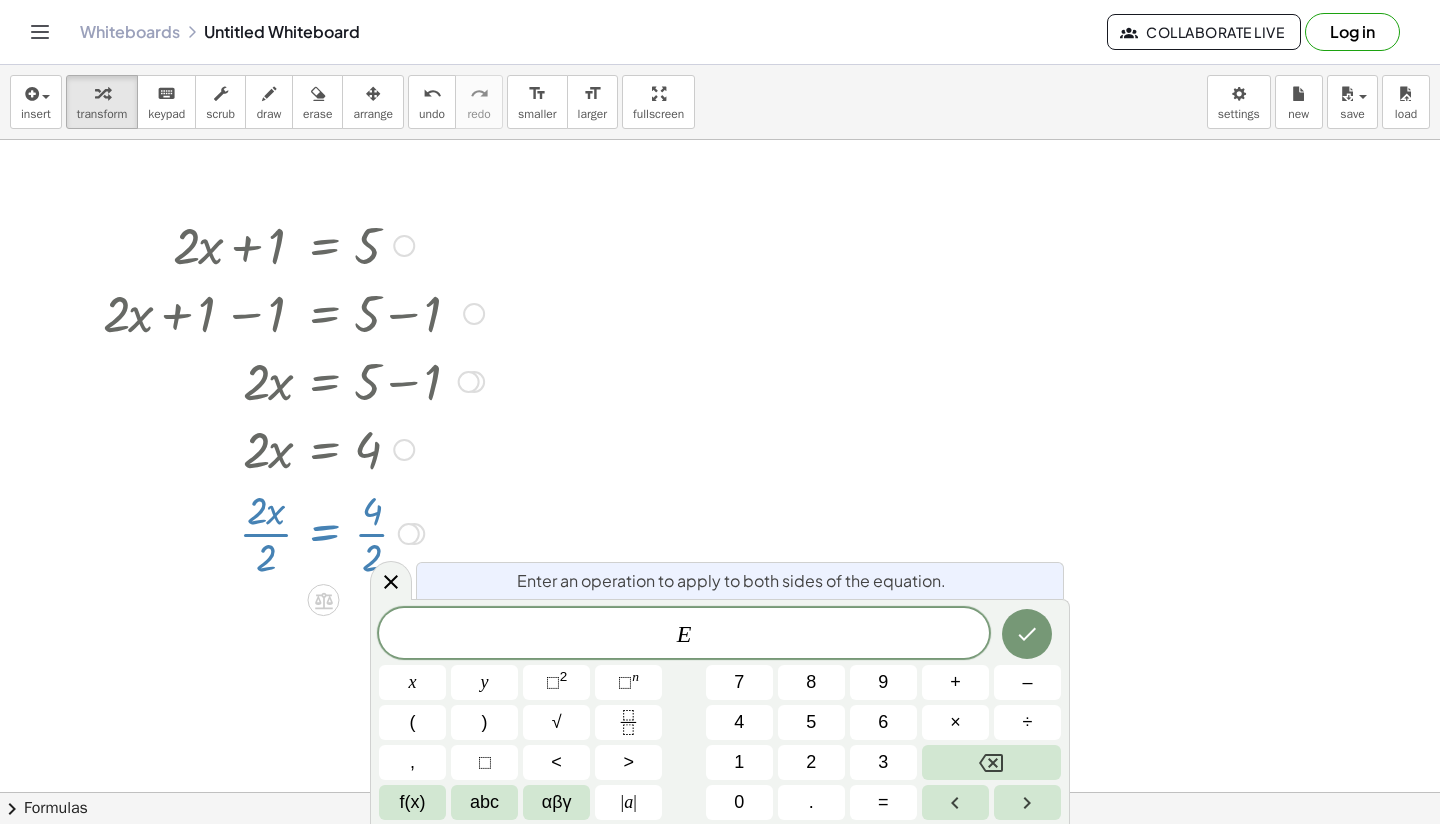 click at bounding box center (720, 857) 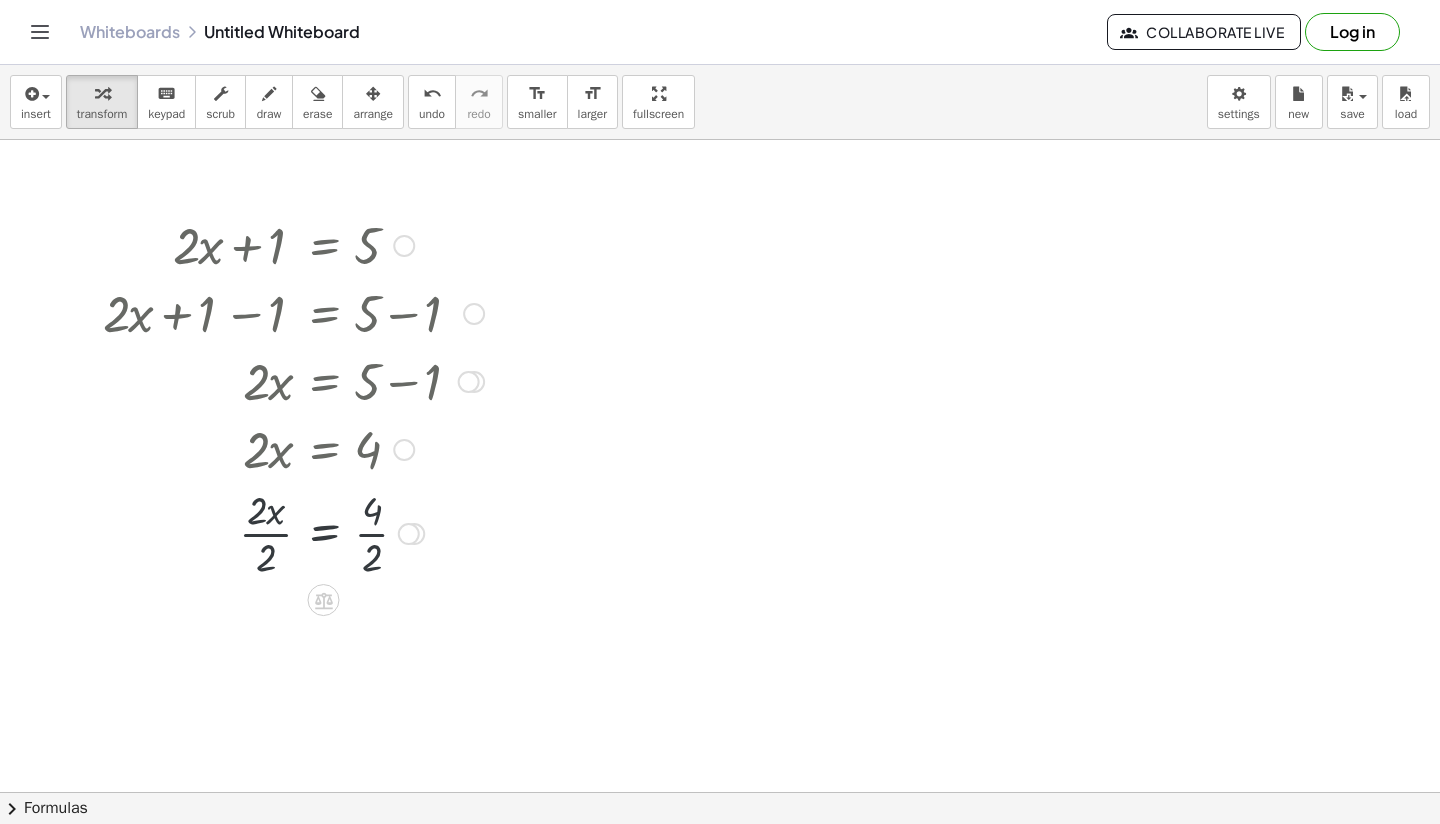 click at bounding box center [293, 532] 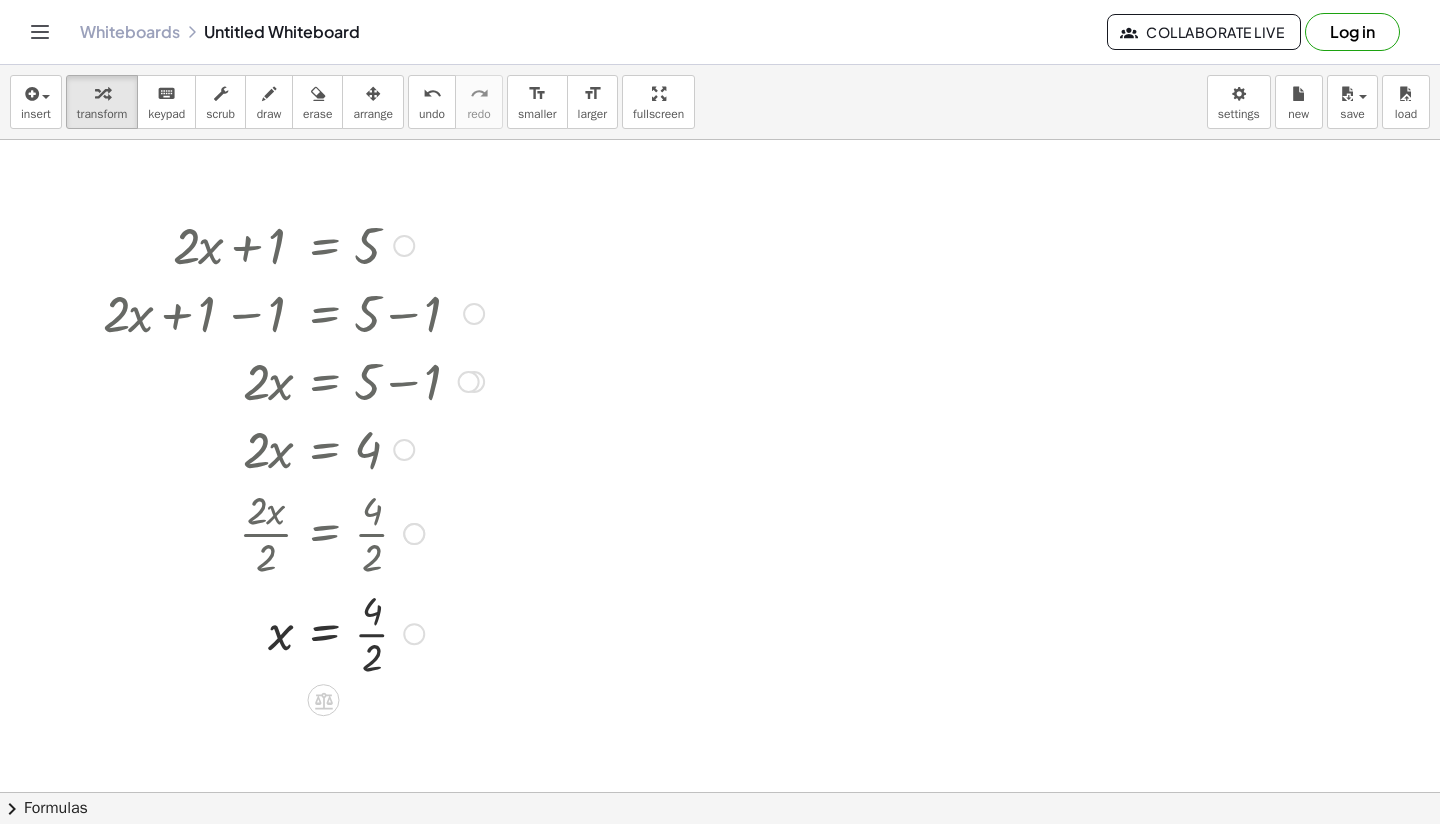 click at bounding box center [293, 632] 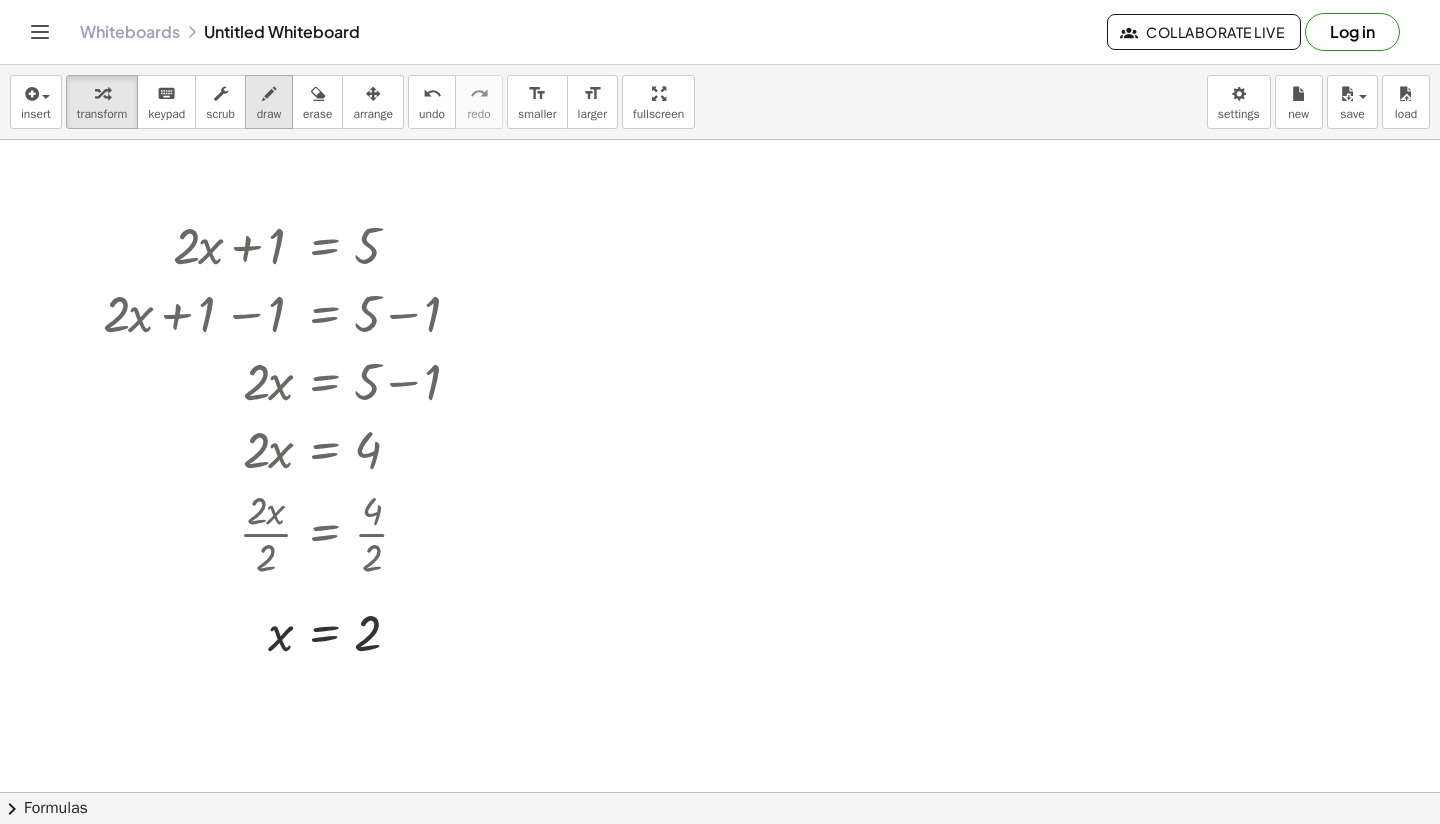 click on "draw" at bounding box center (269, 102) 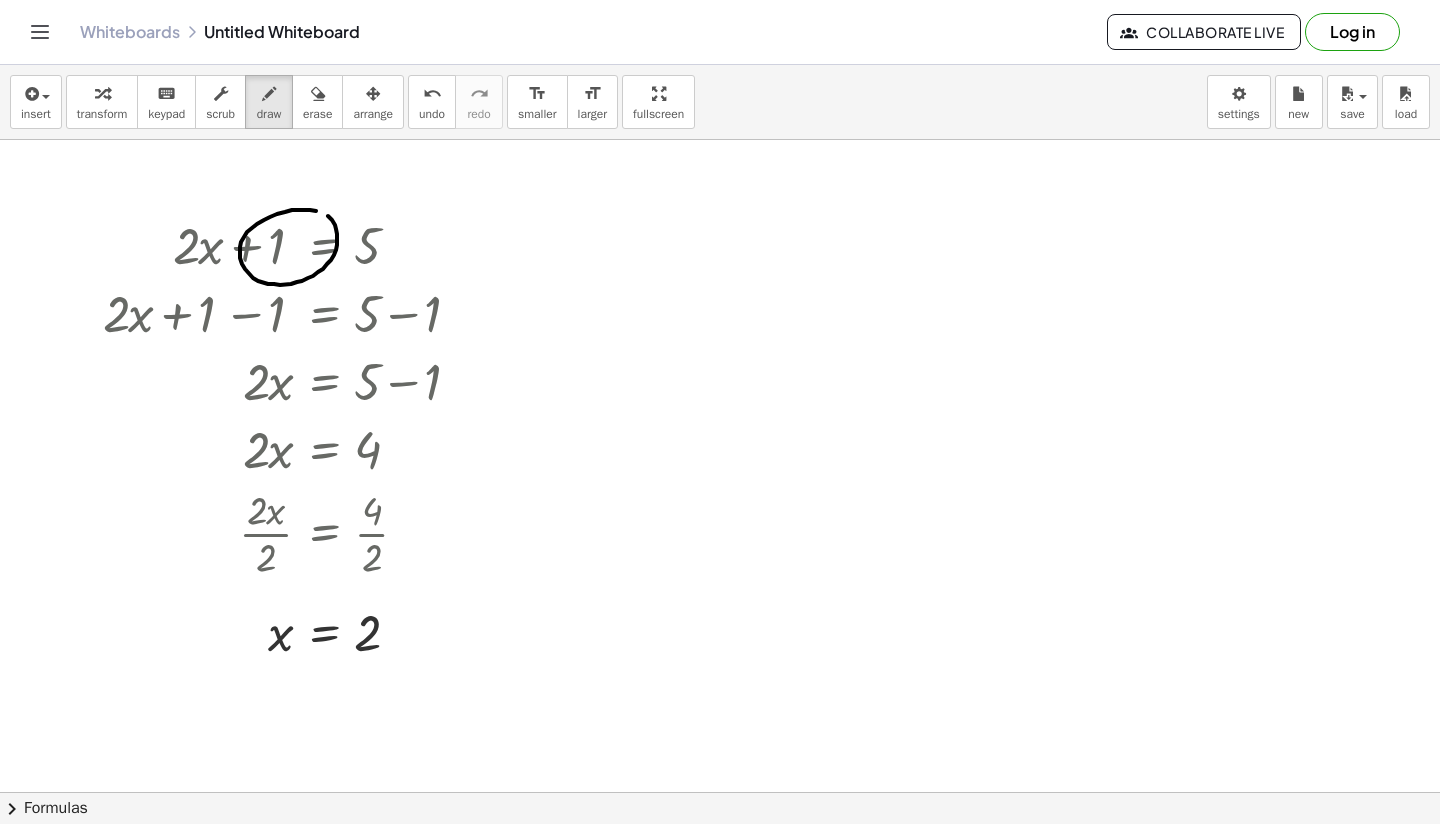 drag, startPoint x: 292, startPoint y: 210, endPoint x: 328, endPoint y: 213, distance: 36.124783 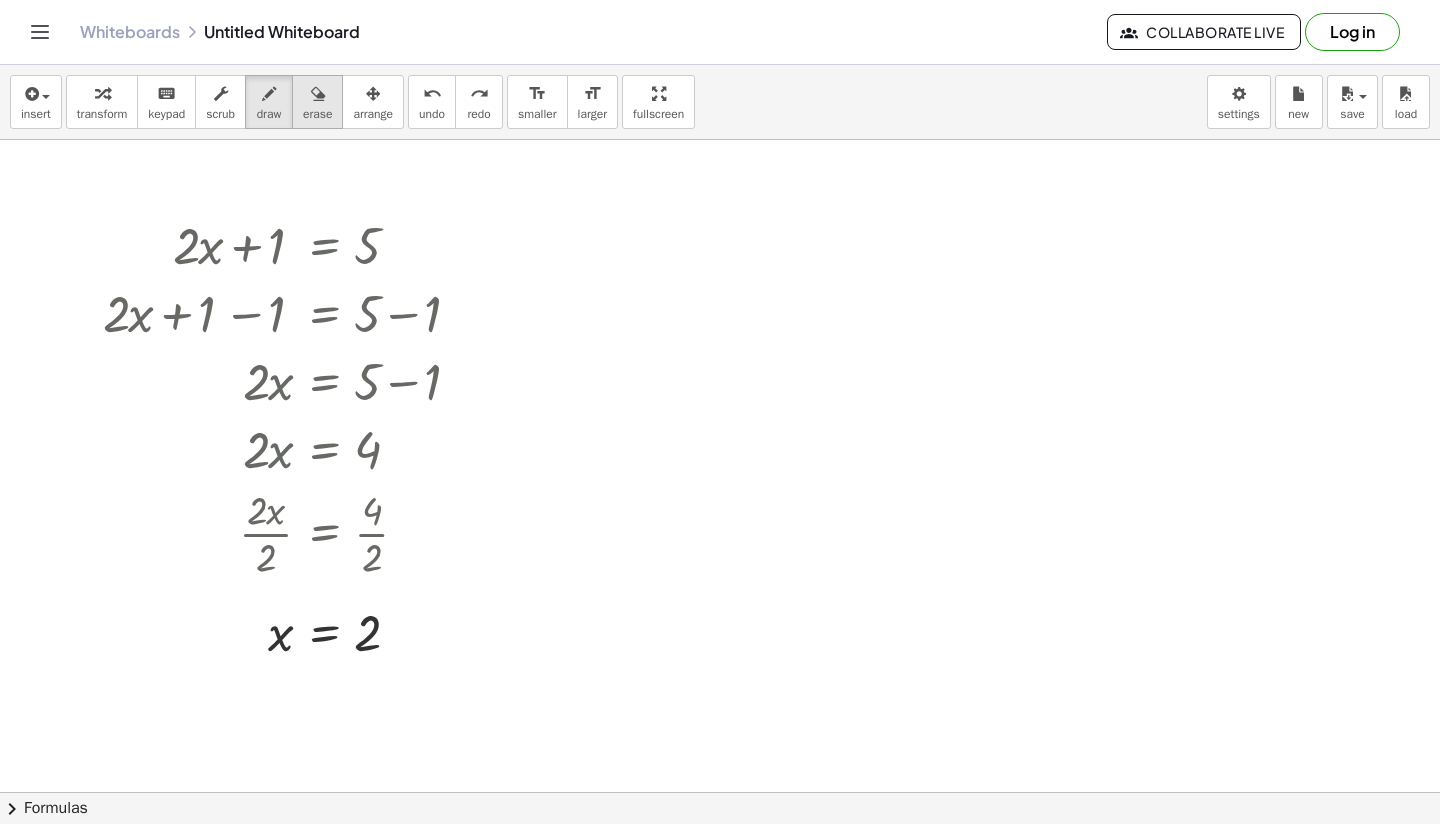 drag, startPoint x: 330, startPoint y: 107, endPoint x: 332, endPoint y: 120, distance: 13.152946 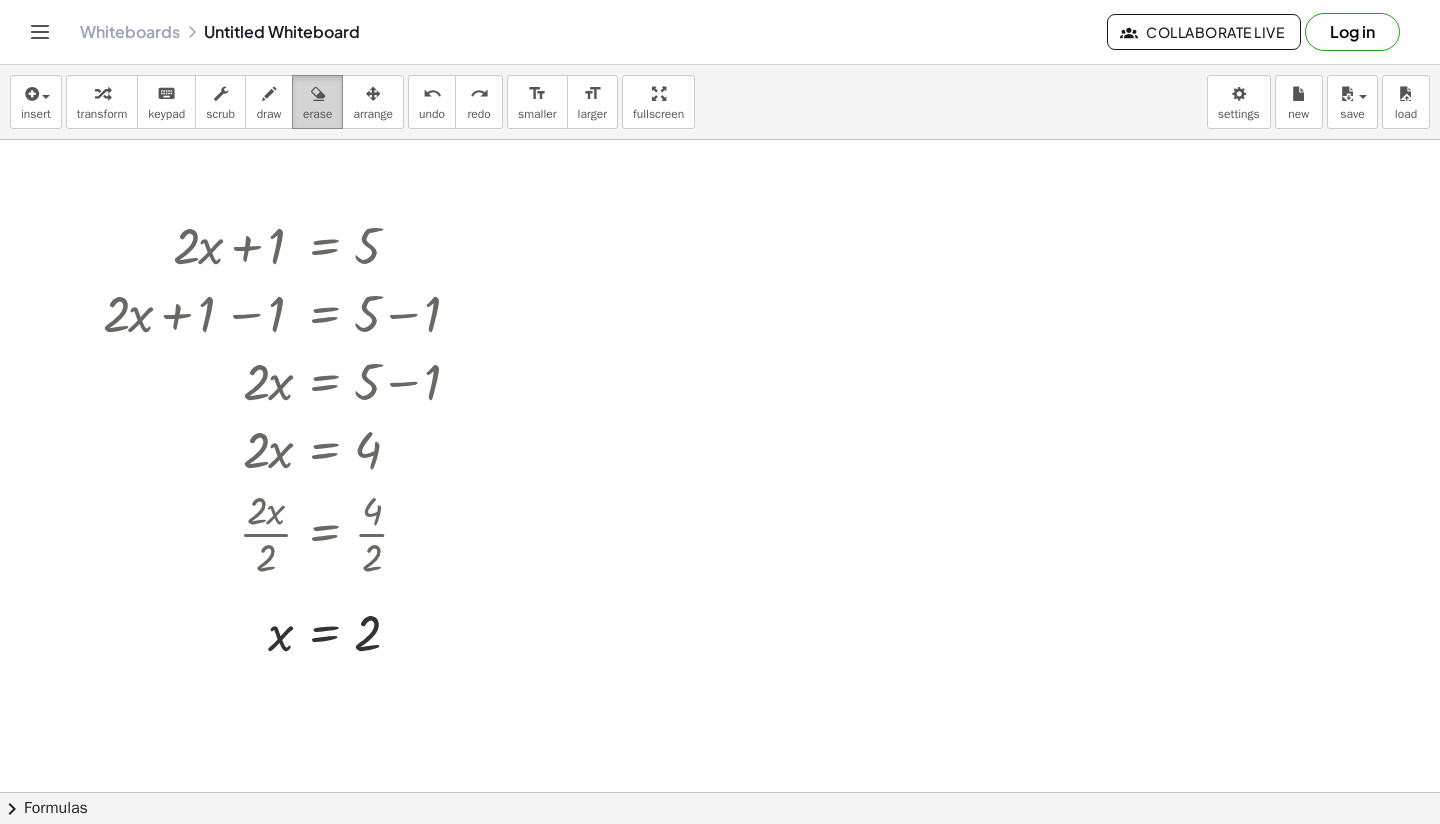 click at bounding box center [317, 93] 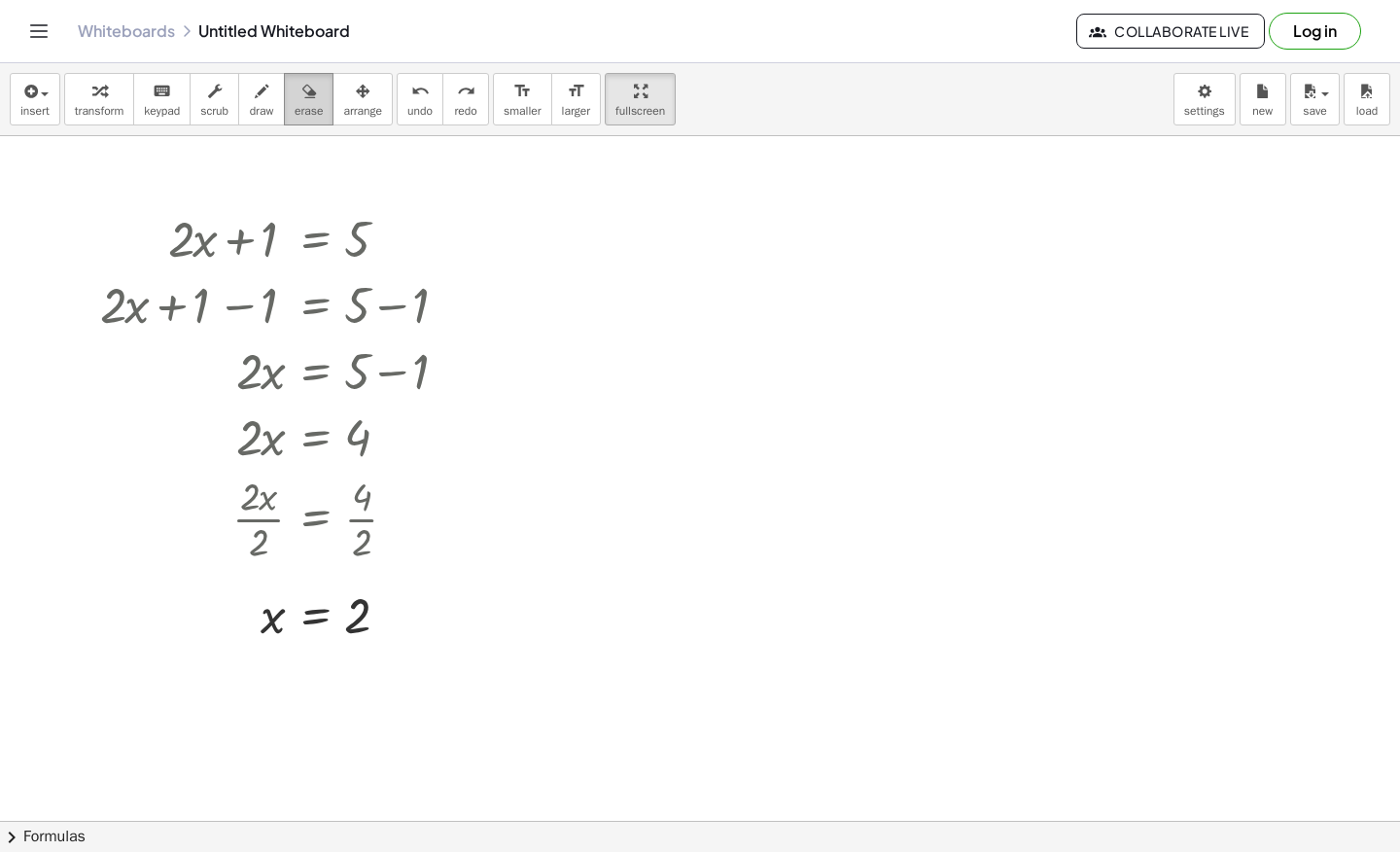 click on "erase" at bounding box center [308, 99] 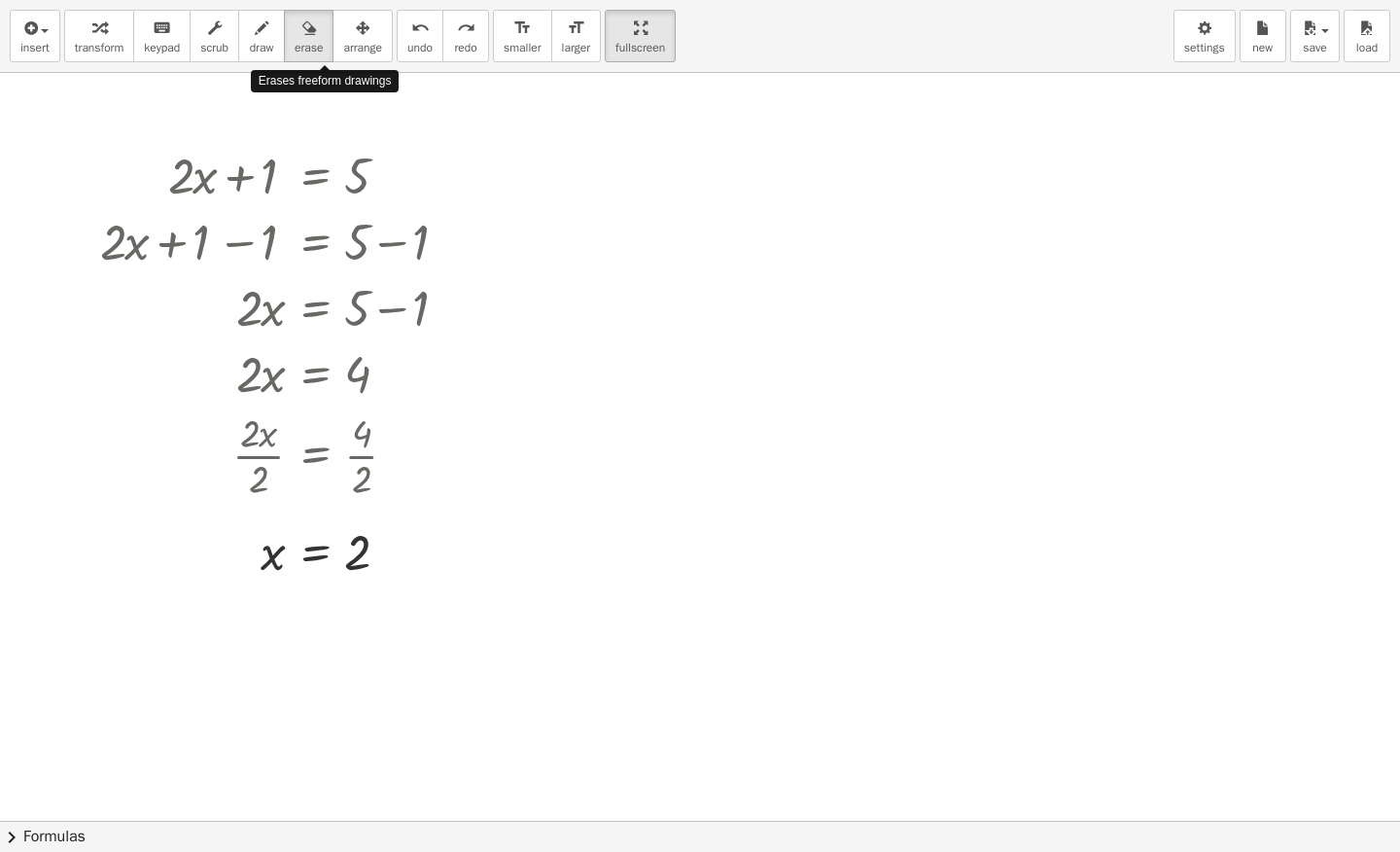 drag, startPoint x: 315, startPoint y: 41, endPoint x: 228, endPoint y: 90, distance: 99.84989 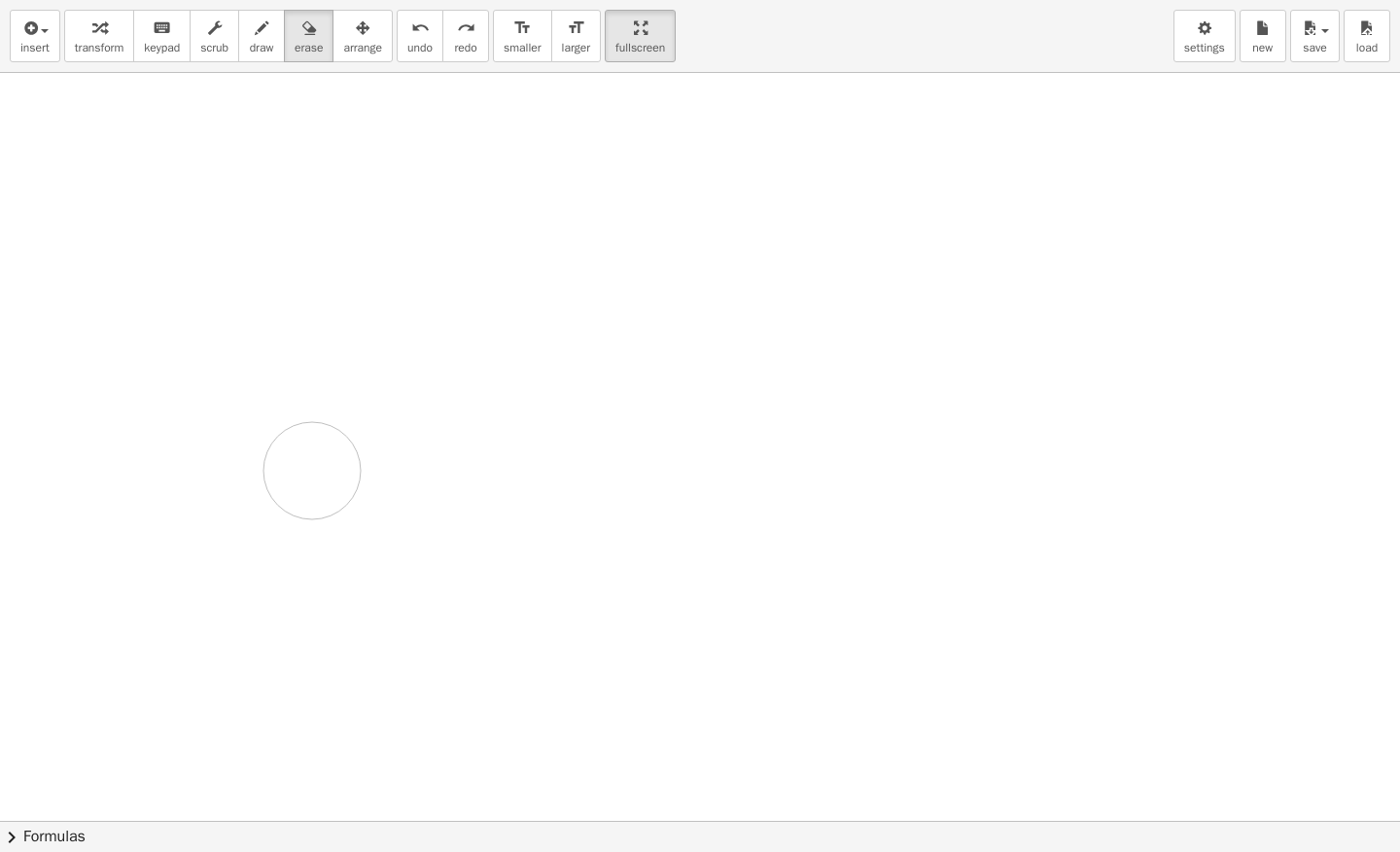 drag, startPoint x: 122, startPoint y: 130, endPoint x: 292, endPoint y: 444, distance: 357.06582 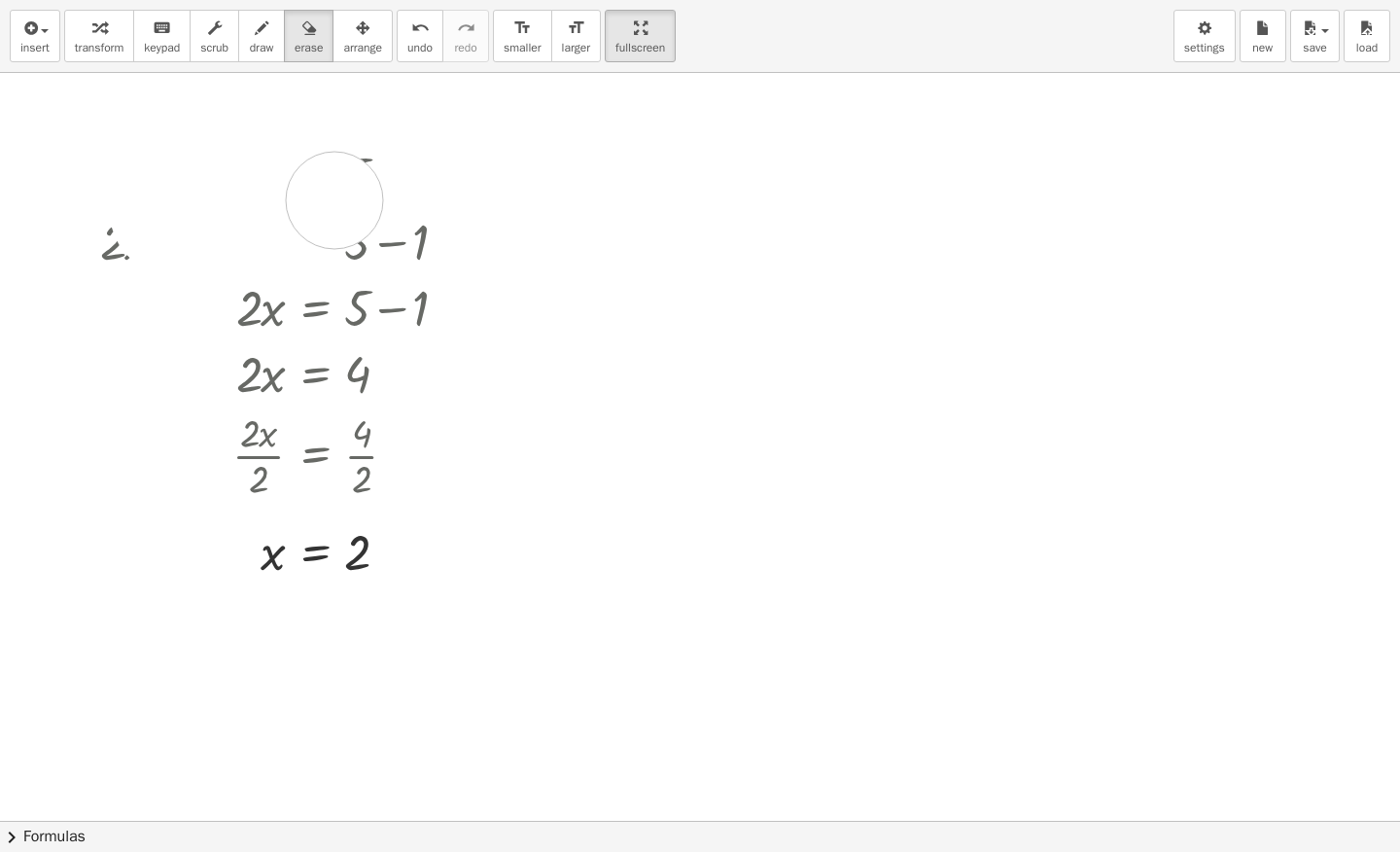 drag, startPoint x: 283, startPoint y: 147, endPoint x: 406, endPoint y: 197, distance: 132.77424 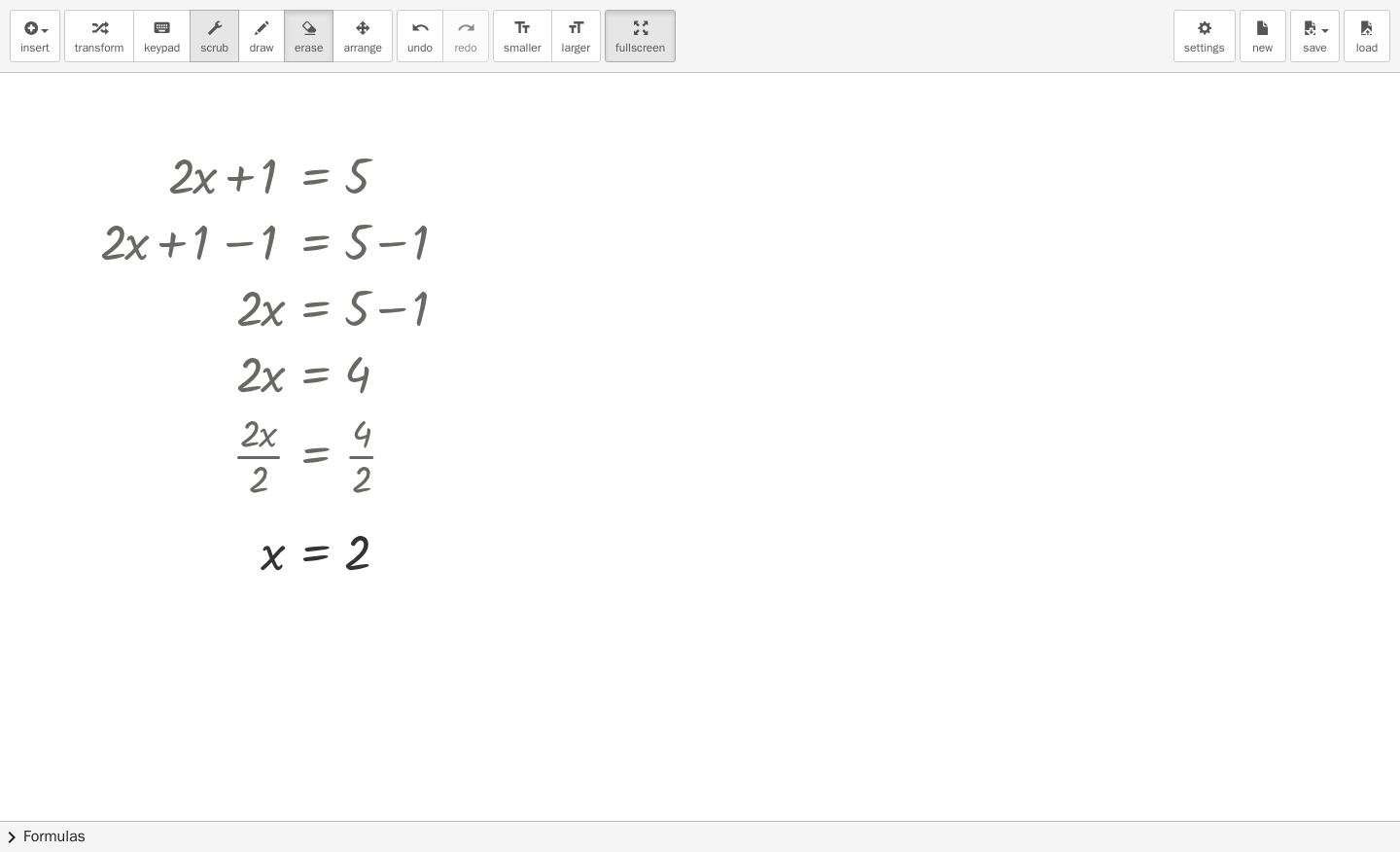 click on "scrub" at bounding box center [214, 48] 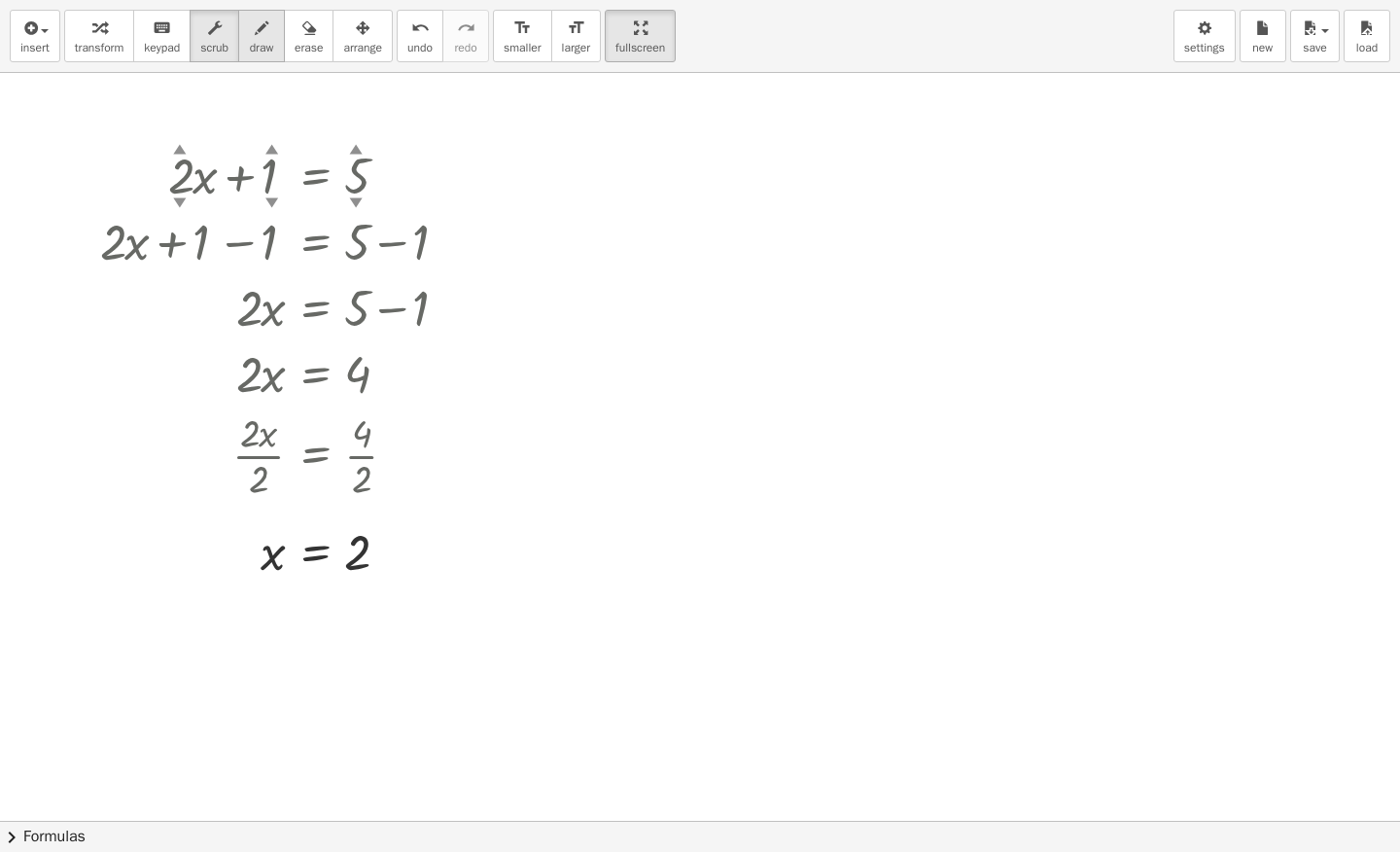 click on "draw" at bounding box center [262, 48] 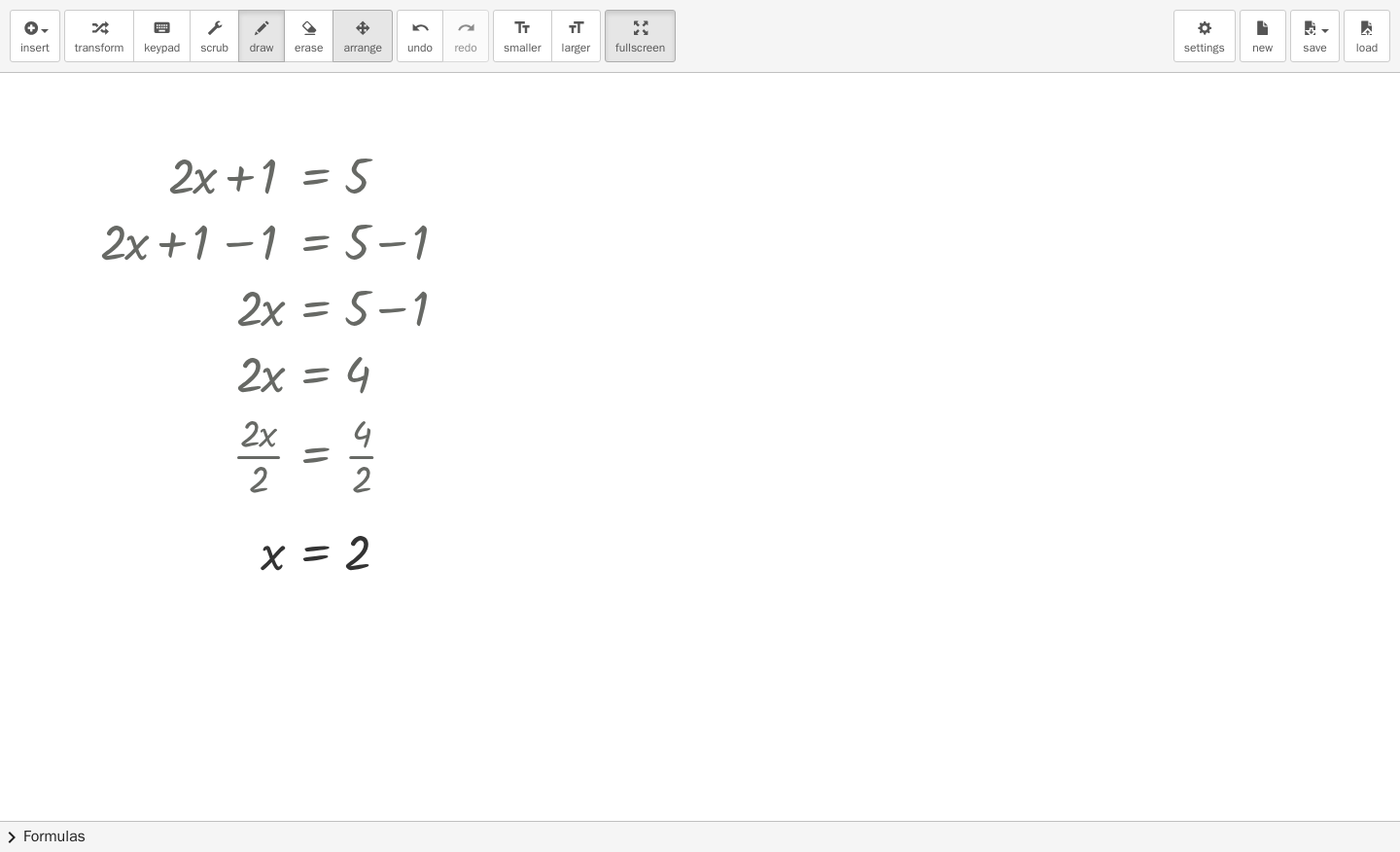 click on "arrange" at bounding box center [363, 48] 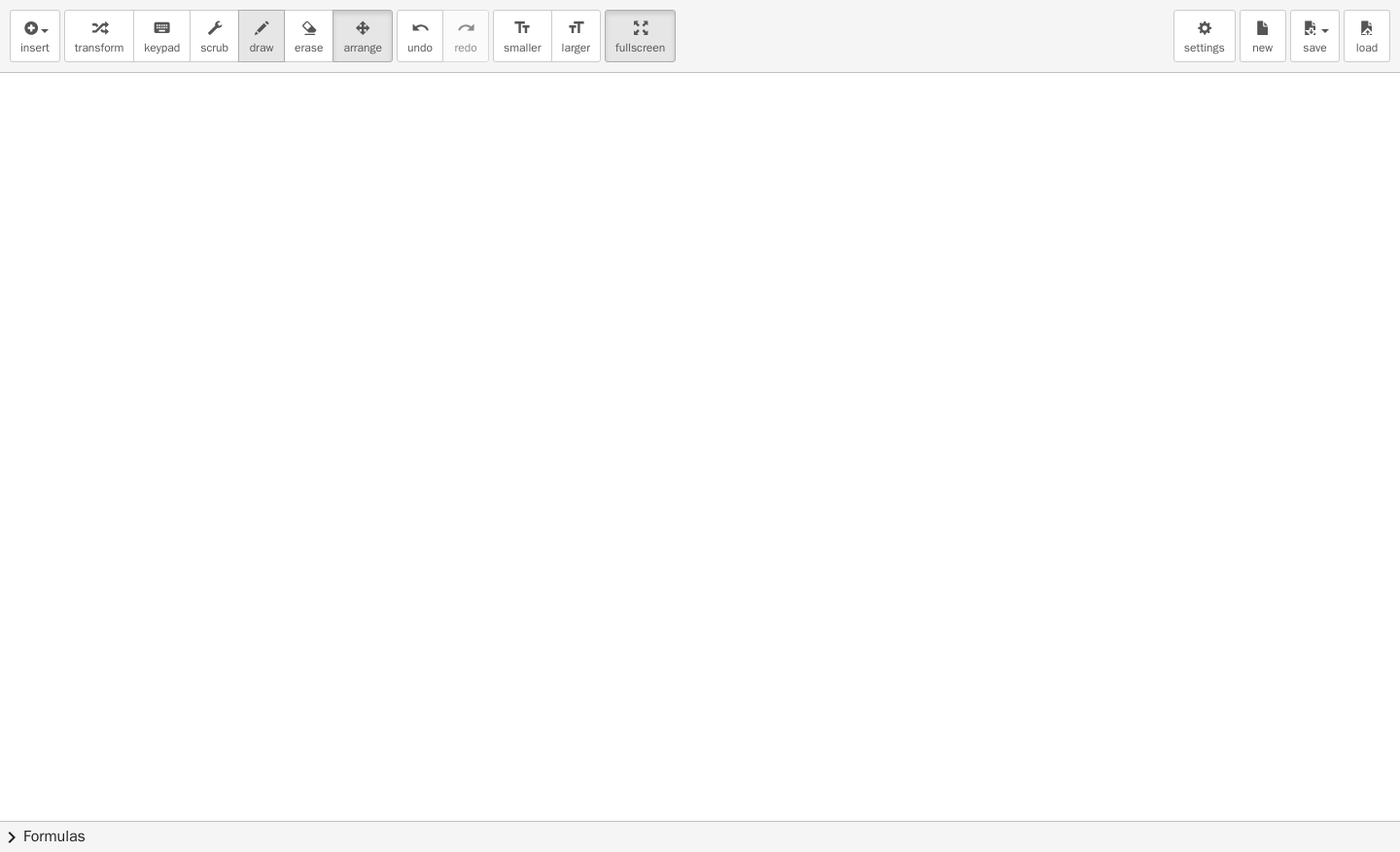 click on "draw" at bounding box center [262, 48] 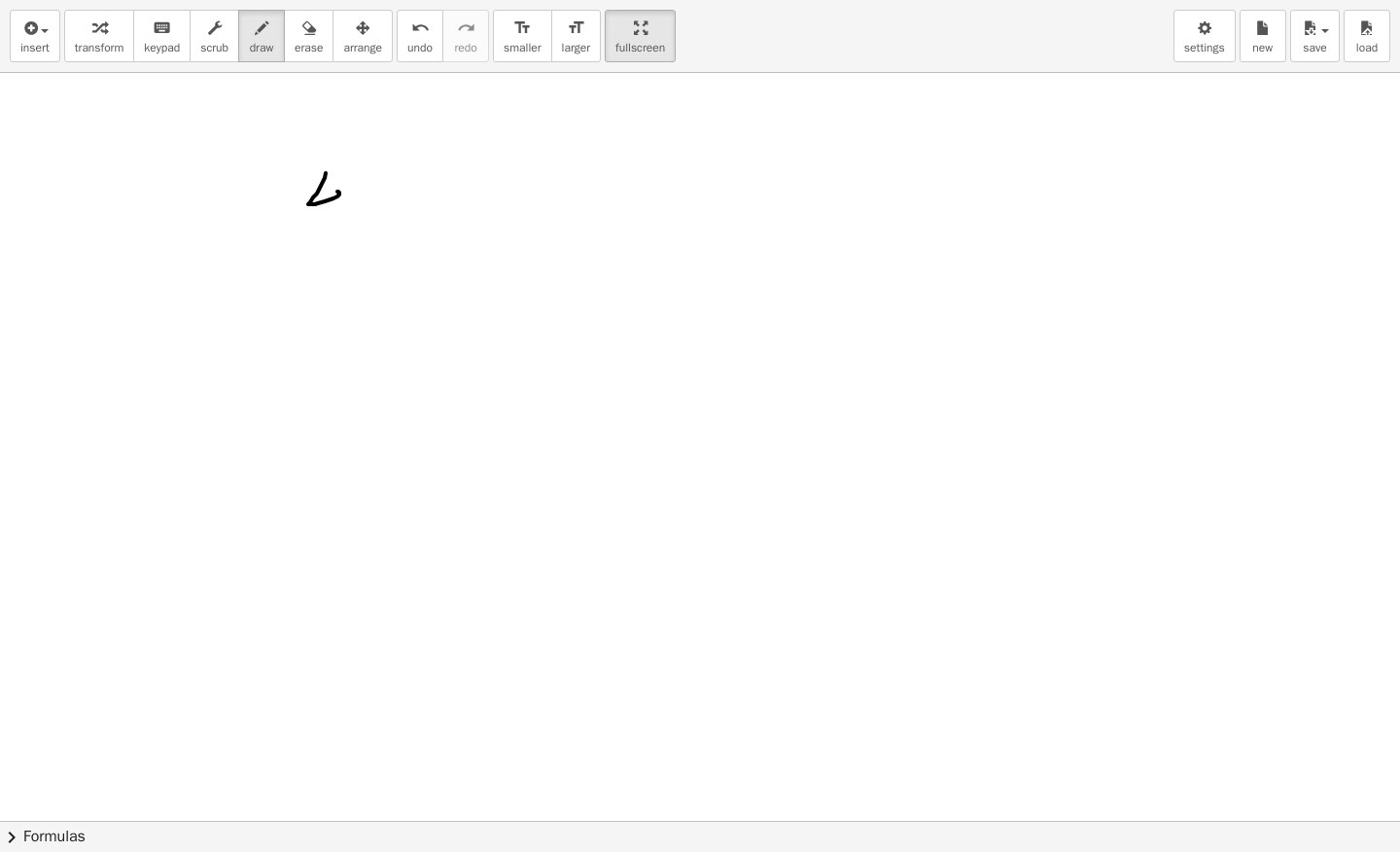 drag, startPoint x: 325, startPoint y: 178, endPoint x: 344, endPoint y: 197, distance: 26.870058 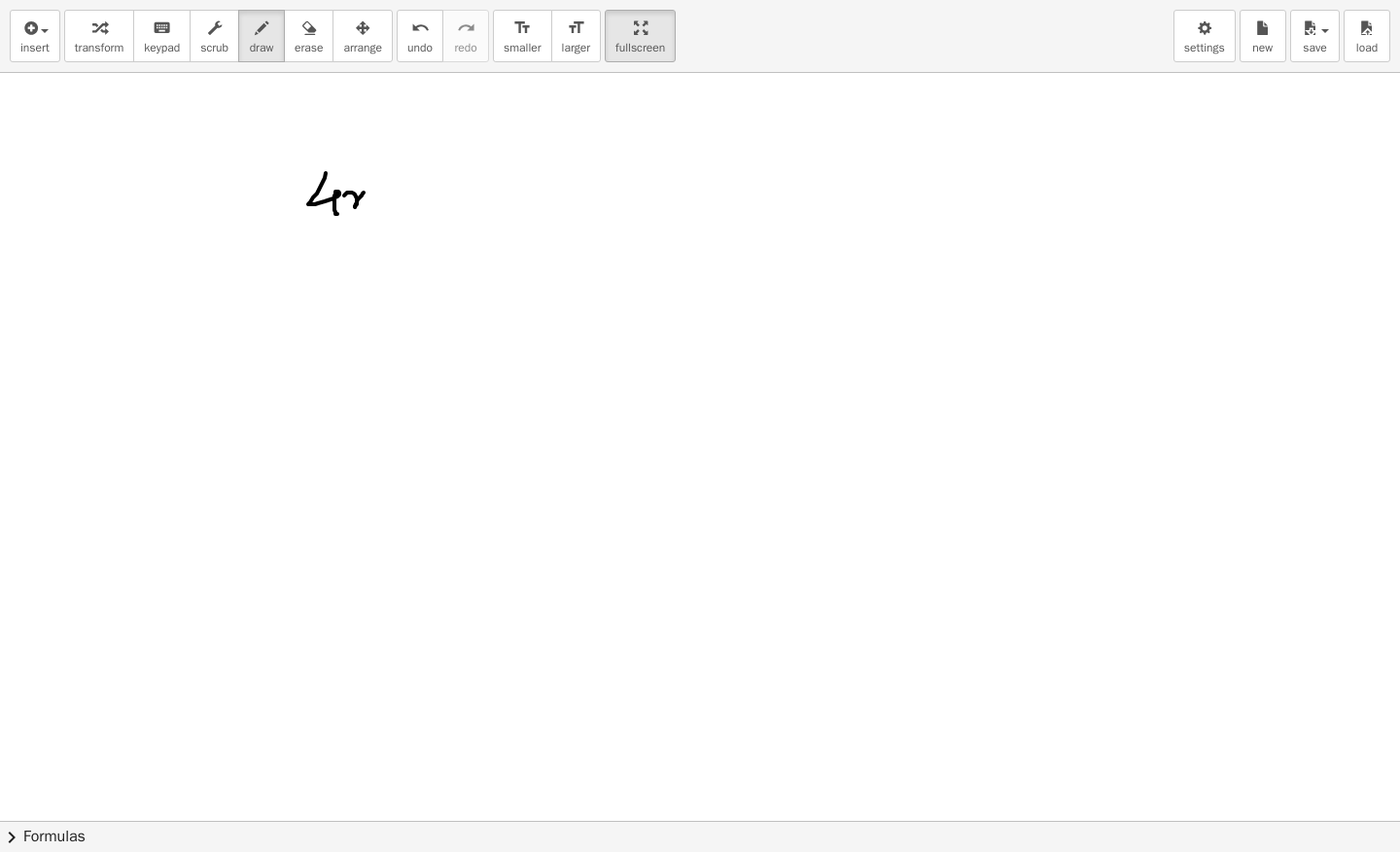 drag, startPoint x: 356, startPoint y: 205, endPoint x: 394, endPoint y: 202, distance: 38.118237 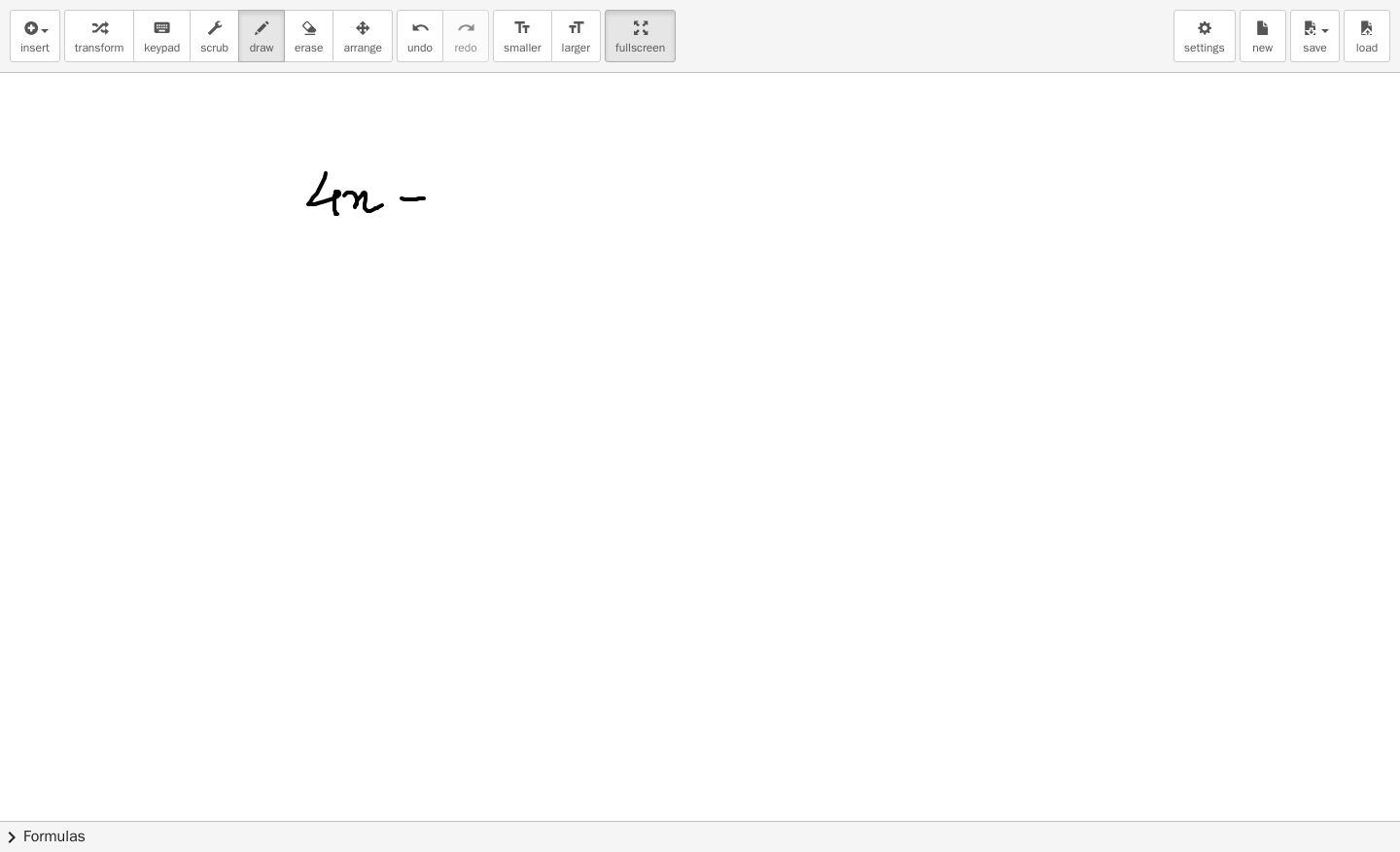 drag, startPoint x: 402, startPoint y: 198, endPoint x: 424, endPoint y: 197, distance: 22.022716 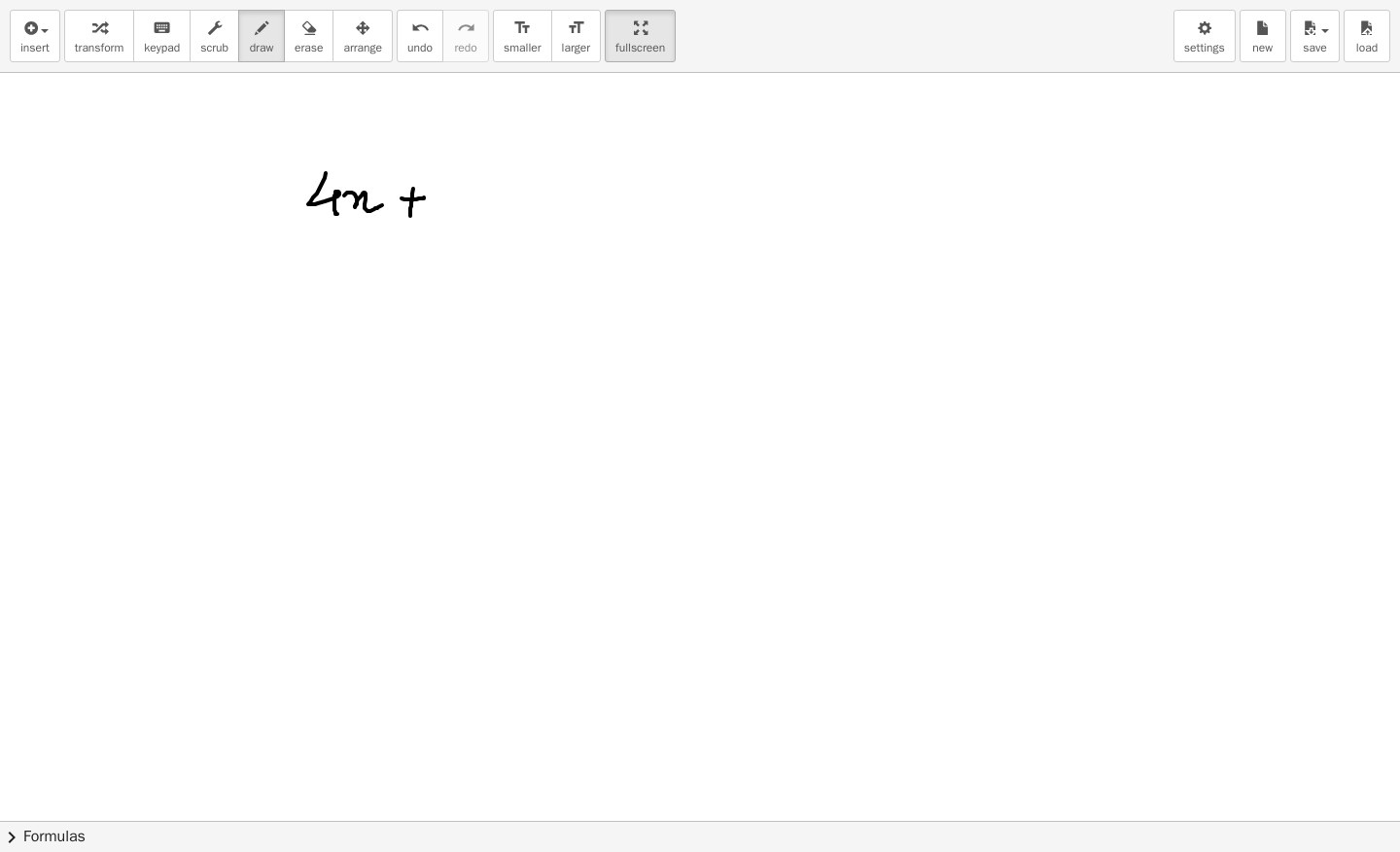 drag, startPoint x: 412, startPoint y: 196, endPoint x: 425, endPoint y: 208, distance: 17.691806 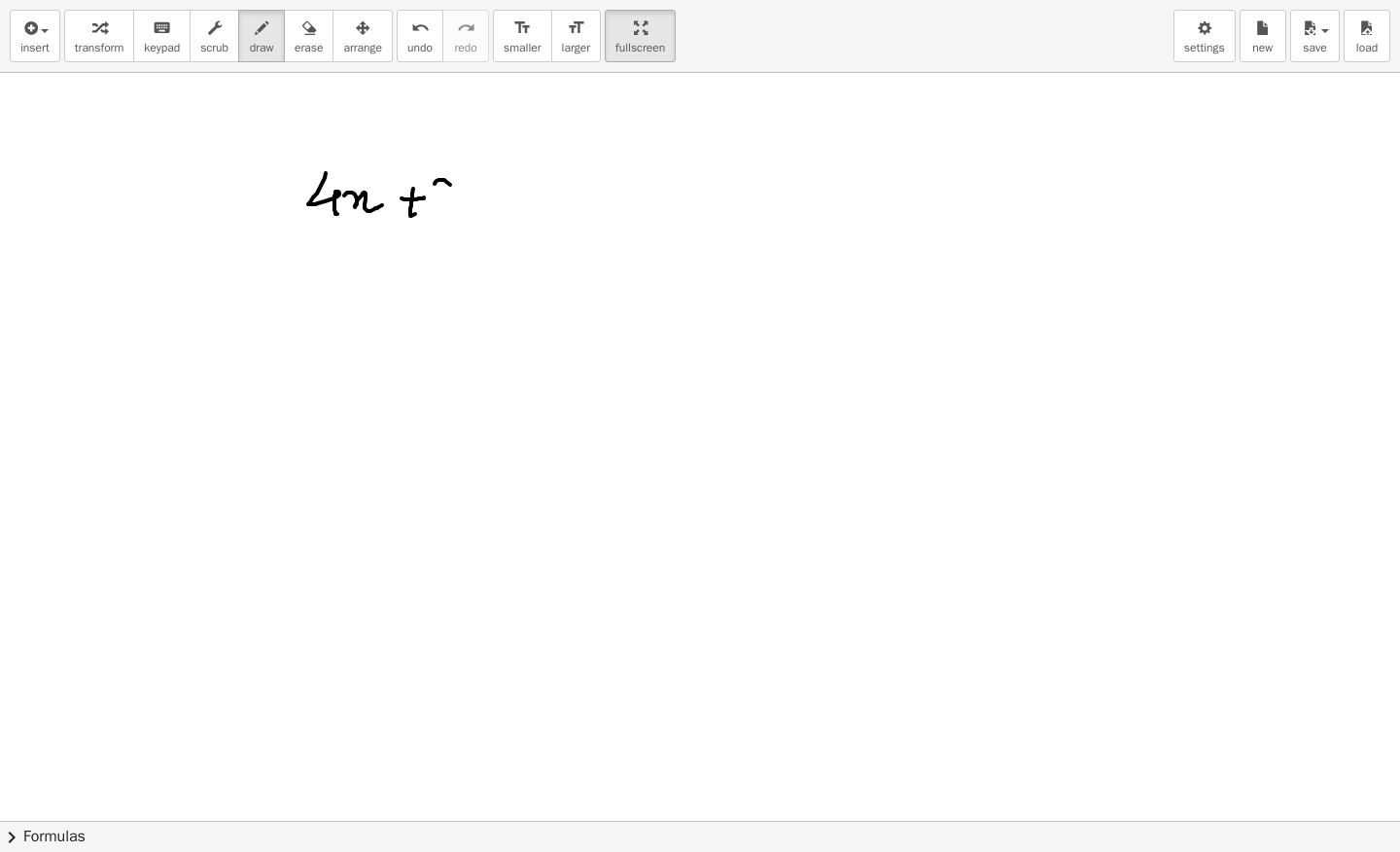 drag, startPoint x: 438, startPoint y: 180, endPoint x: 448, endPoint y: 222, distance: 43.17407 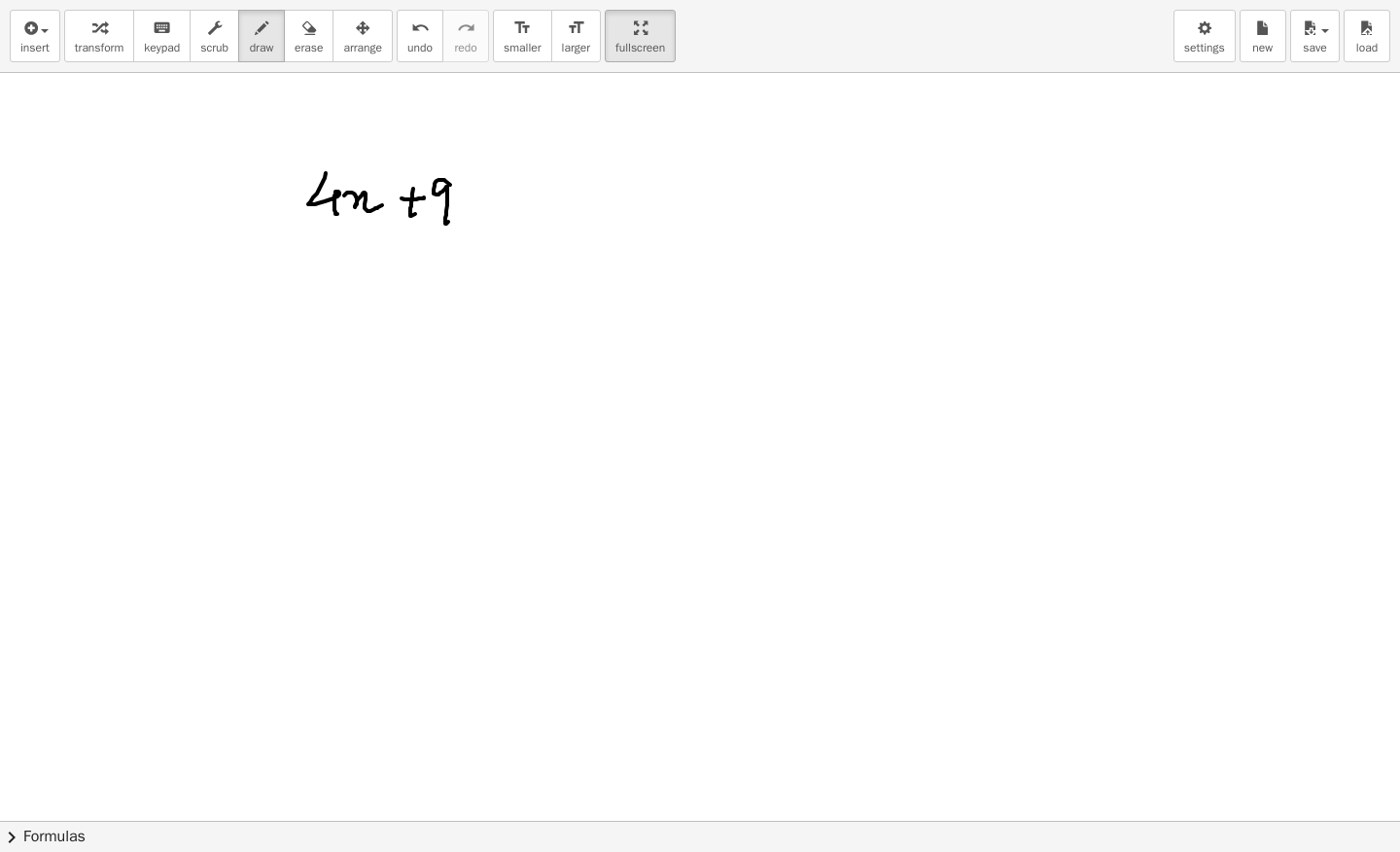 drag, startPoint x: 478, startPoint y: 198, endPoint x: 487, endPoint y: 204, distance: 10.816654 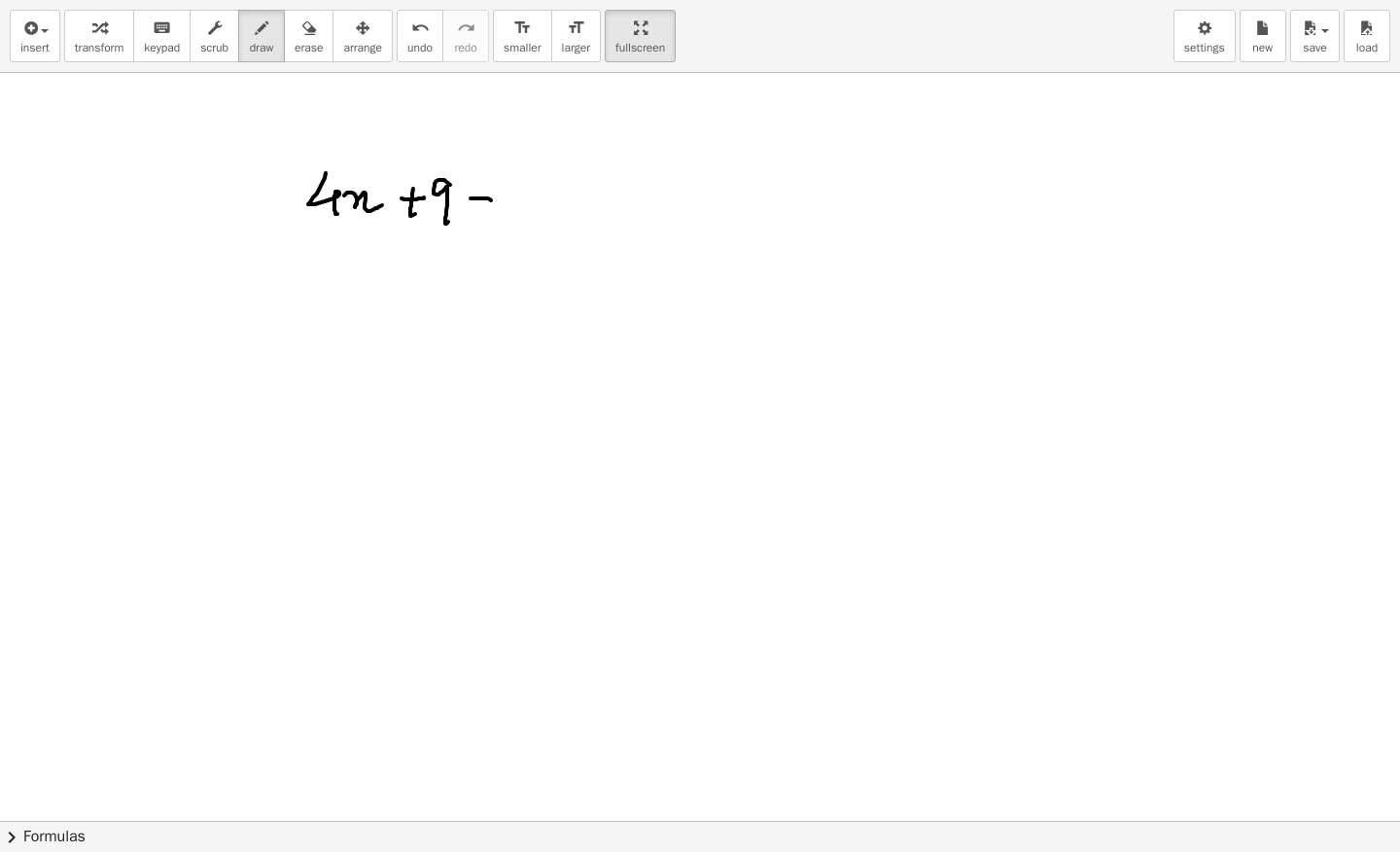 drag, startPoint x: 473, startPoint y: 218, endPoint x: 526, endPoint y: 195, distance: 57.775427 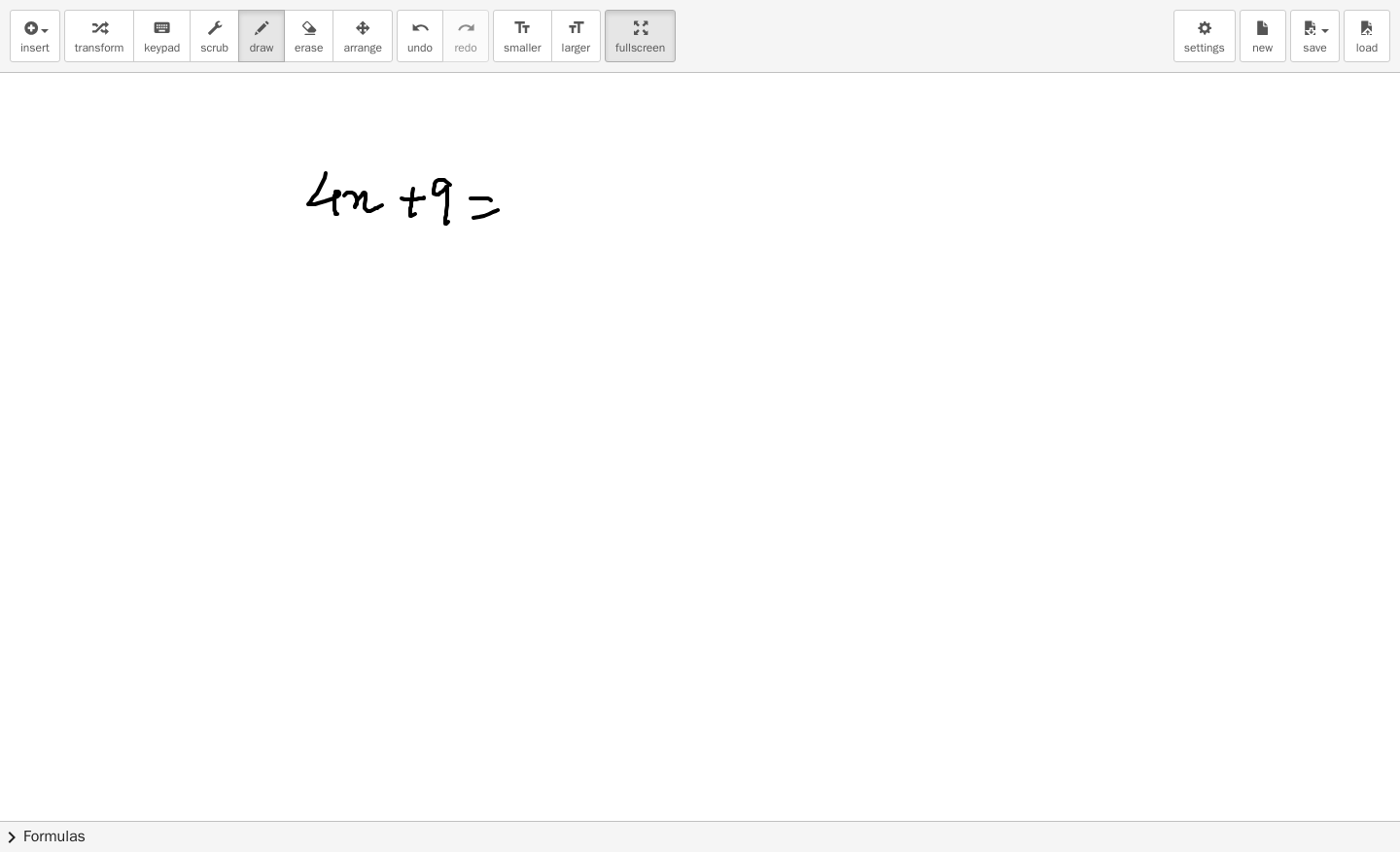 drag, startPoint x: 517, startPoint y: 222, endPoint x: 543, endPoint y: 190, distance: 41.231056 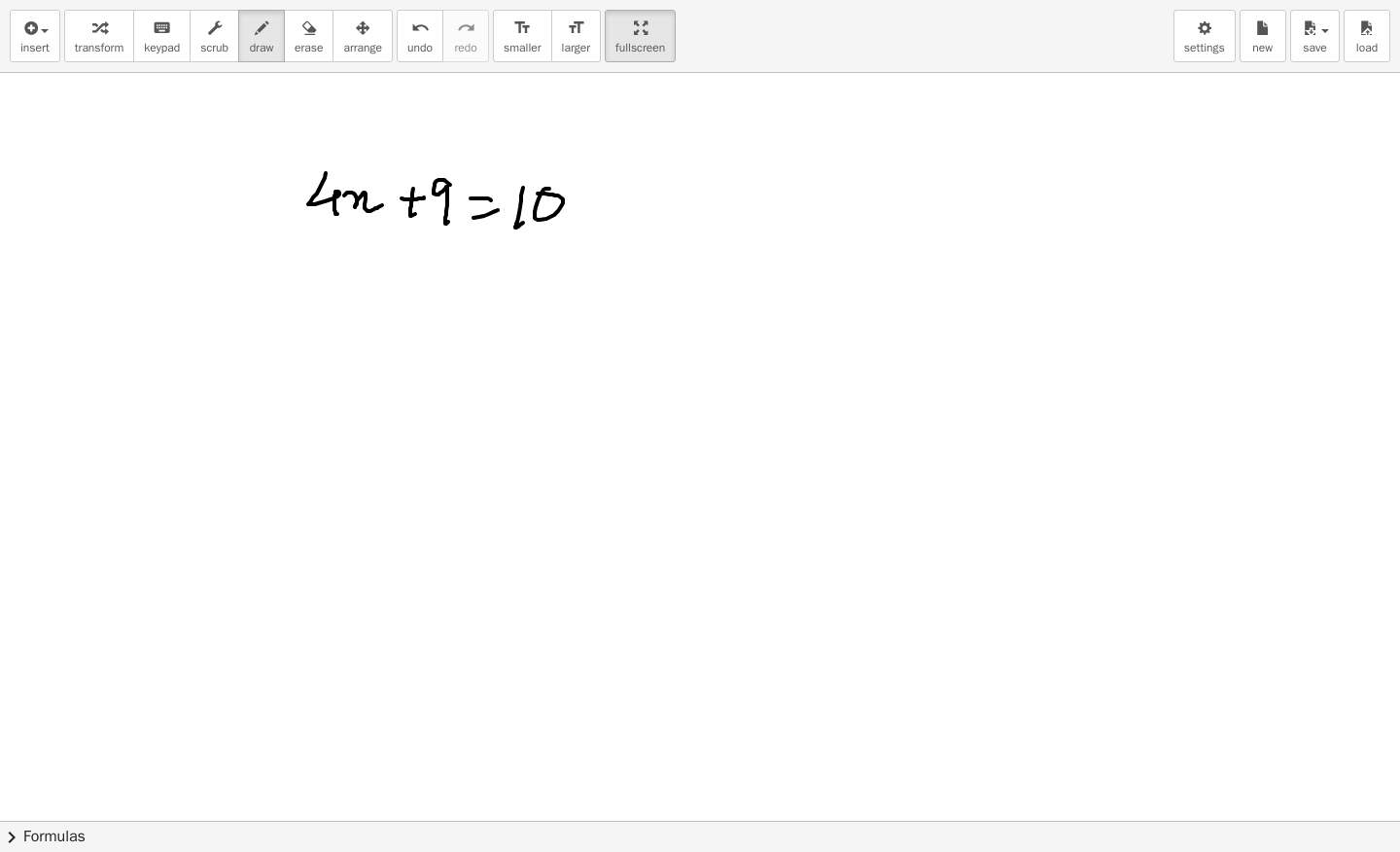 click at bounding box center [700, 821] 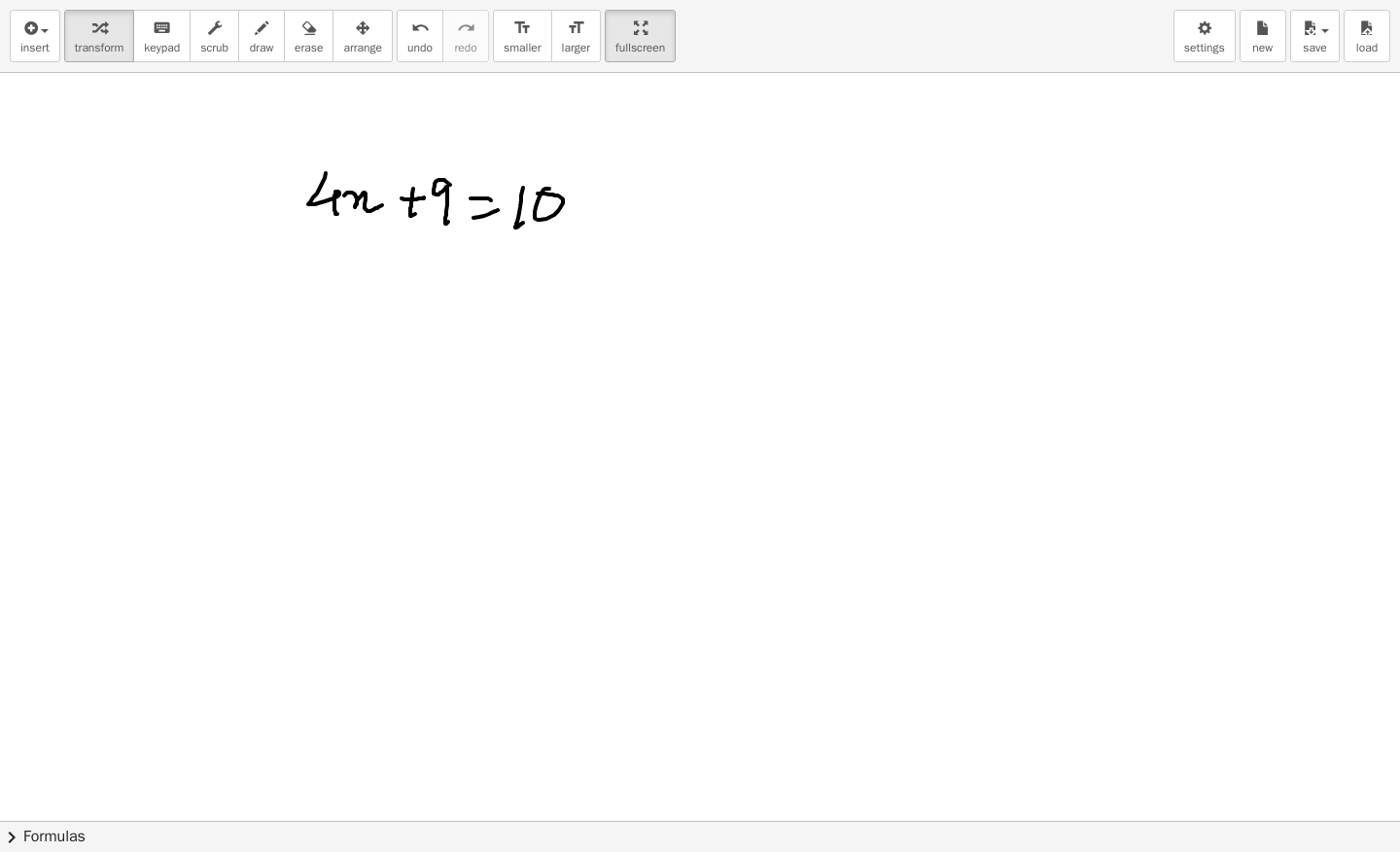 drag, startPoint x: 265, startPoint y: 222, endPoint x: 364, endPoint y: 158, distance: 117.88554 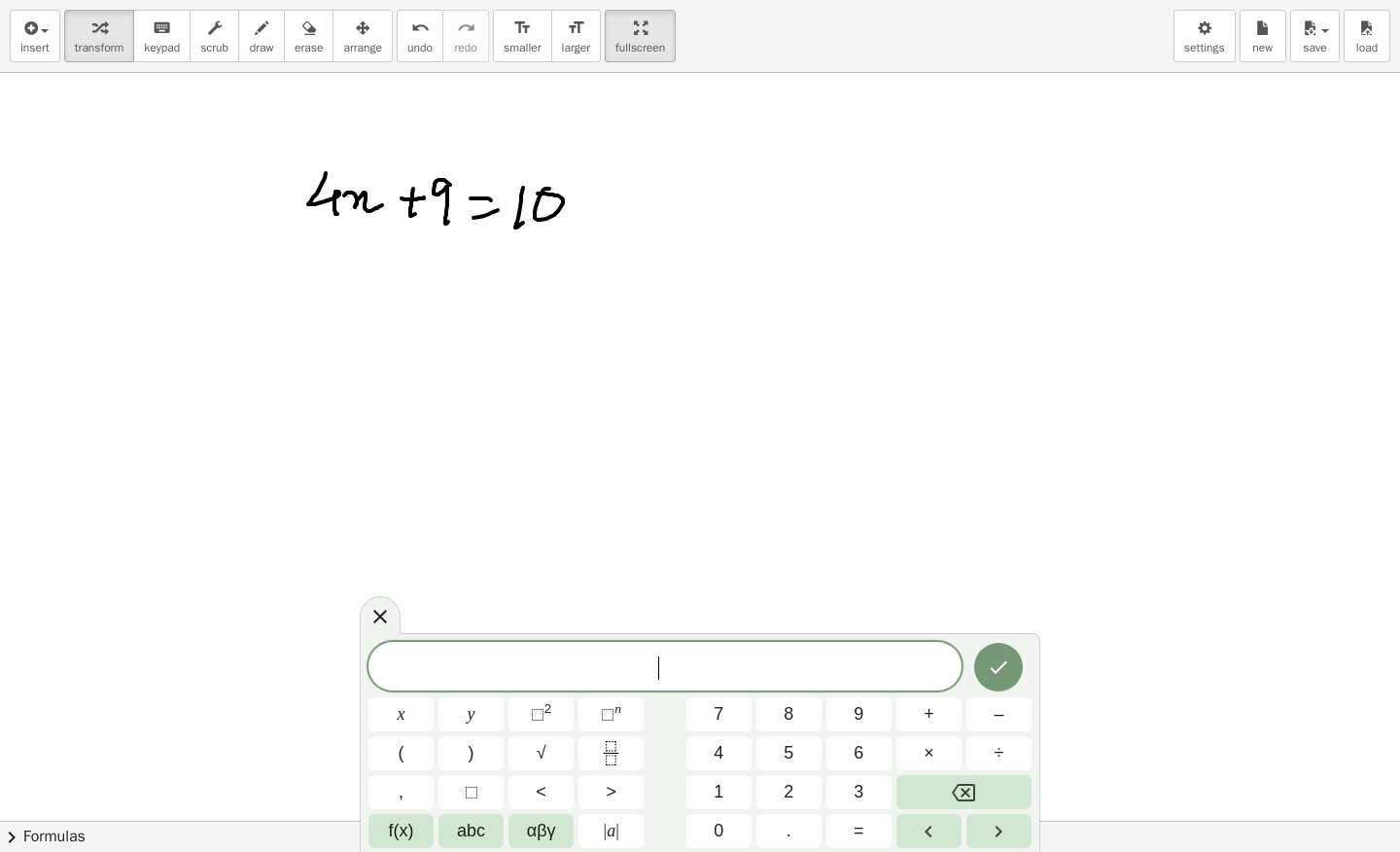 scroll, scrollTop: 1, scrollLeft: 0, axis: vertical 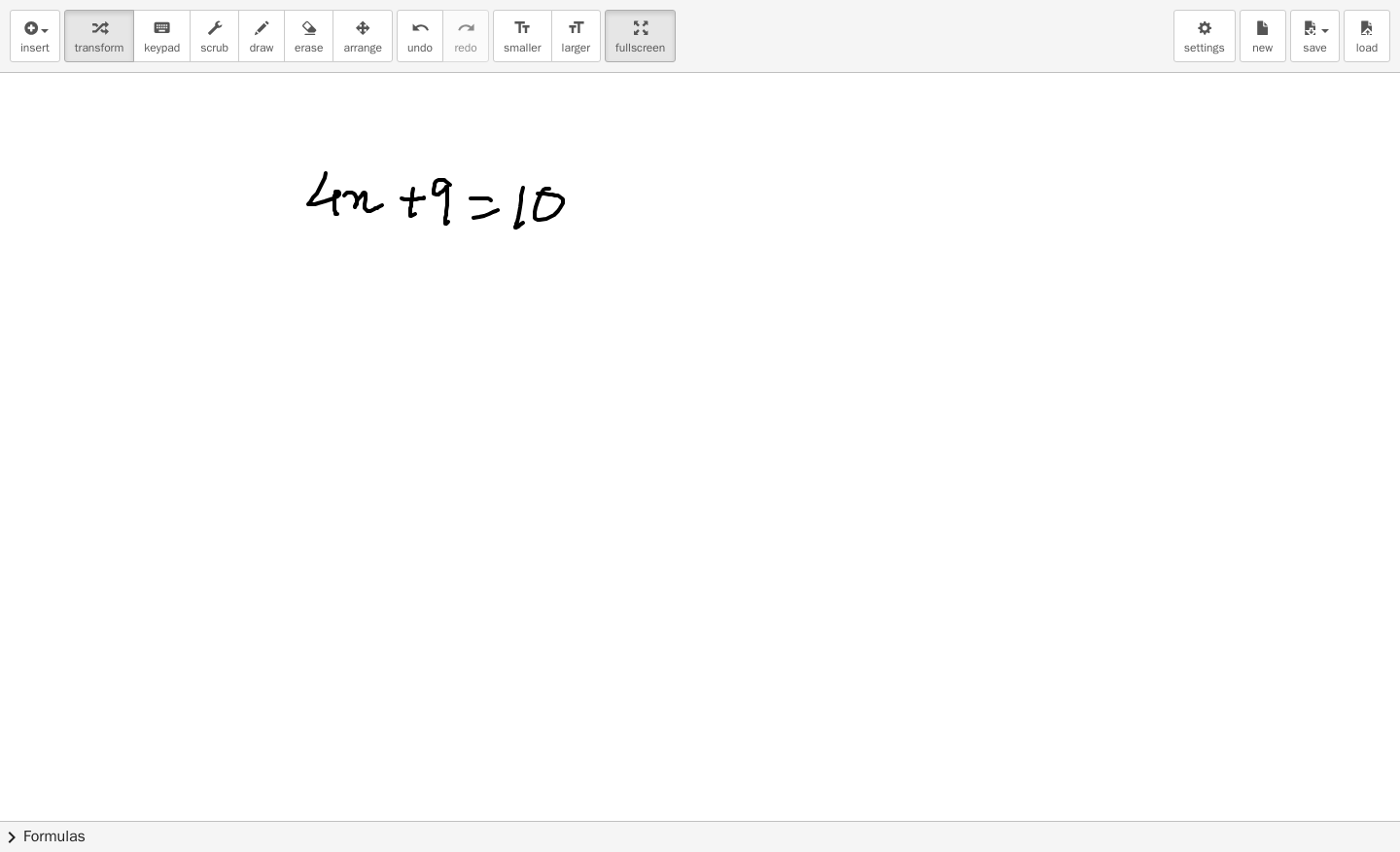 click at bounding box center [700, 821] 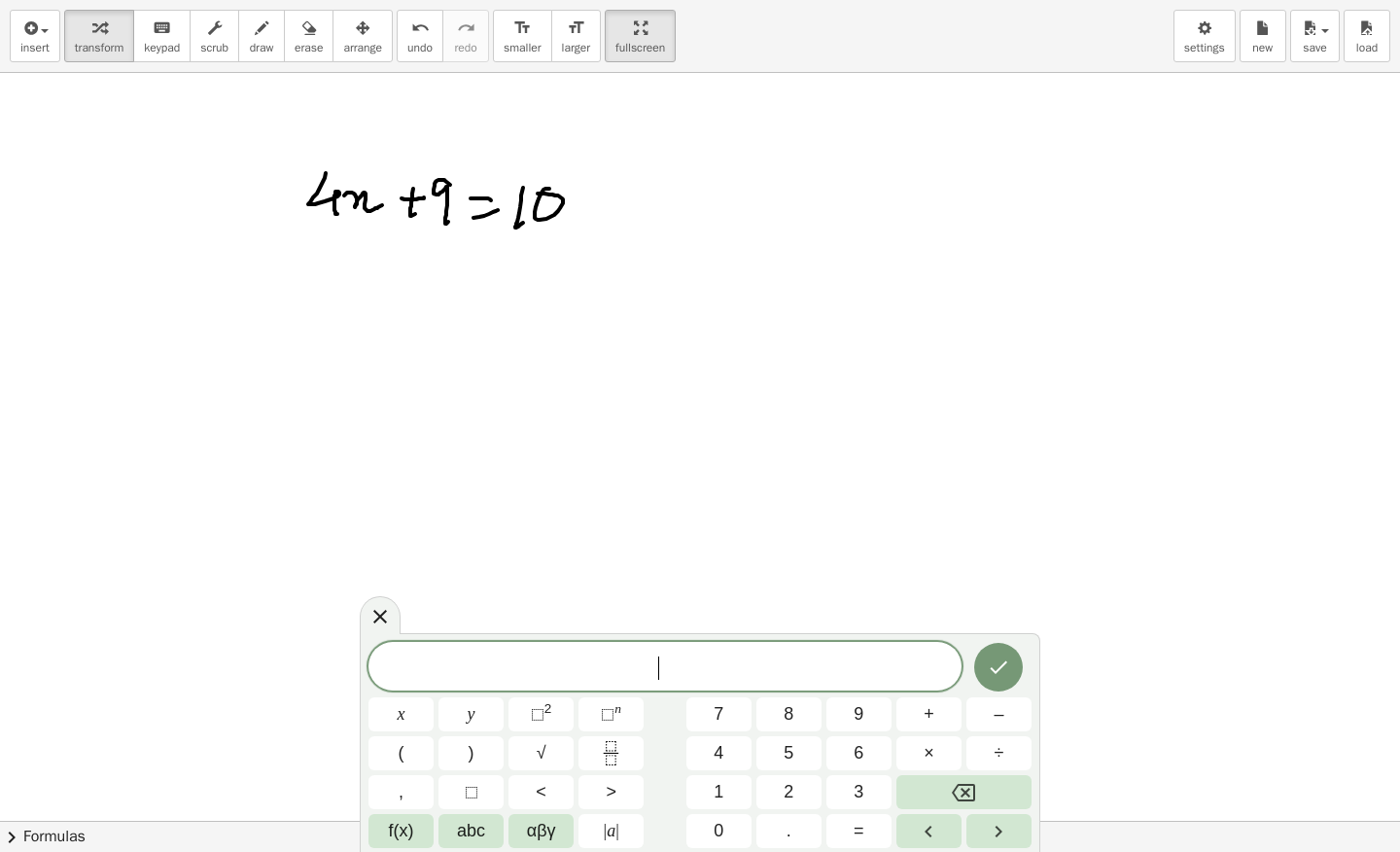 scroll, scrollTop: 2, scrollLeft: 0, axis: vertical 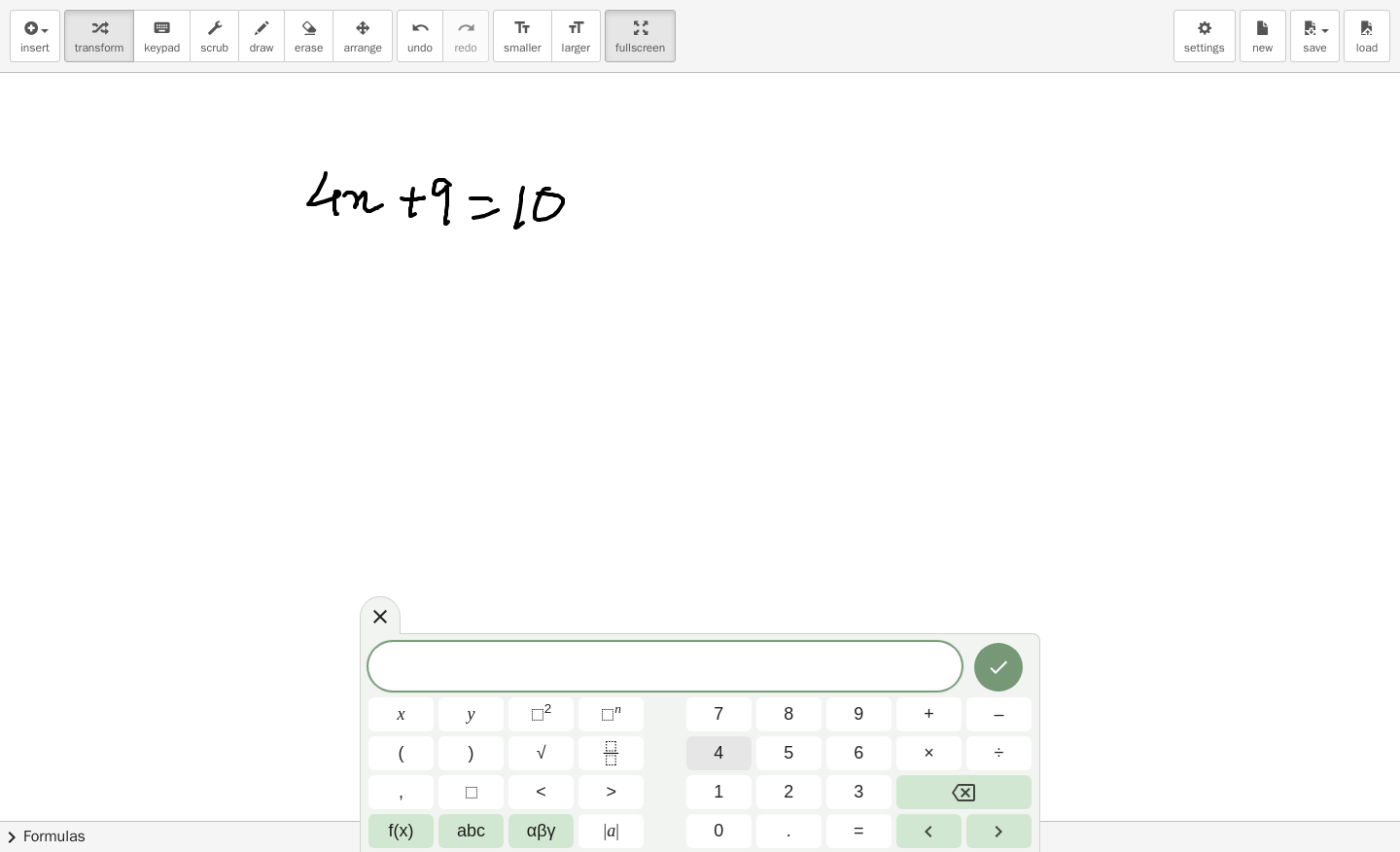 click on "4" at bounding box center [718, 753] 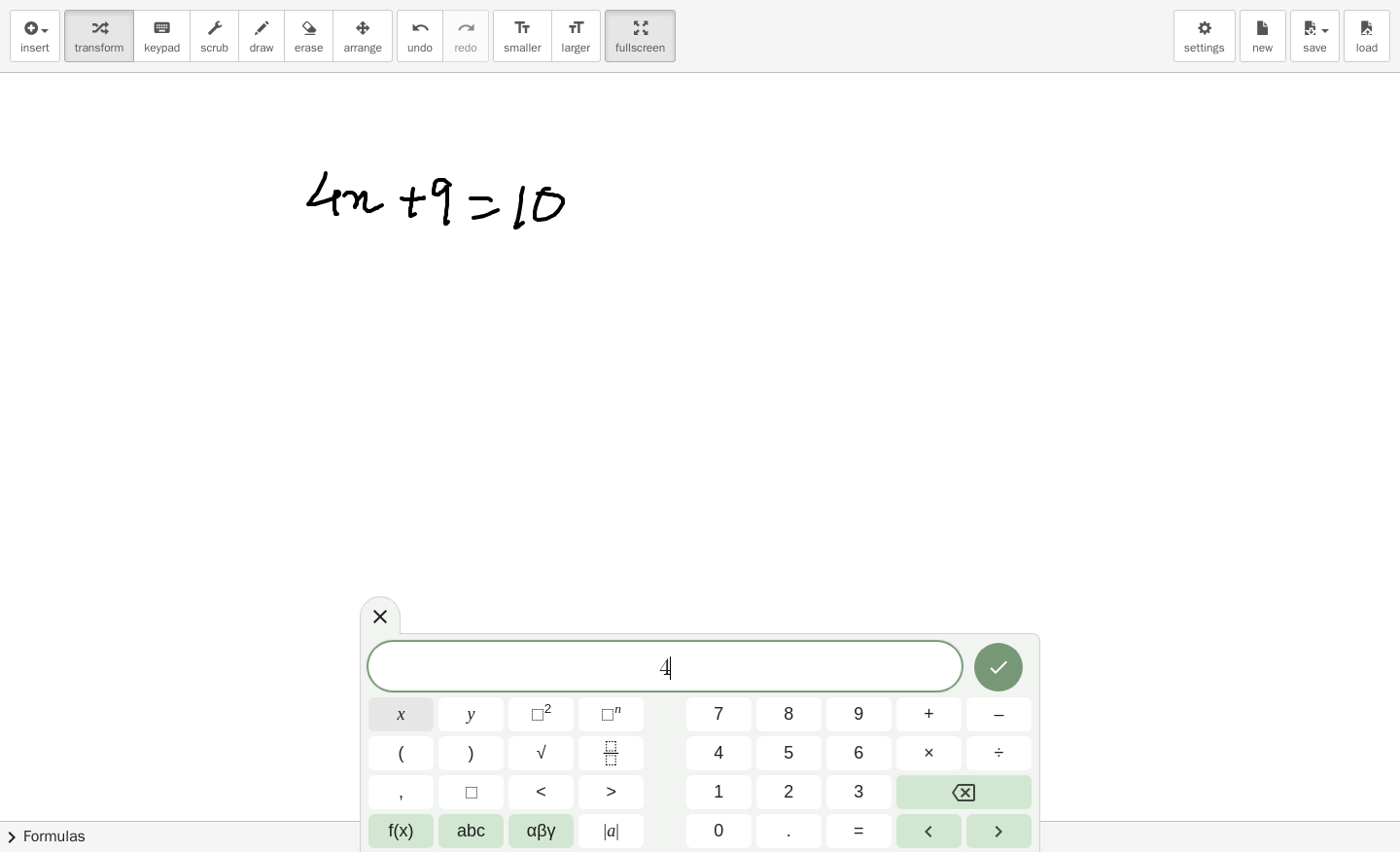 click on "x" at bounding box center (402, 714) 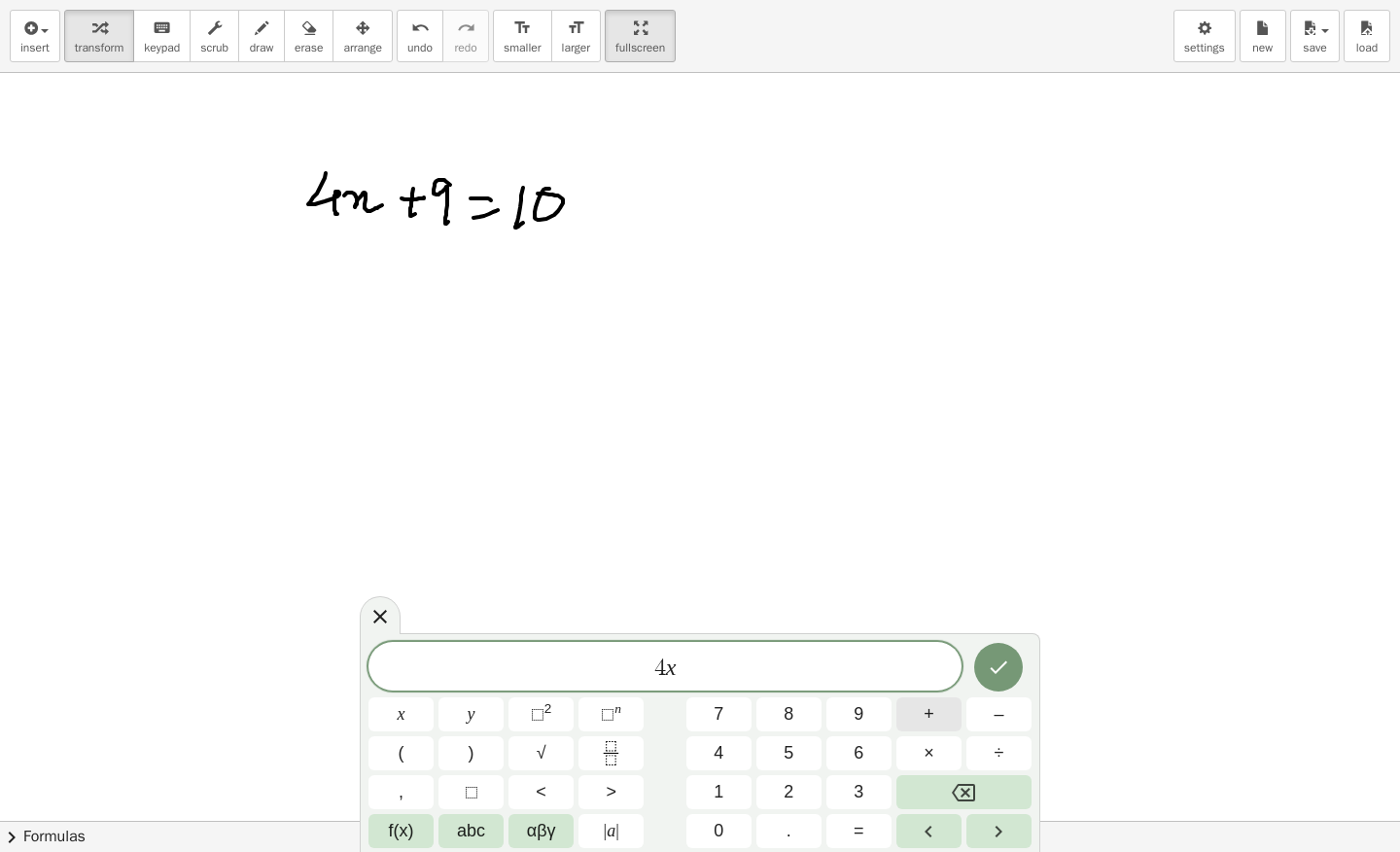 click on "+" at bounding box center (928, 714) 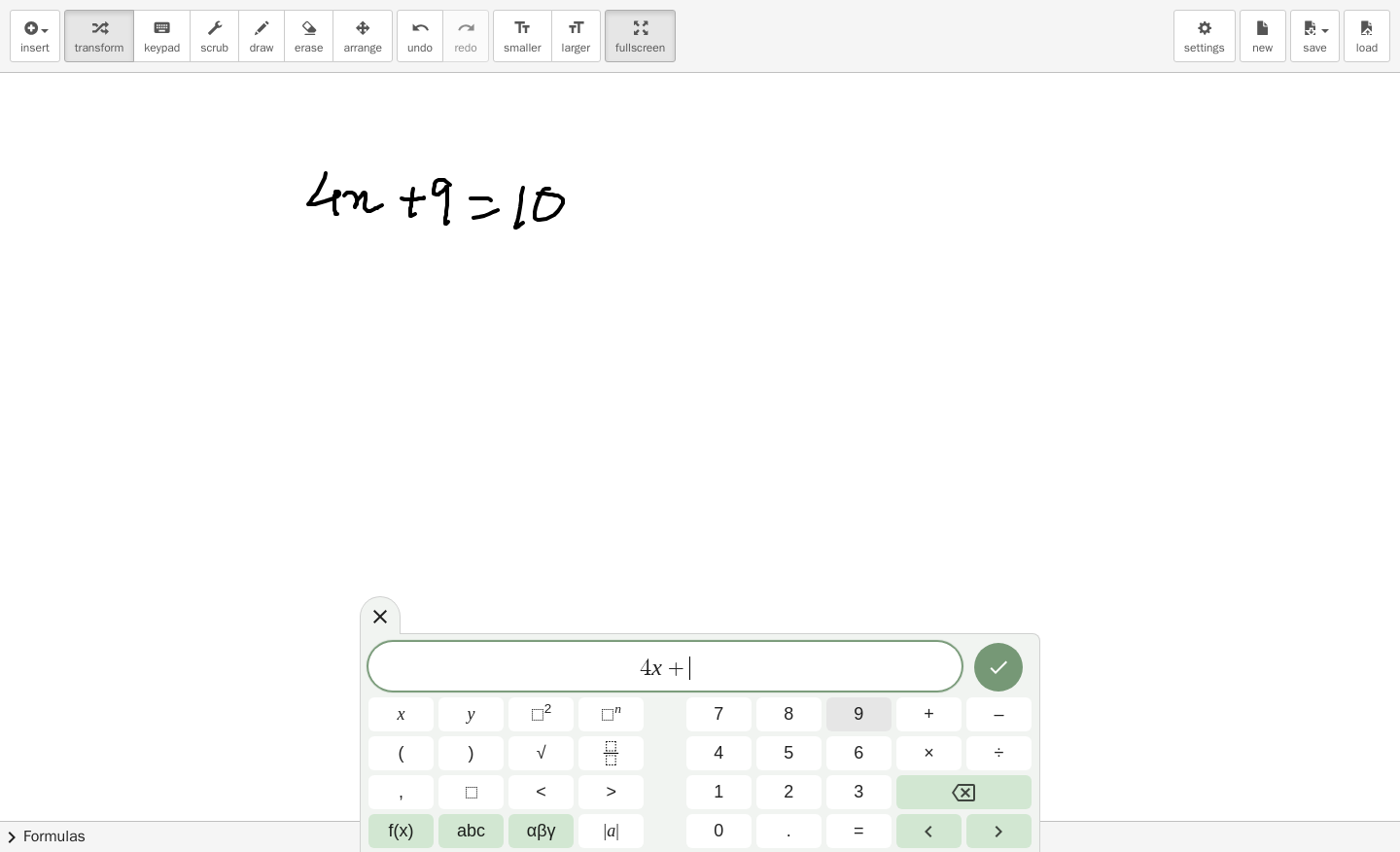 click on "9" at bounding box center (858, 714) 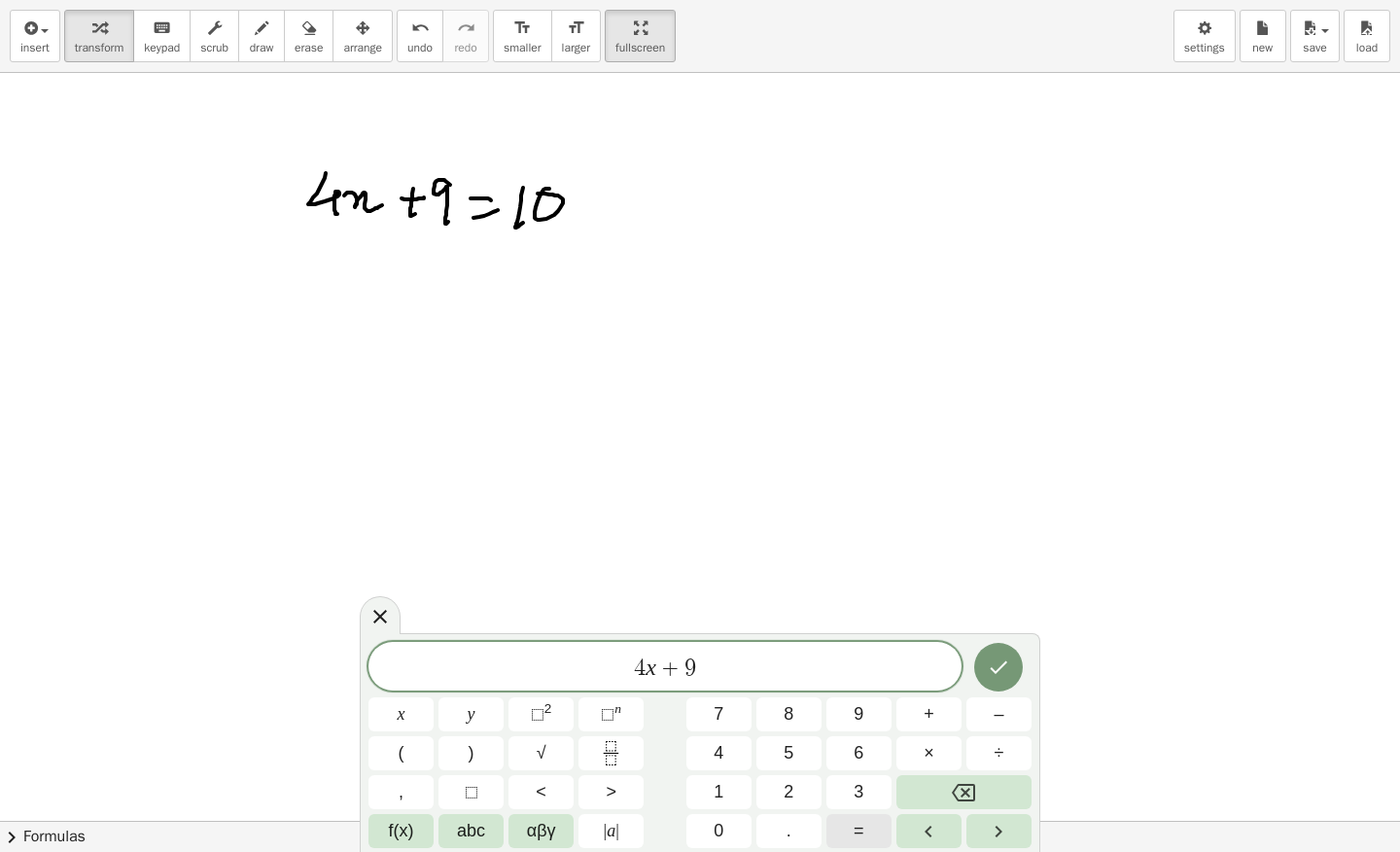 click on "=" at bounding box center [858, 831] 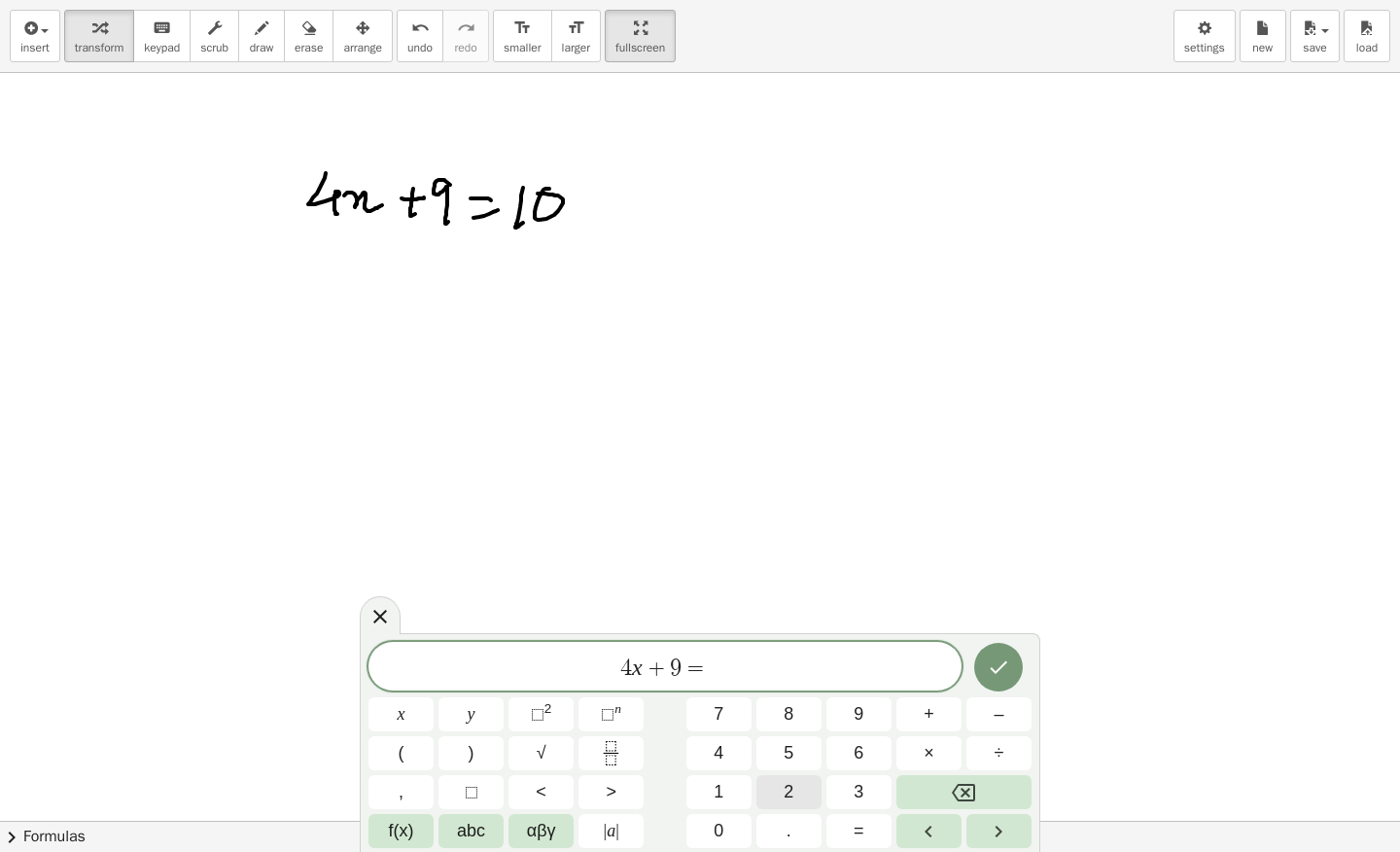 click on "2" at bounding box center (788, 792) 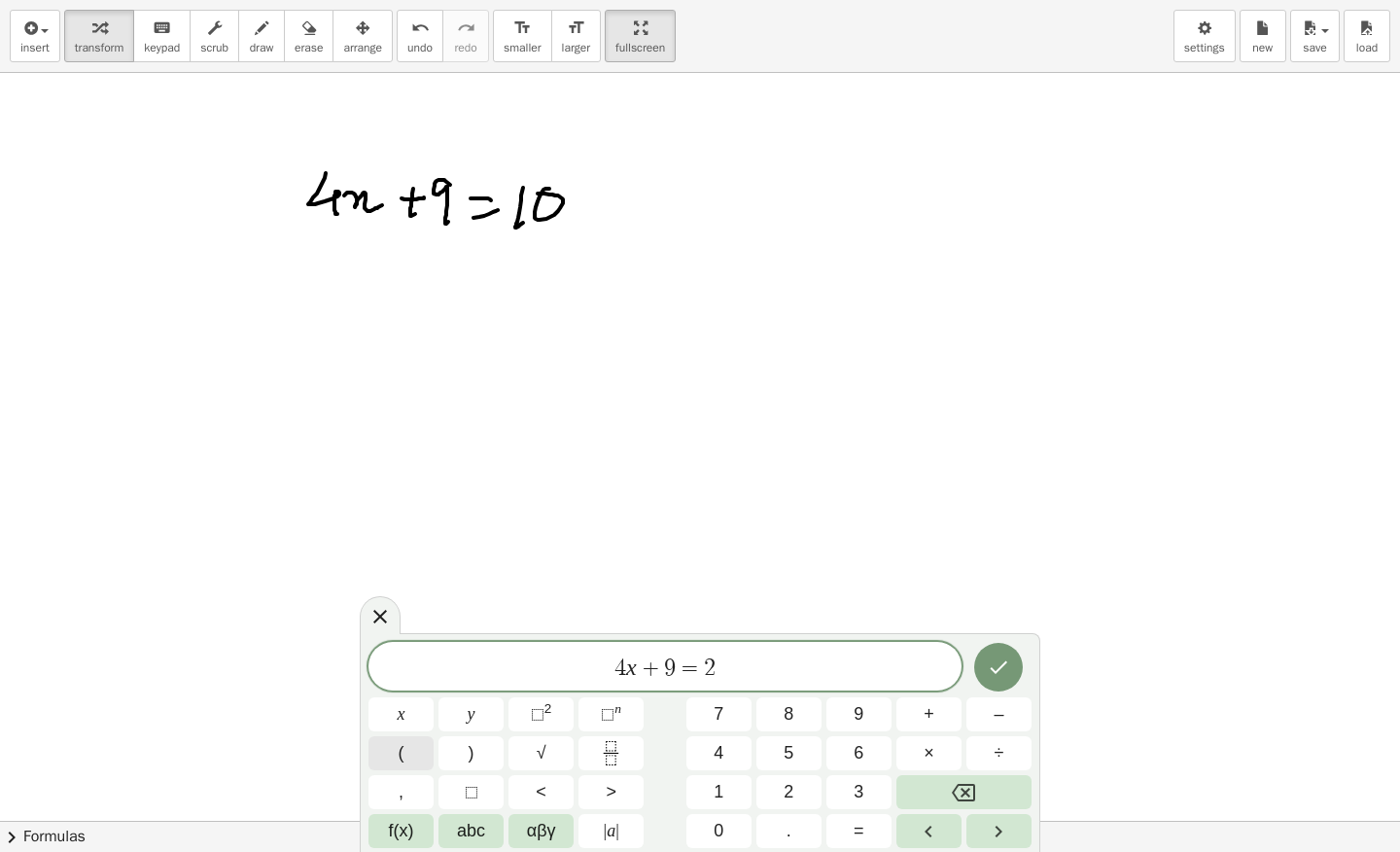 click on "(" at bounding box center [401, 753] 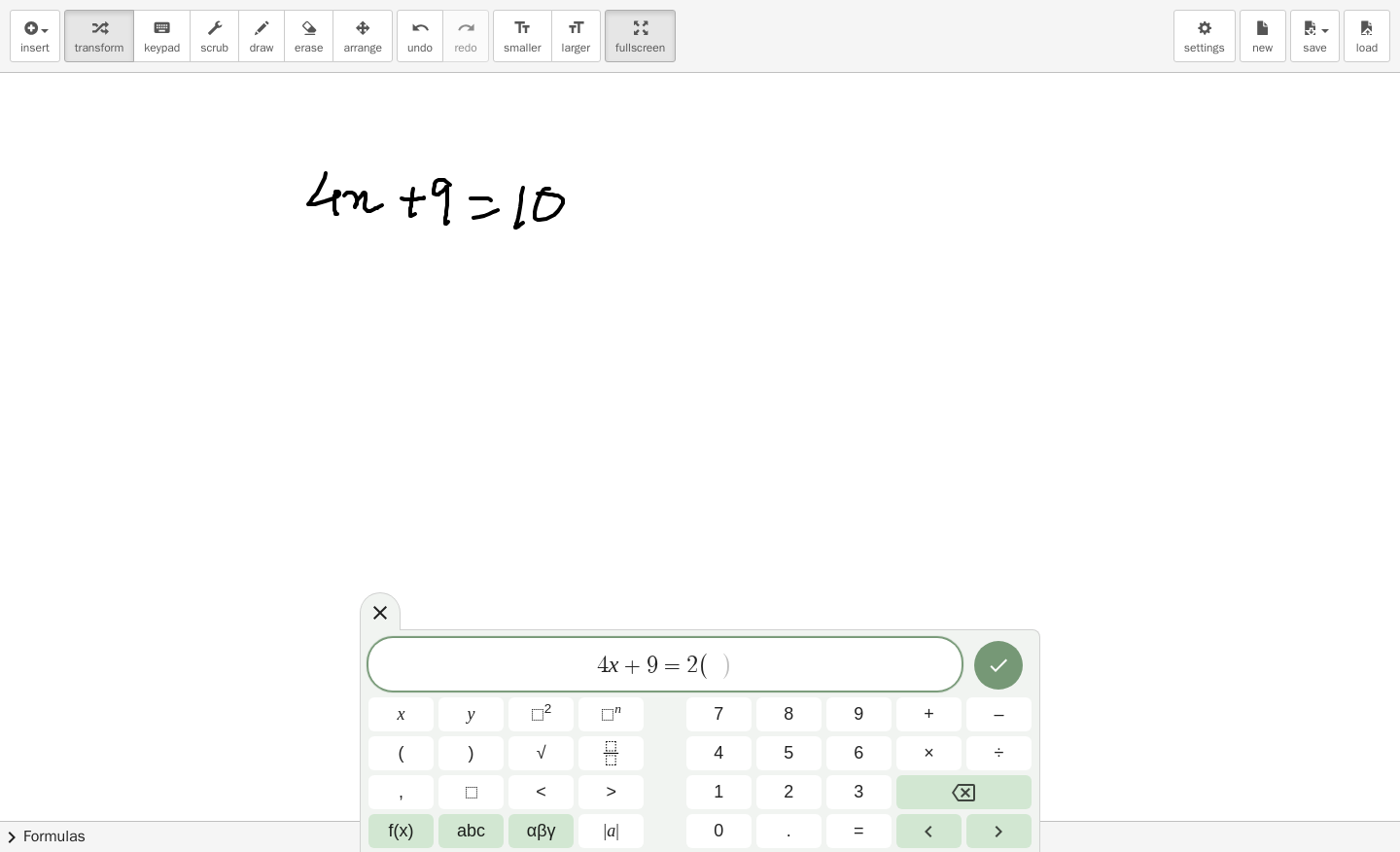click on "x" at bounding box center [401, 714] 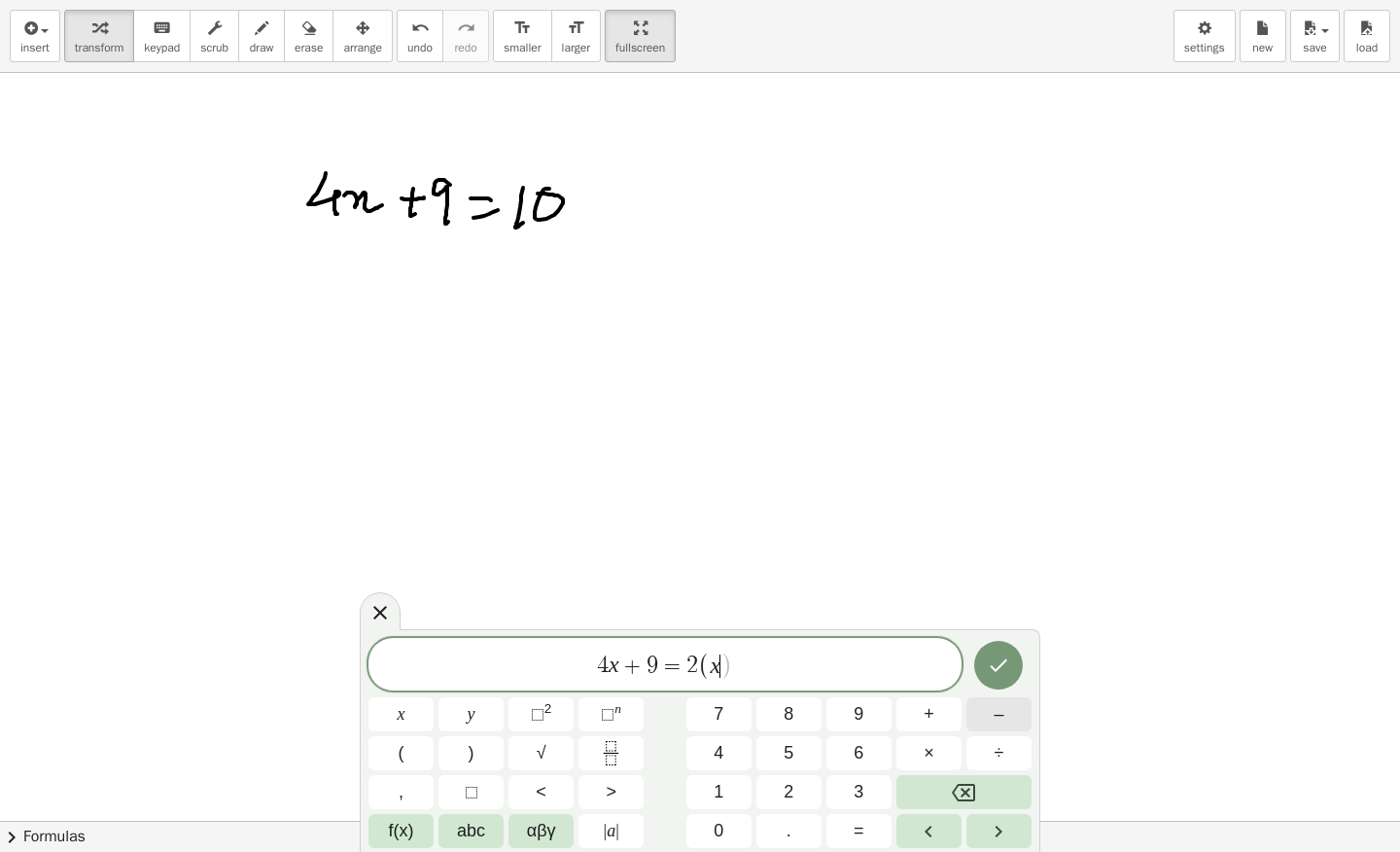 click on "–" at bounding box center [998, 714] 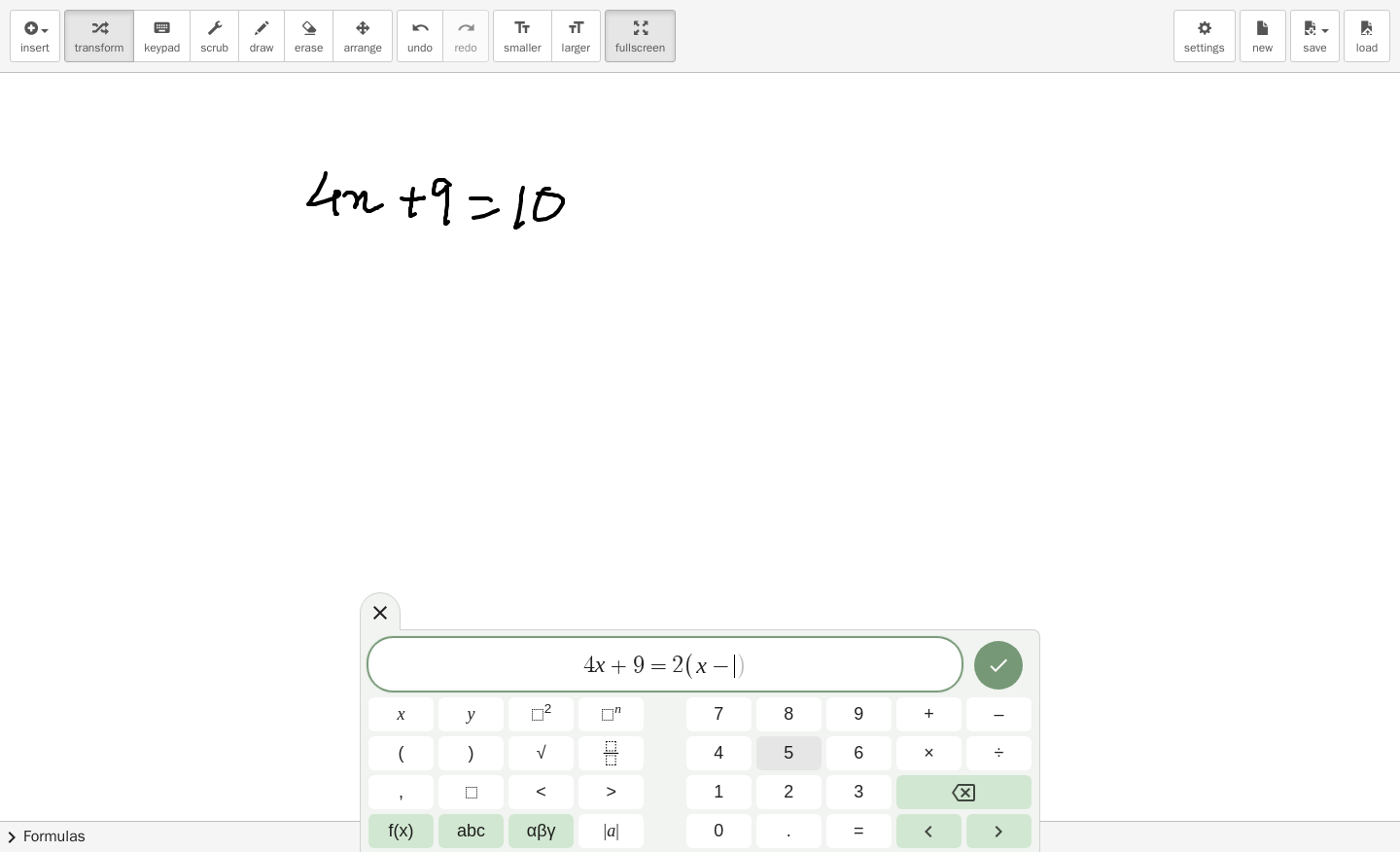 click on "5" at bounding box center (788, 753) 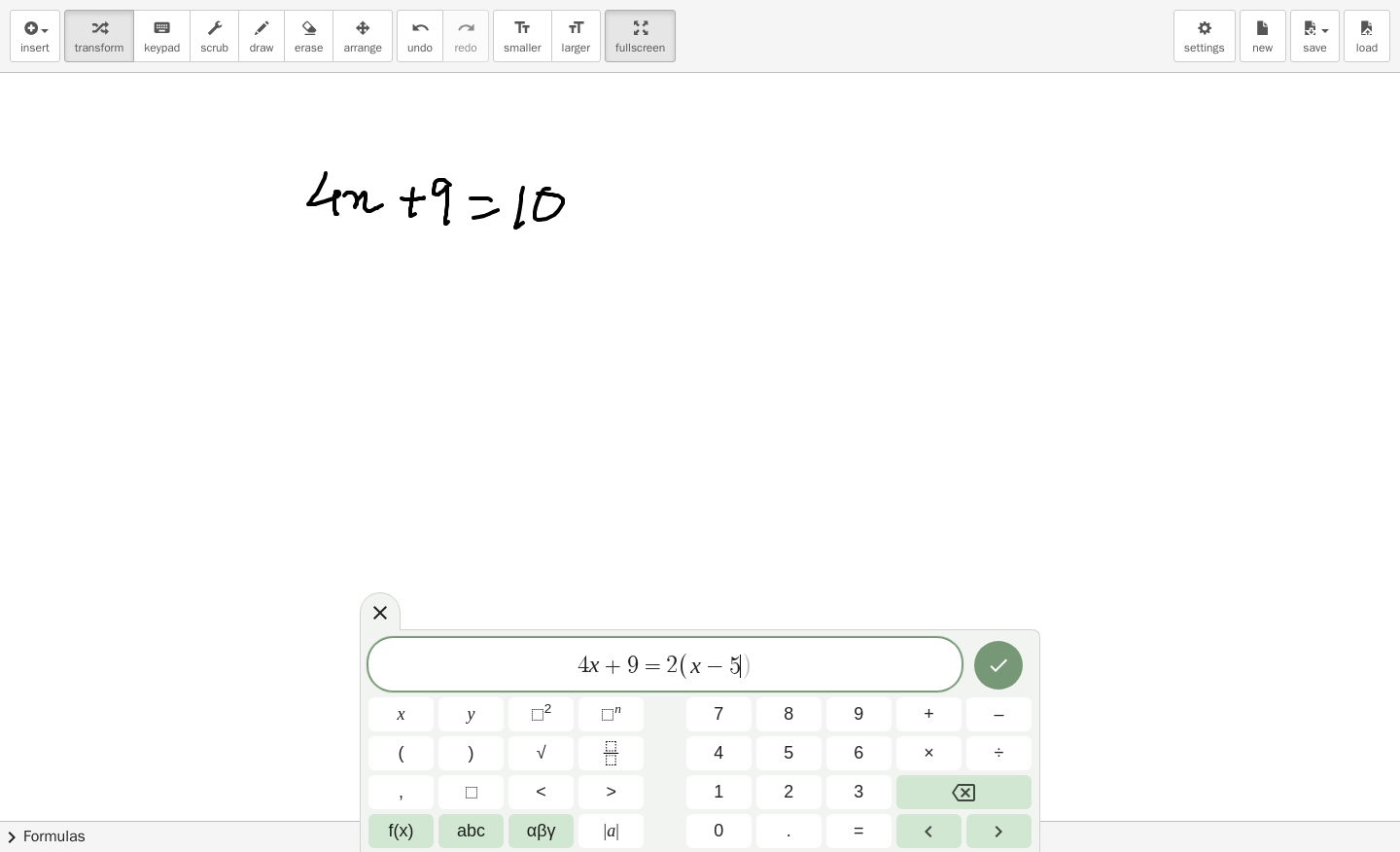 click 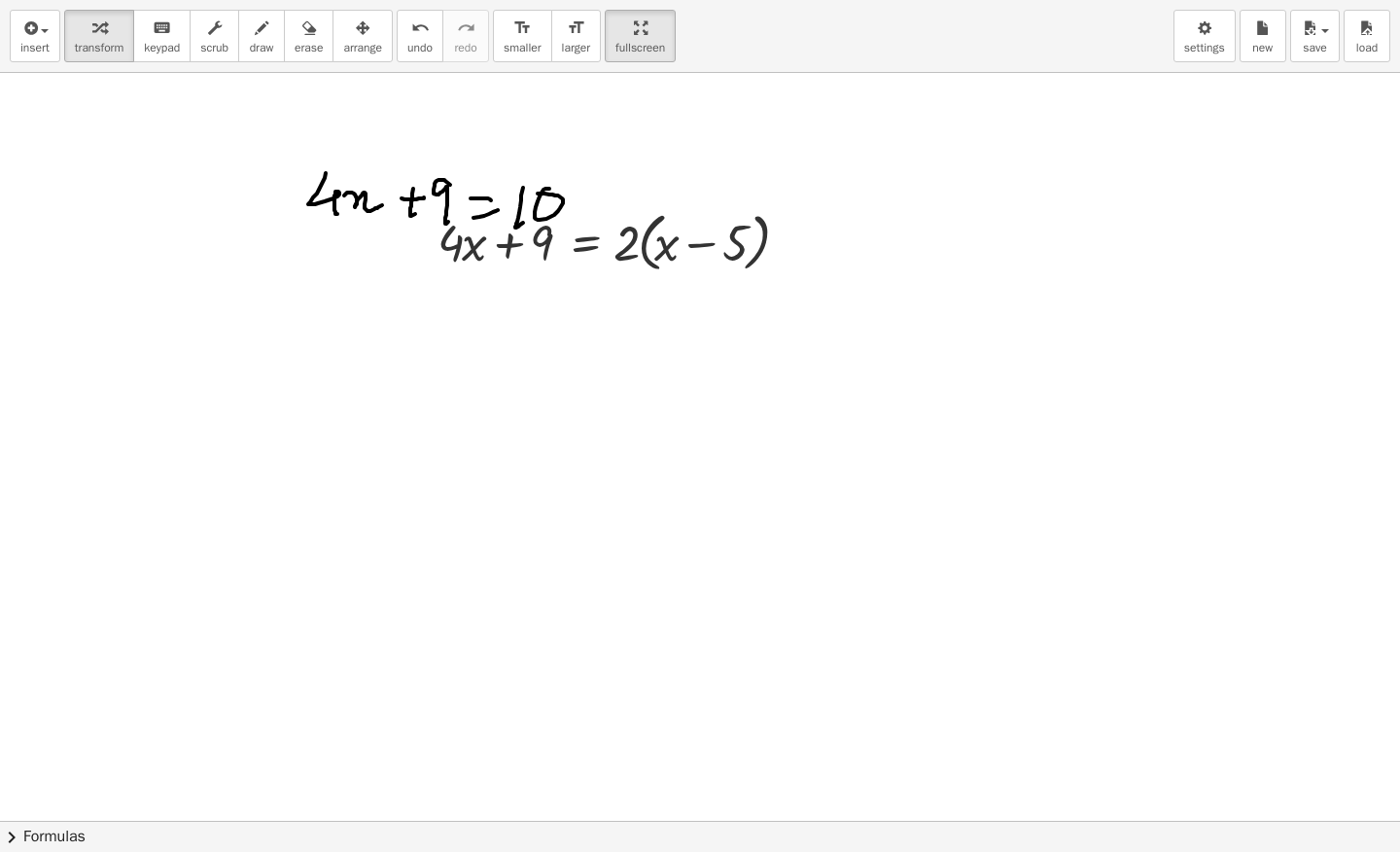 drag, startPoint x: 320, startPoint y: 44, endPoint x: 306, endPoint y: 158, distance: 114.85643 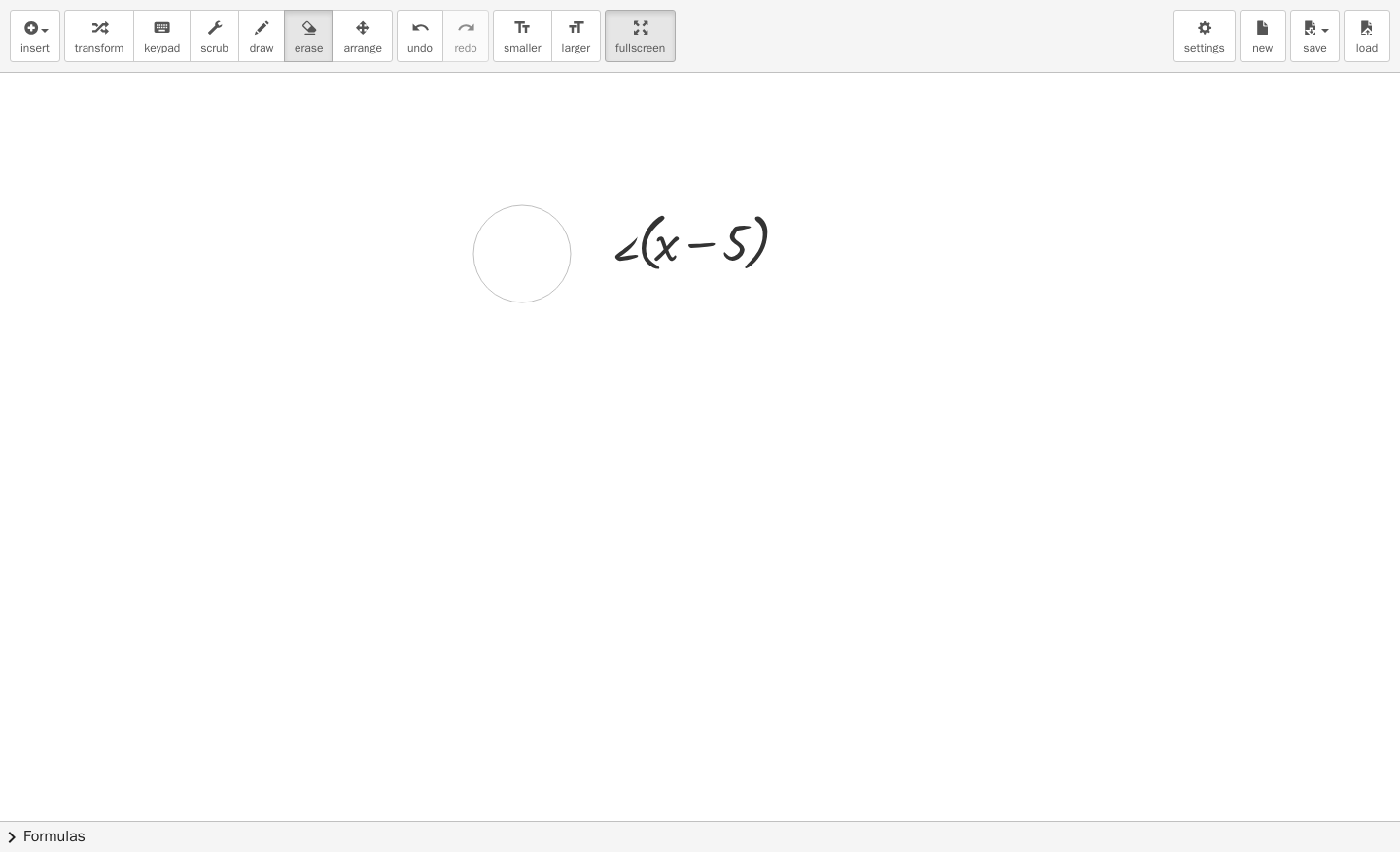 drag, startPoint x: 292, startPoint y: 184, endPoint x: 814, endPoint y: 251, distance: 526.2822 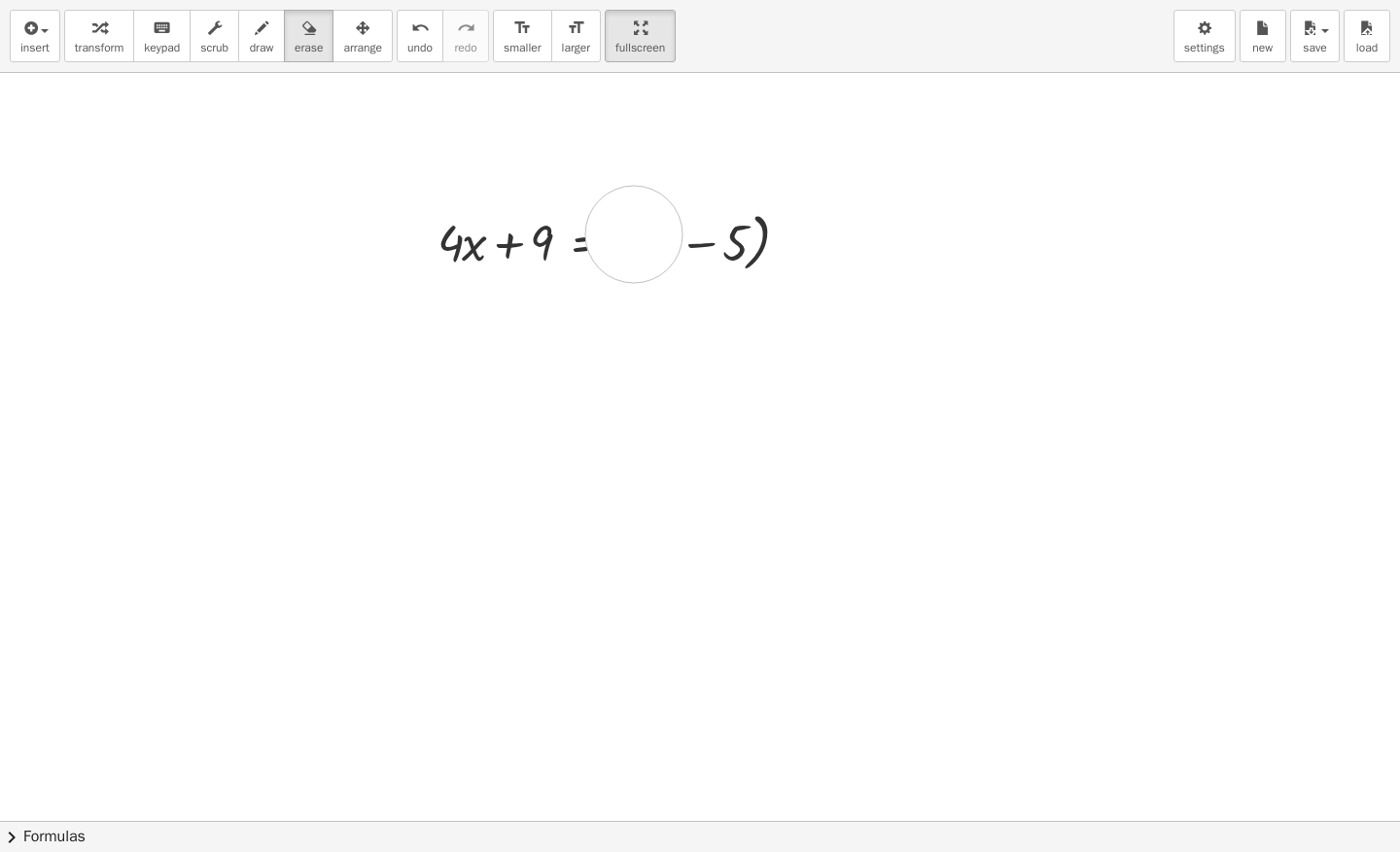 click at bounding box center (700, 821) 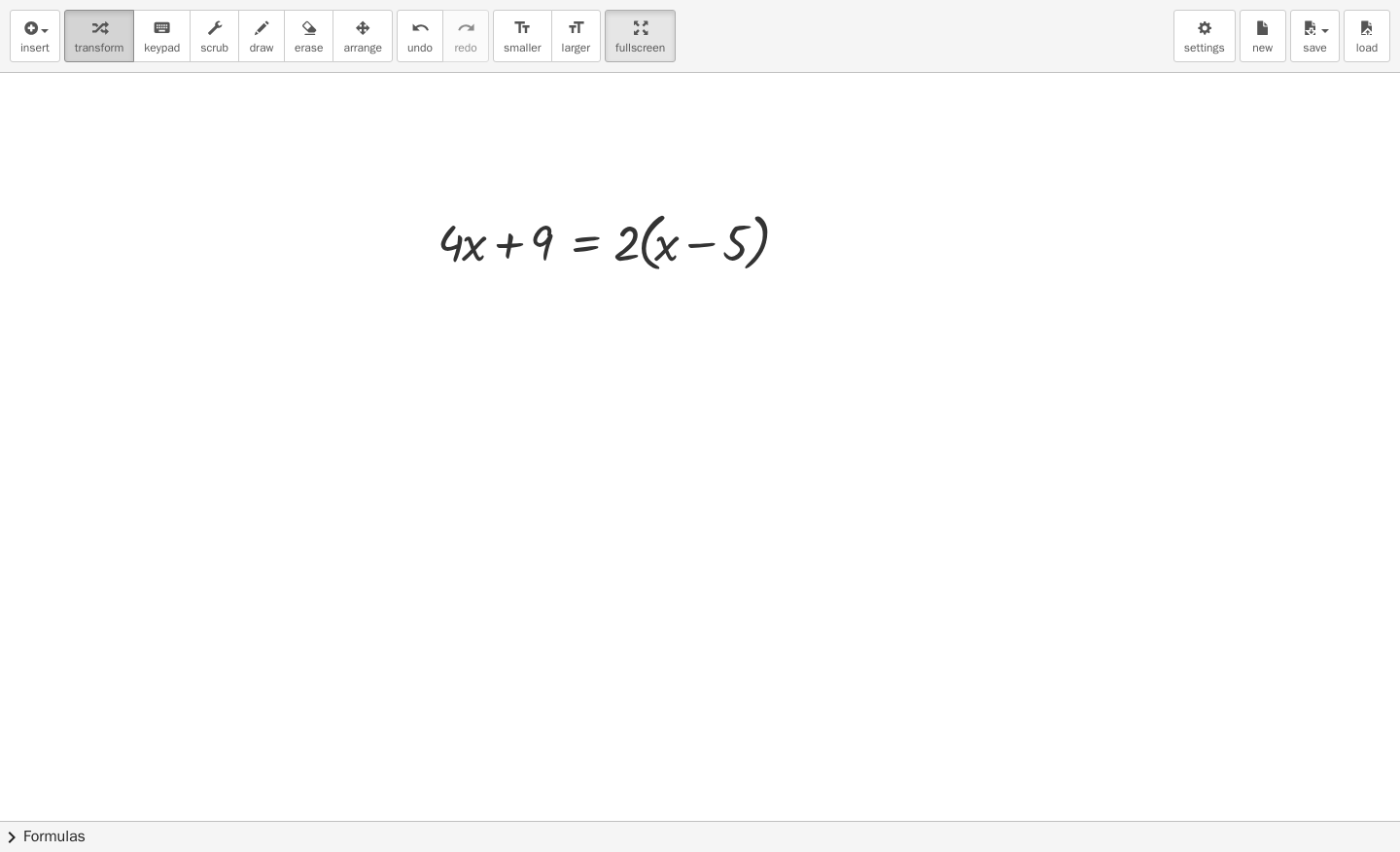 click on "transform" at bounding box center [99, 48] 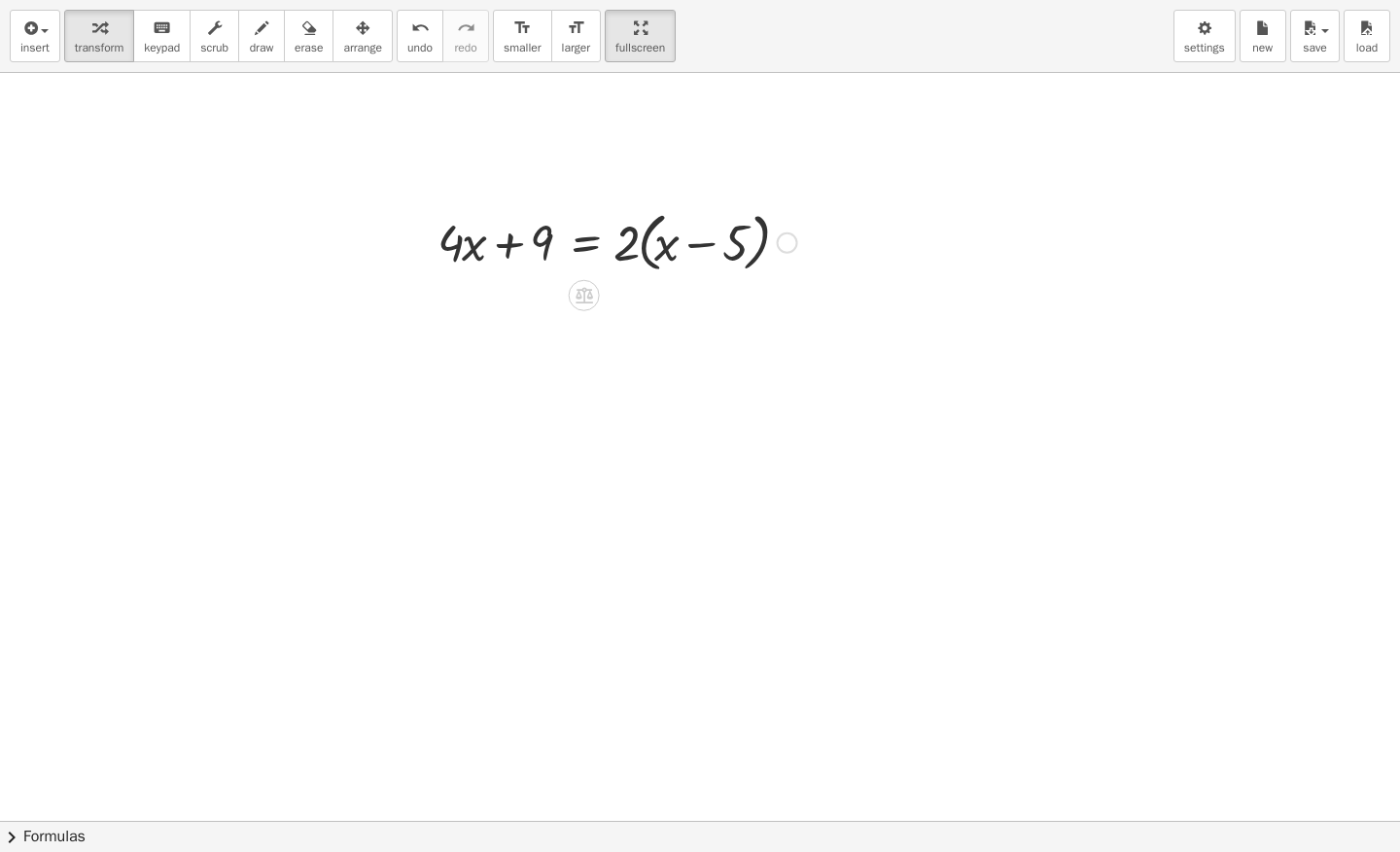 click at bounding box center (617, 241) 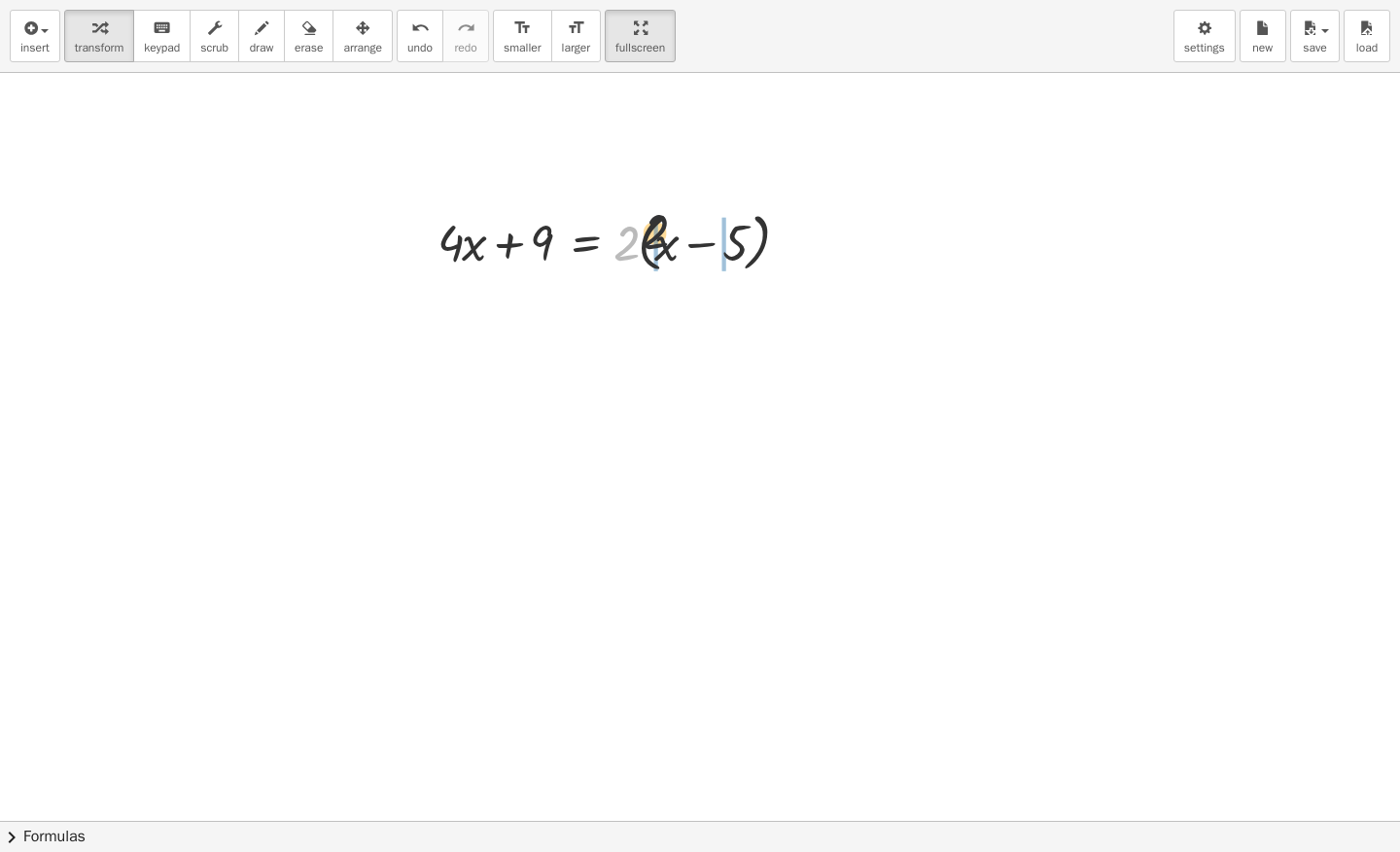 drag, startPoint x: 630, startPoint y: 235, endPoint x: 660, endPoint y: 233, distance: 30.06659 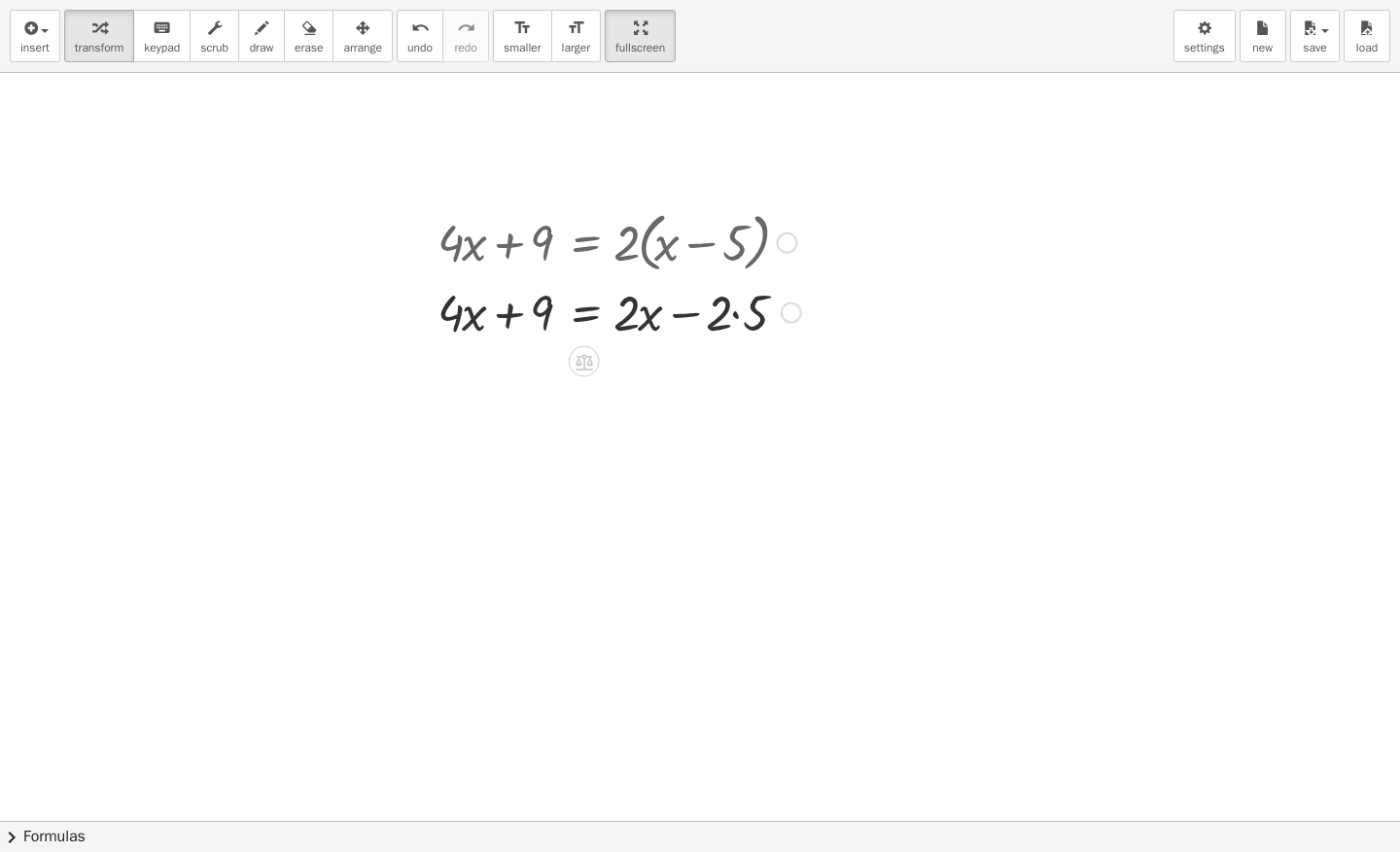 click at bounding box center (619, 311) 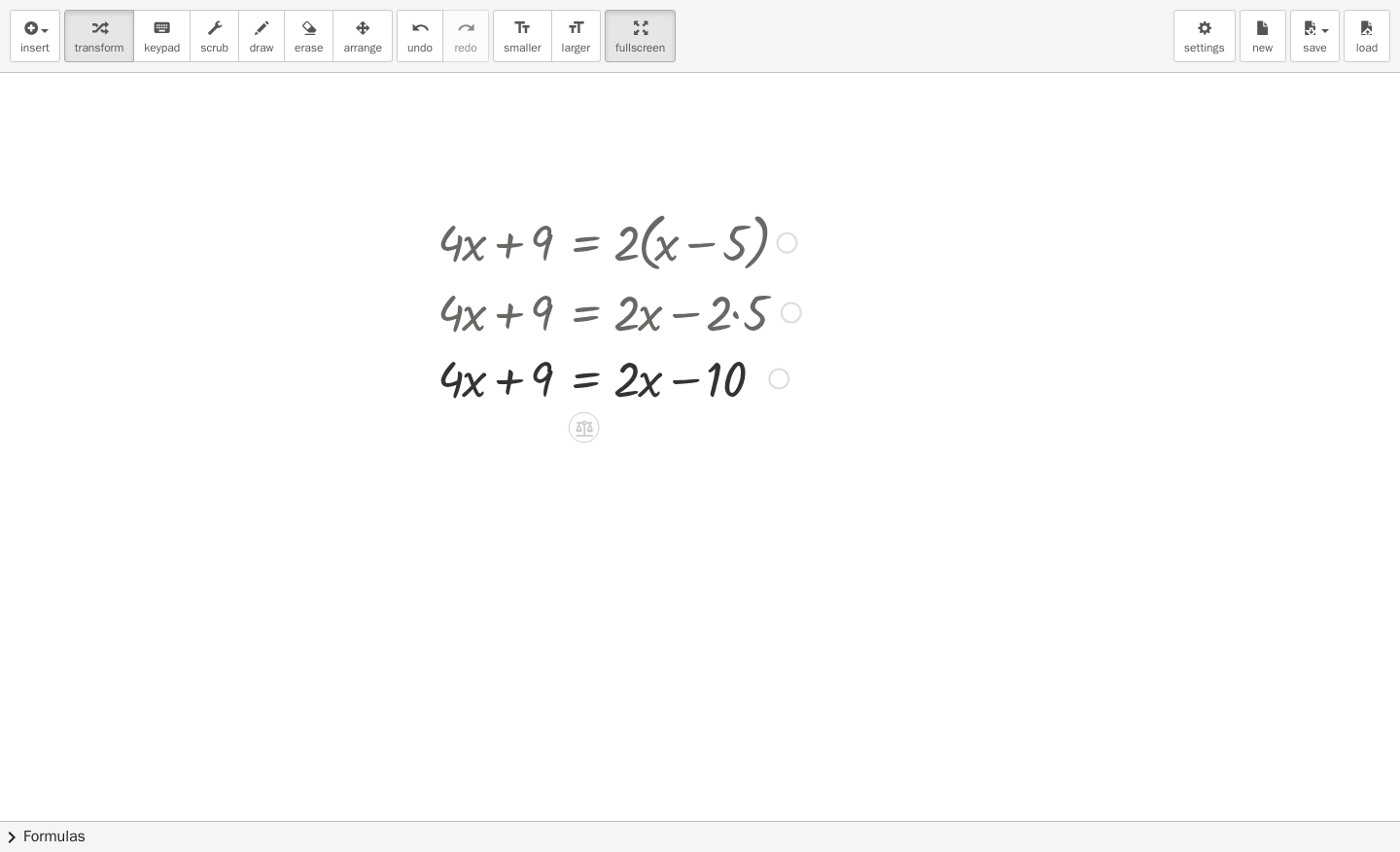 click at bounding box center (619, 377) 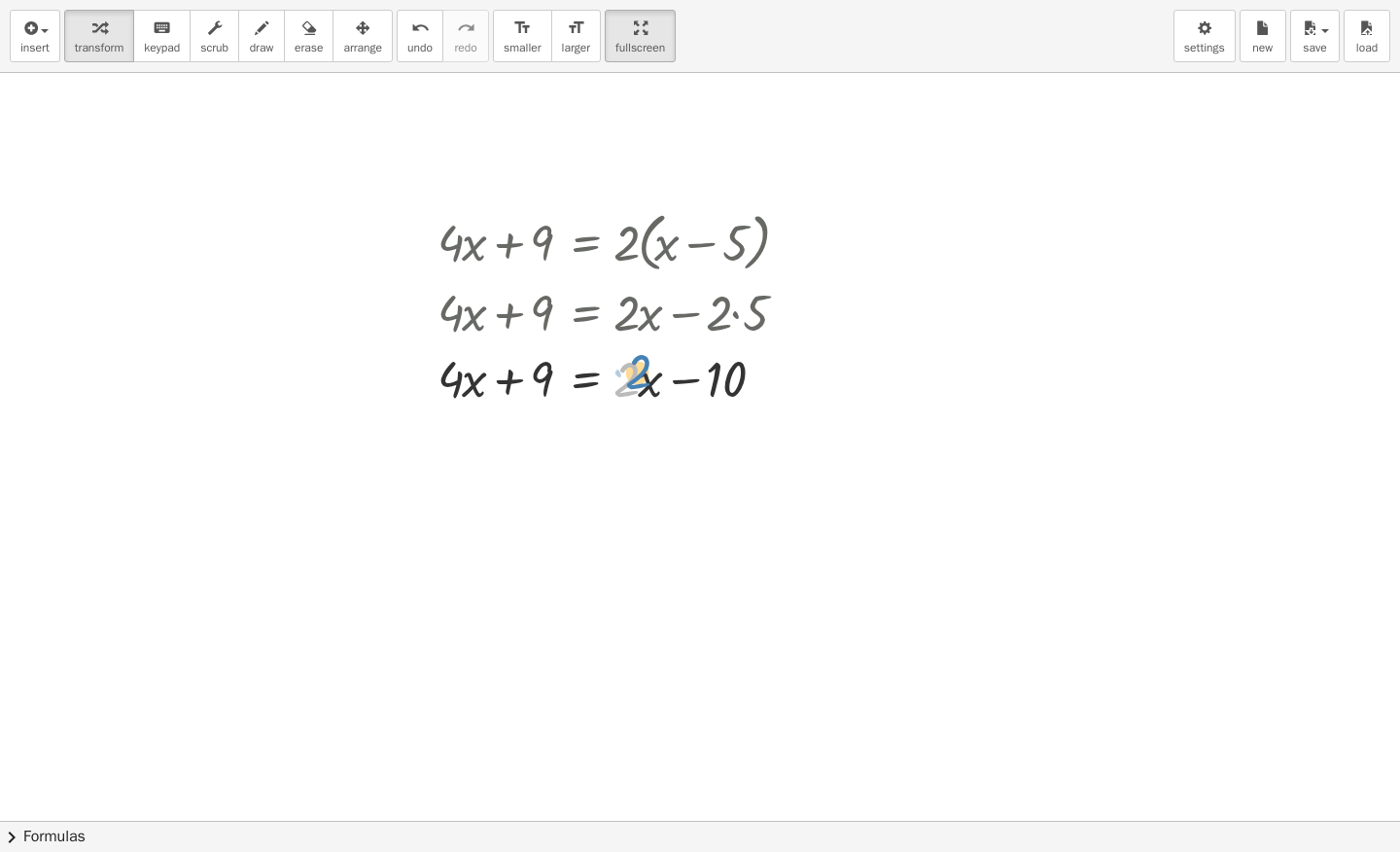 drag, startPoint x: 626, startPoint y: 384, endPoint x: 655, endPoint y: 385, distance: 29.017236 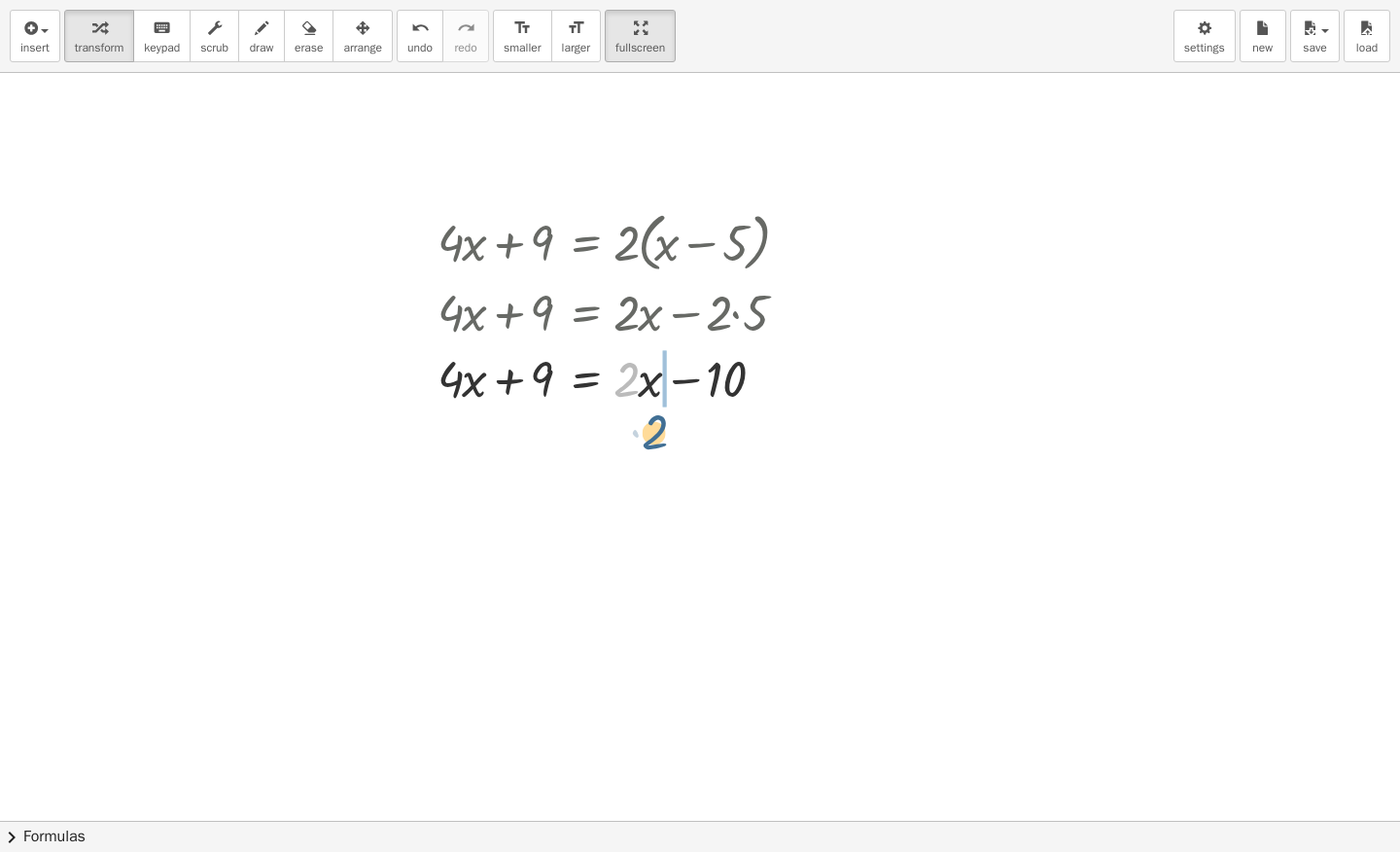 drag, startPoint x: 633, startPoint y: 355, endPoint x: 665, endPoint y: 390, distance: 47.42362 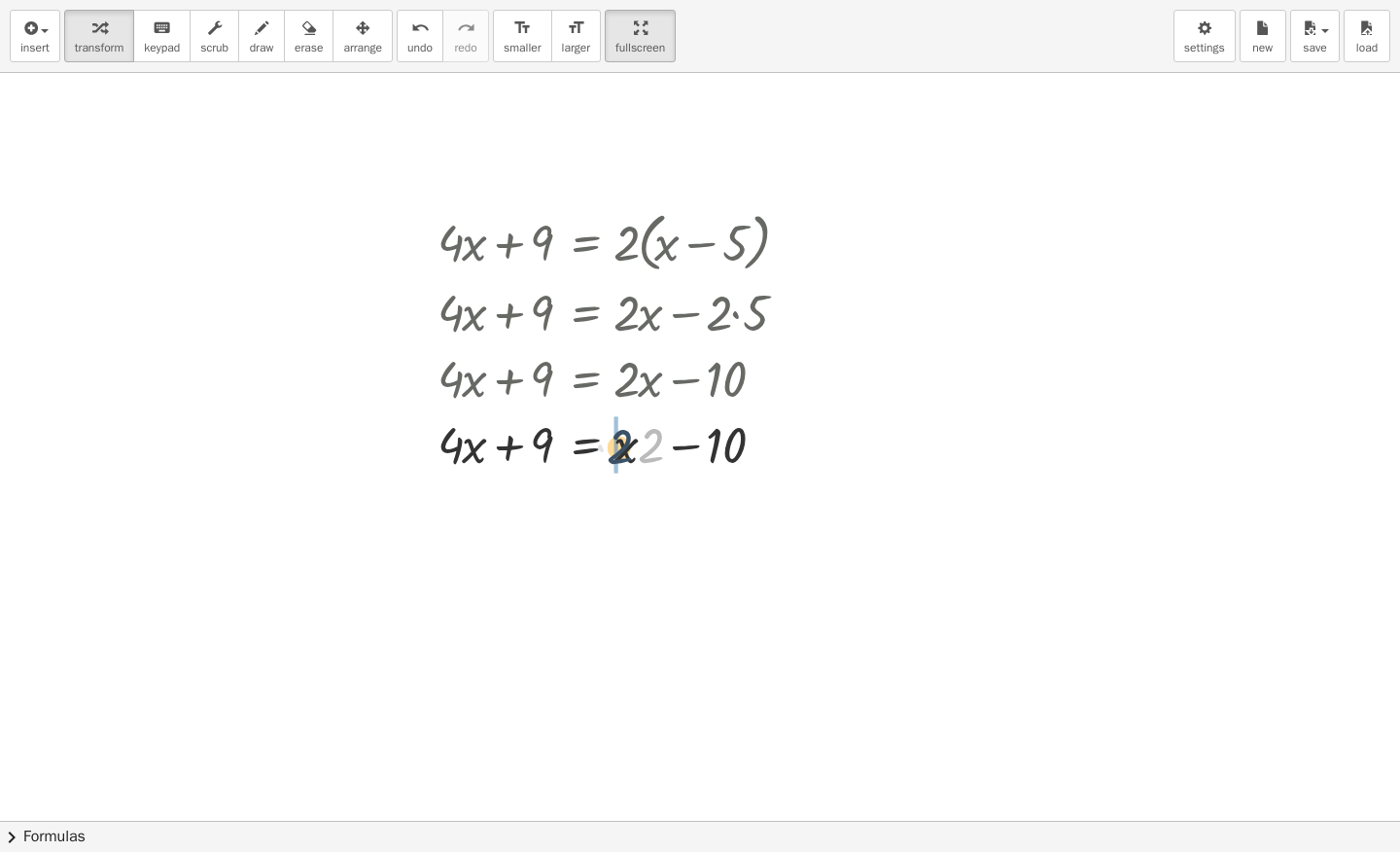 drag, startPoint x: 645, startPoint y: 448, endPoint x: 614, endPoint y: 450, distance: 31.06445 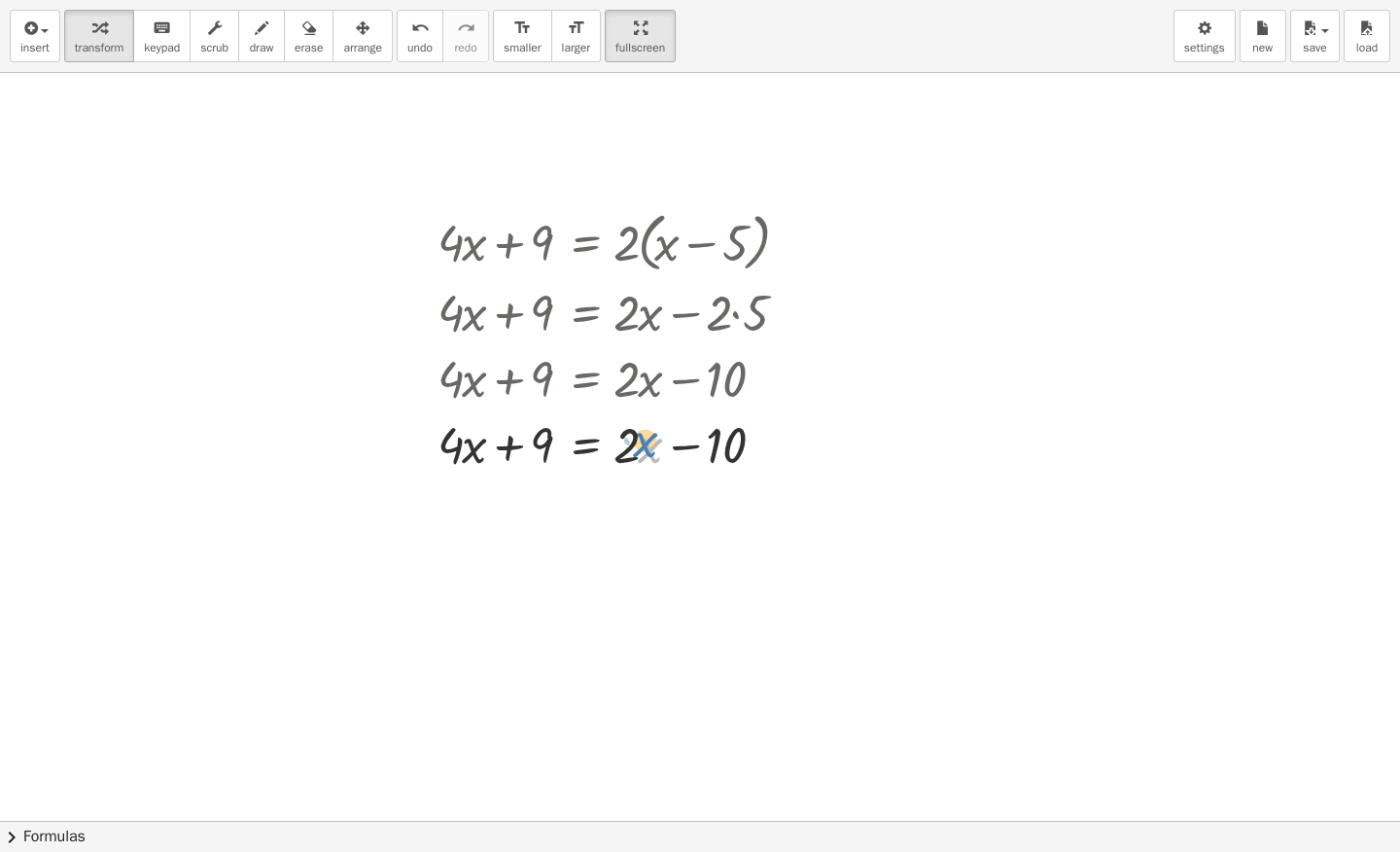 click at bounding box center (619, 444) 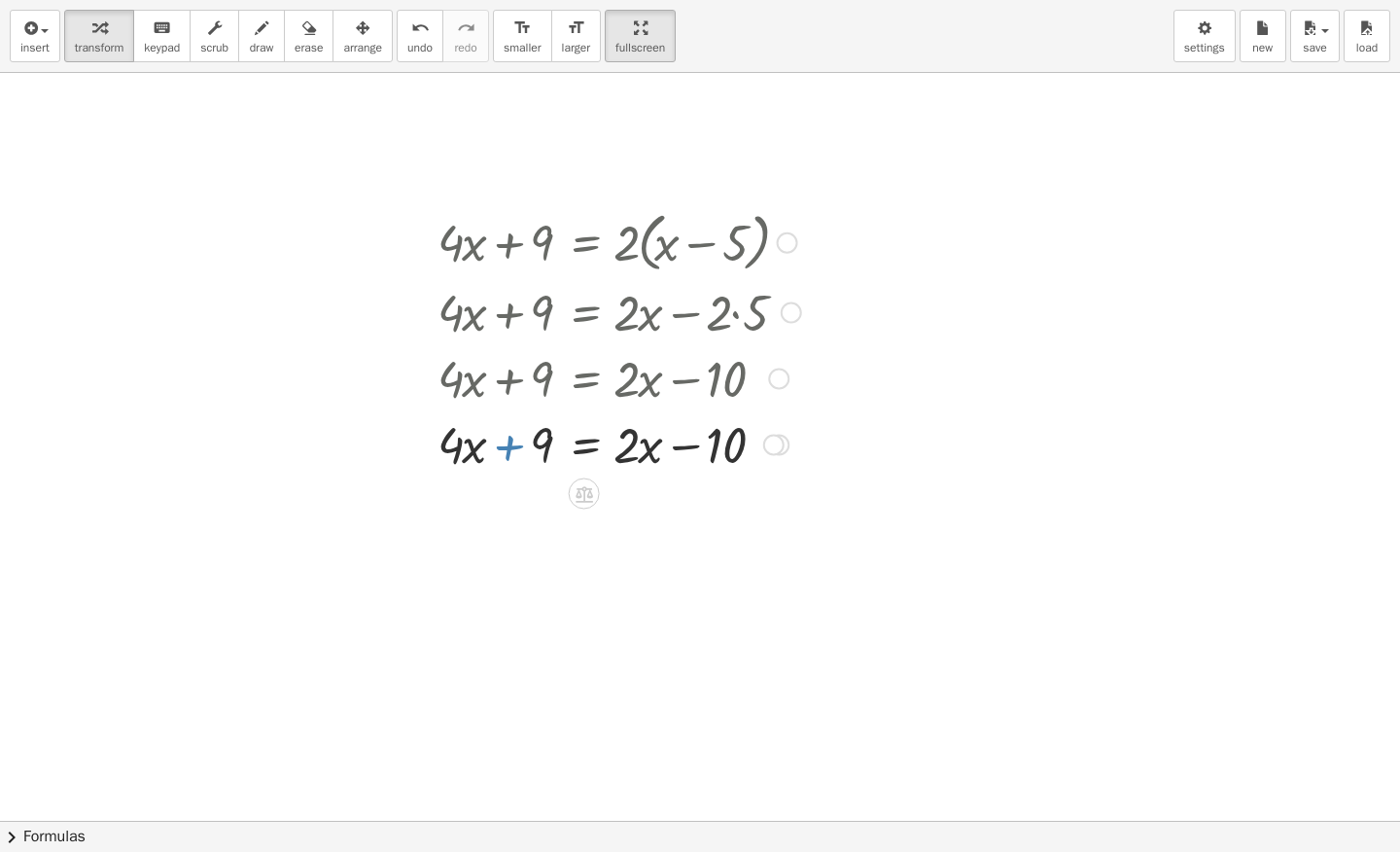 click at bounding box center [619, 444] 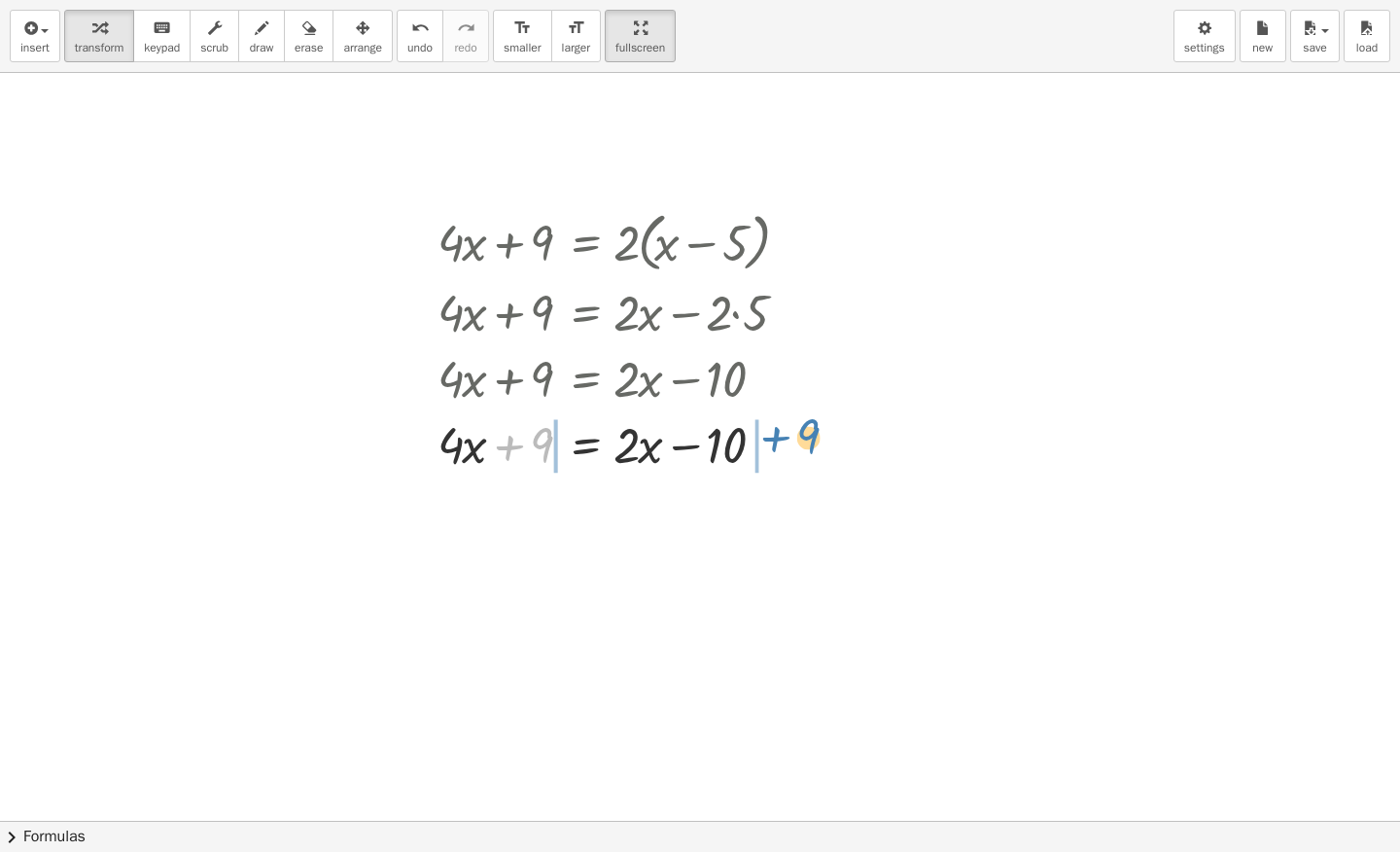 drag, startPoint x: 542, startPoint y: 446, endPoint x: 819, endPoint y: 447, distance: 277.00181 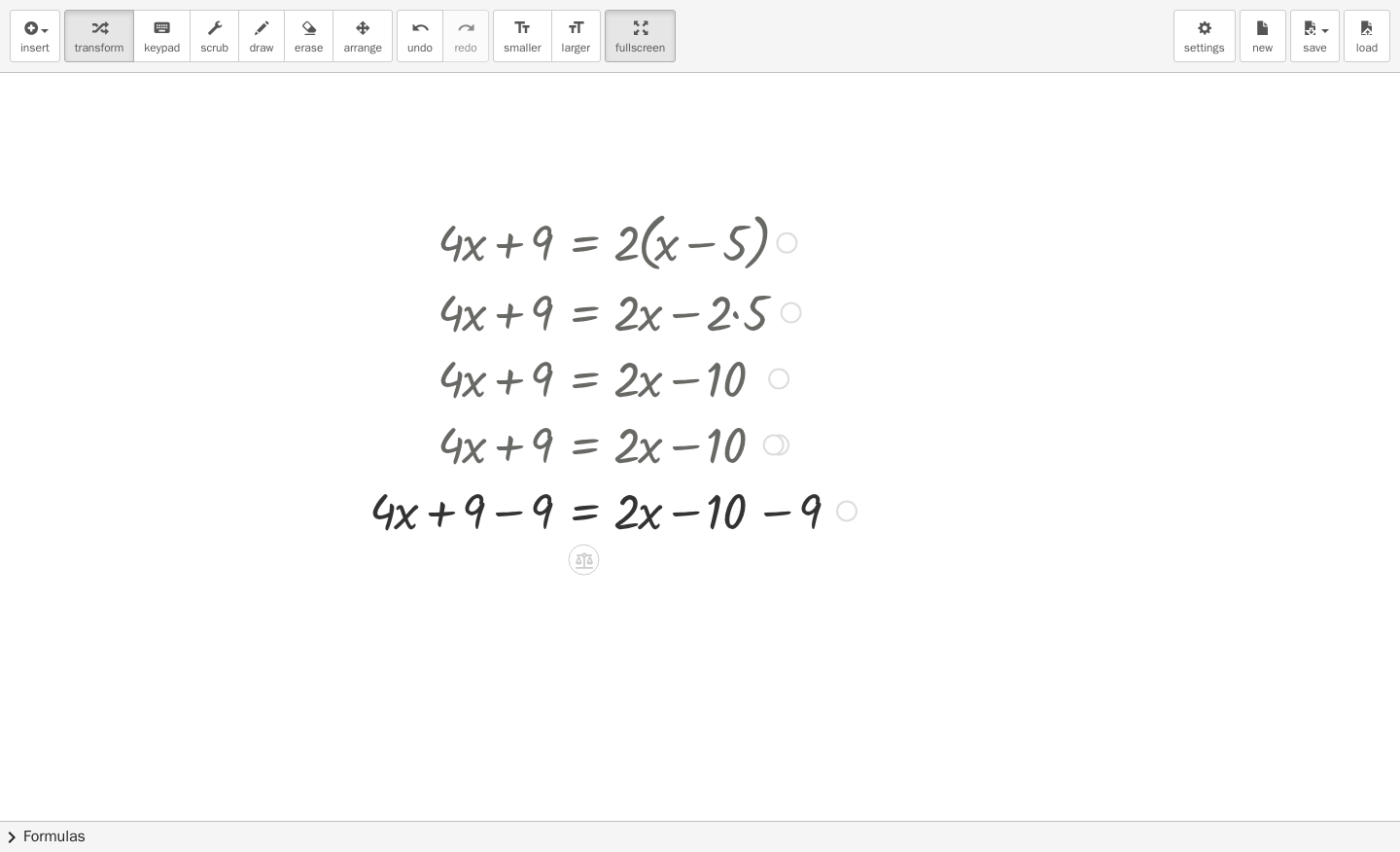 click at bounding box center (612, 510) 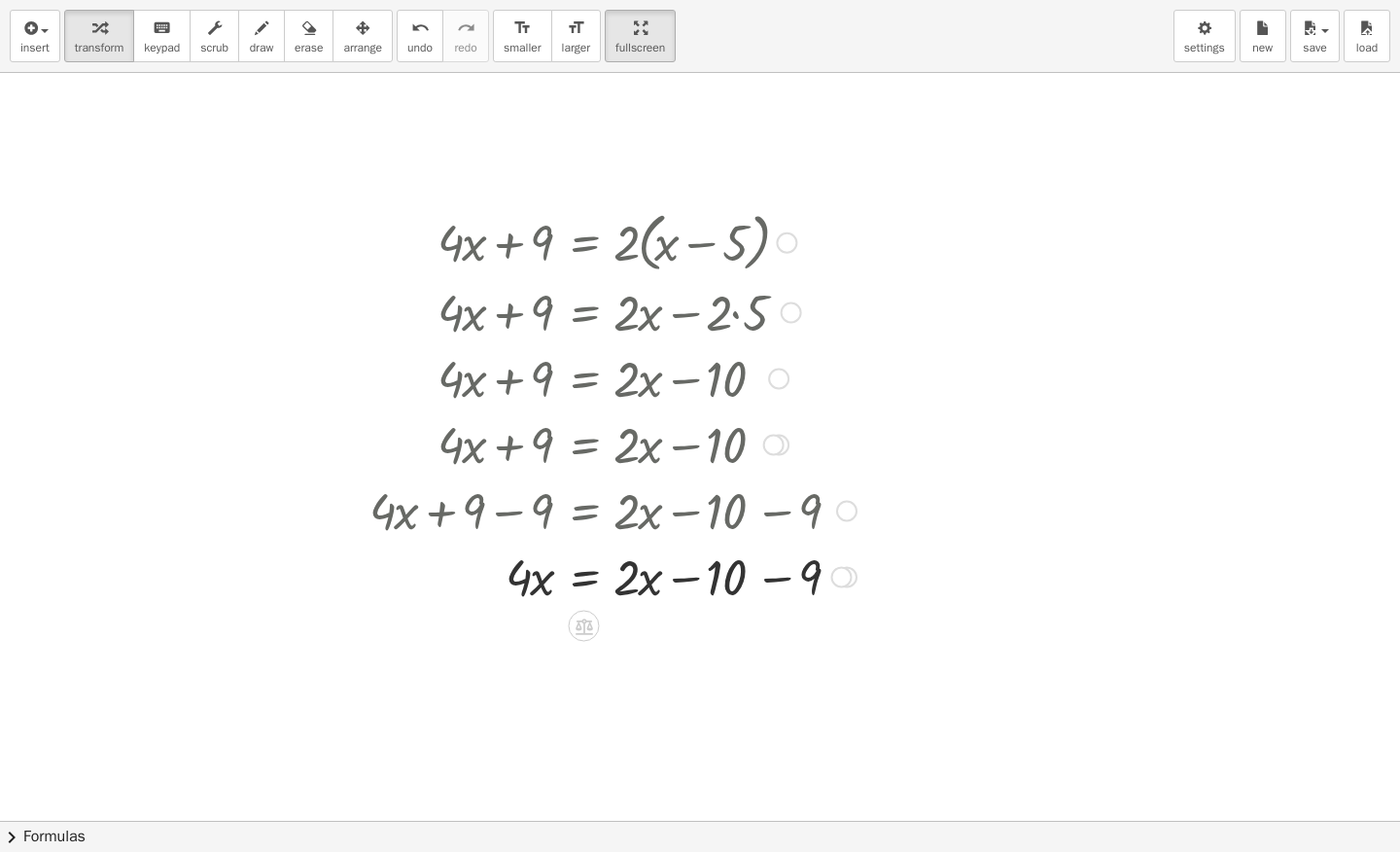click at bounding box center (612, 576) 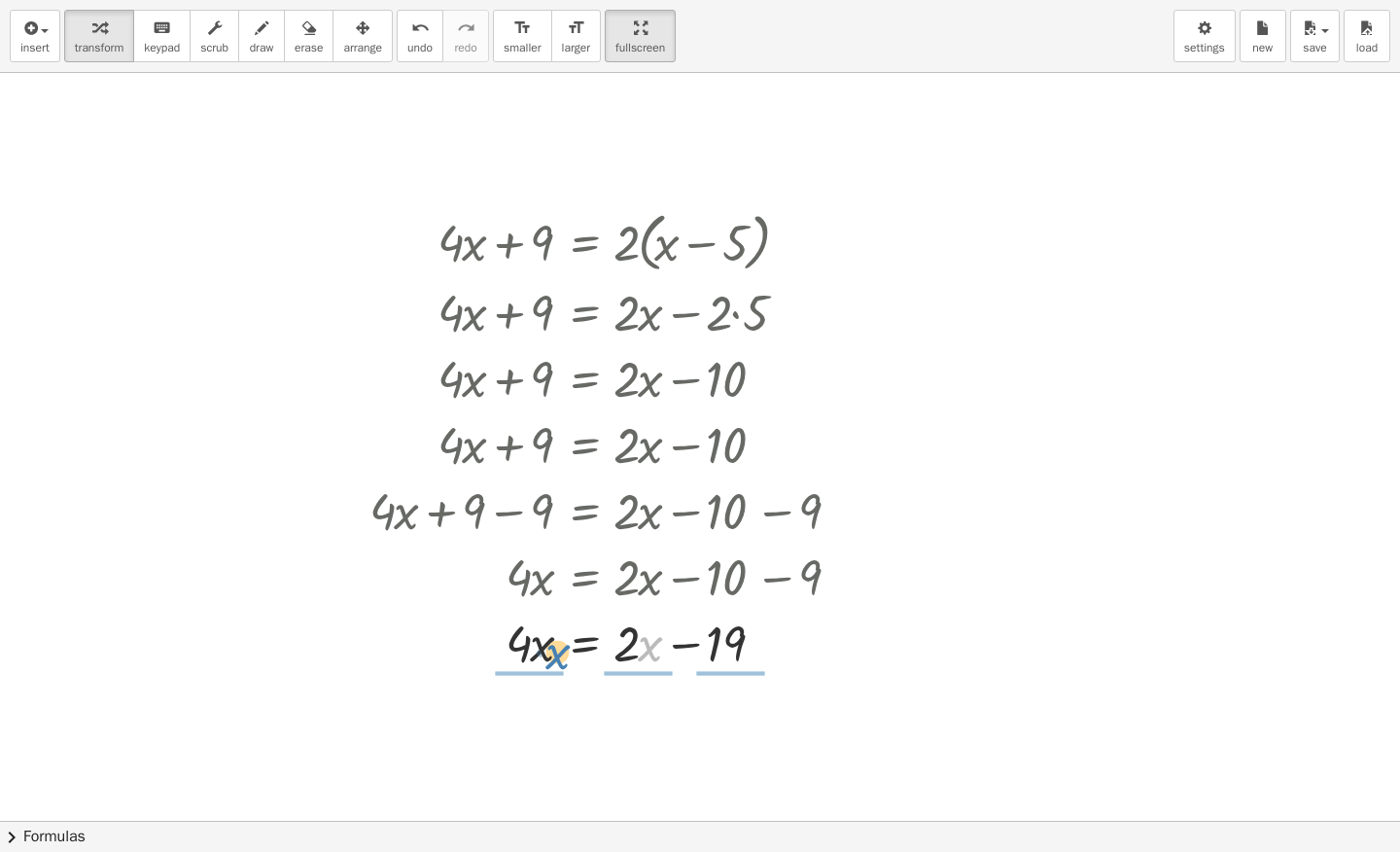 drag, startPoint x: 644, startPoint y: 648, endPoint x: 544, endPoint y: 665, distance: 101.43471 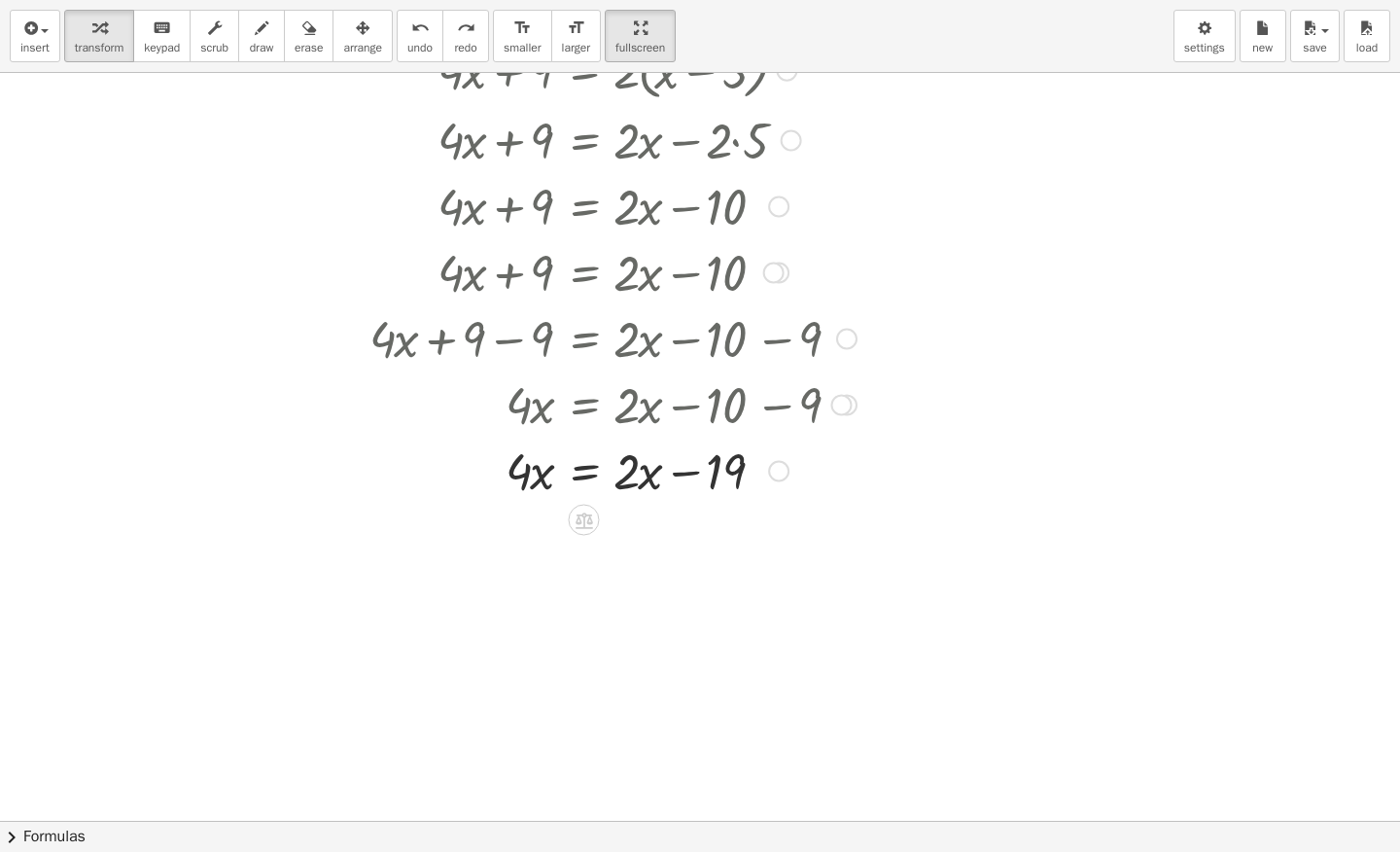 scroll, scrollTop: 169, scrollLeft: 0, axis: vertical 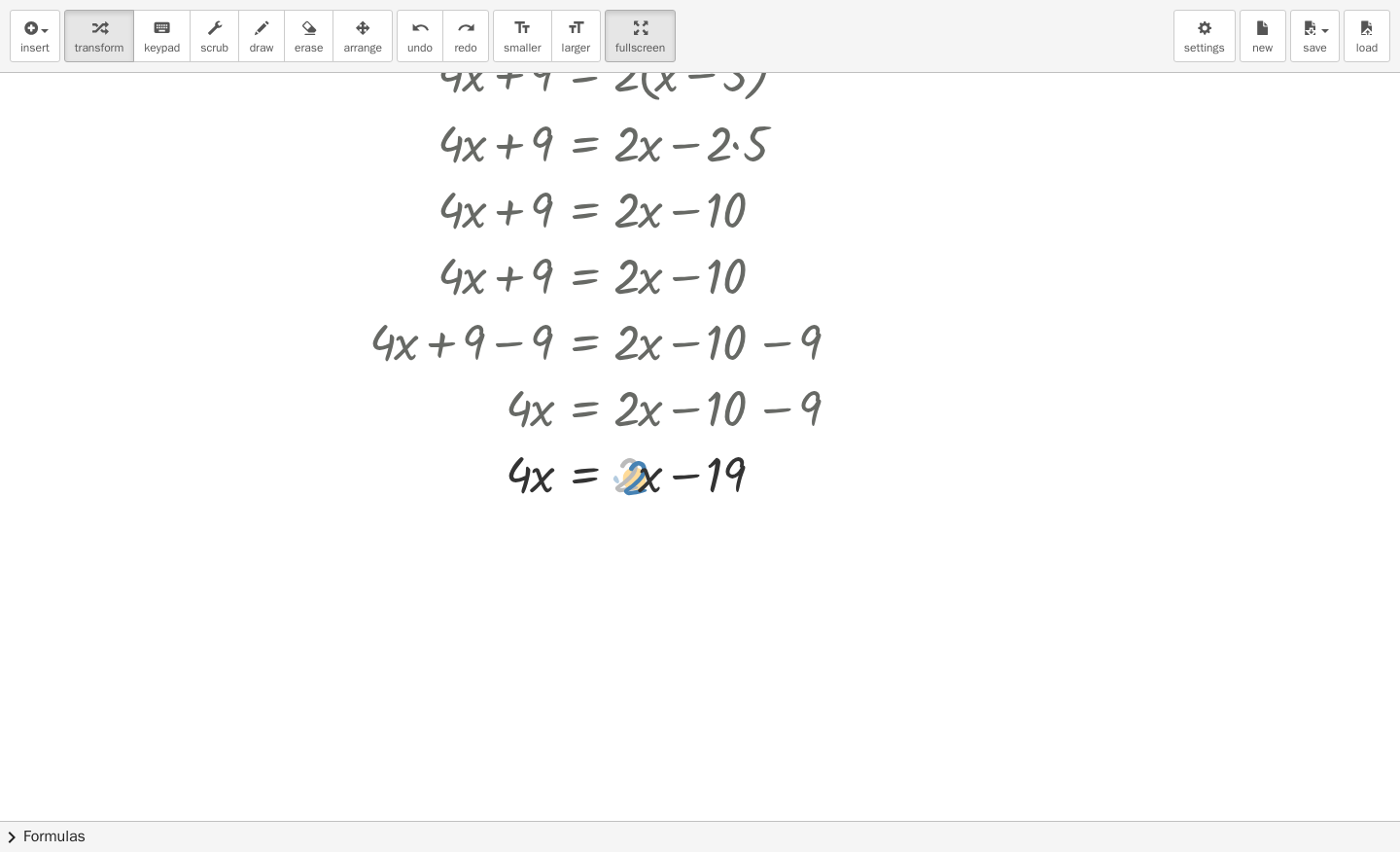 drag, startPoint x: 615, startPoint y: 444, endPoint x: 635, endPoint y: 450, distance: 20.880613 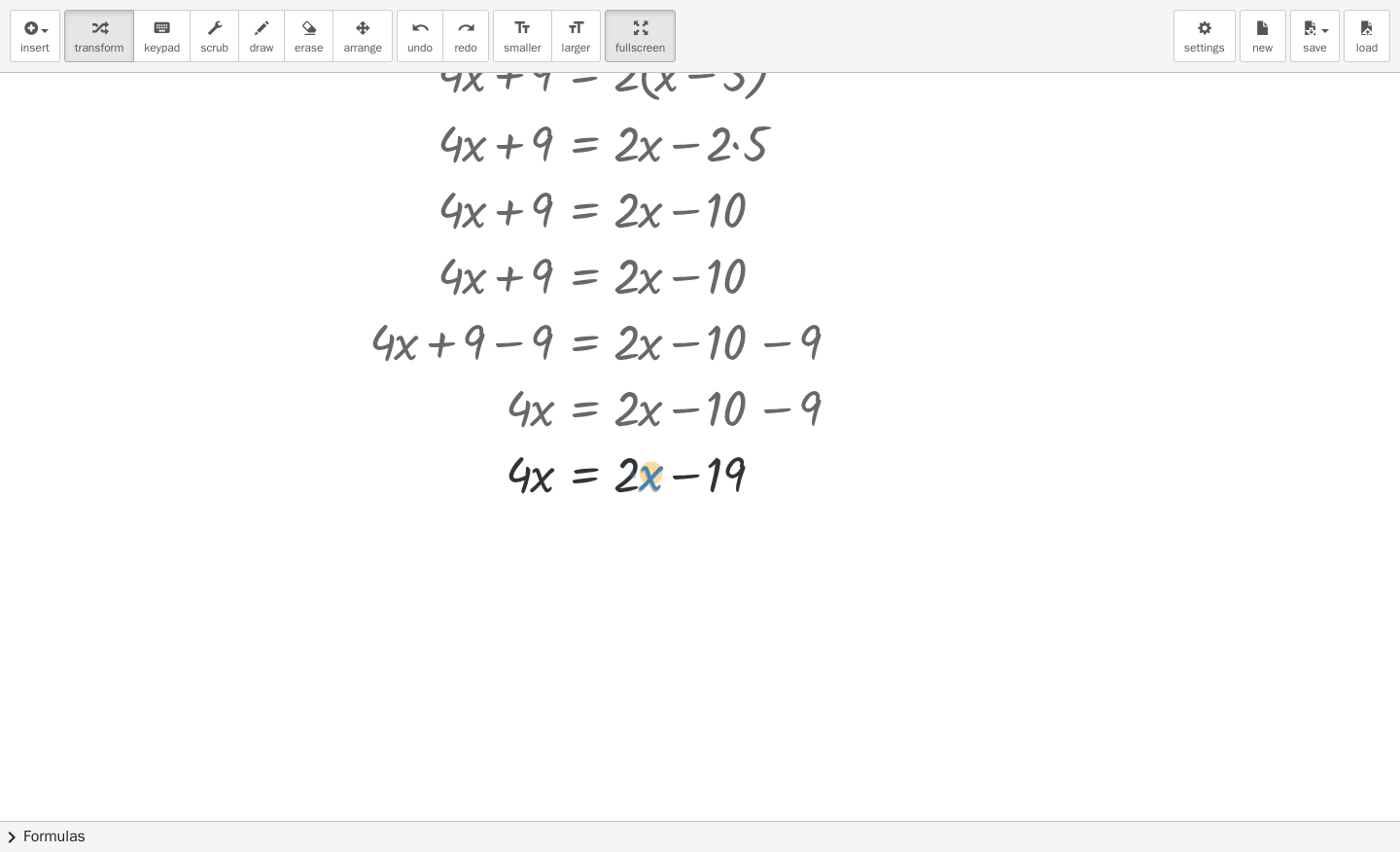 click at bounding box center (612, 473) 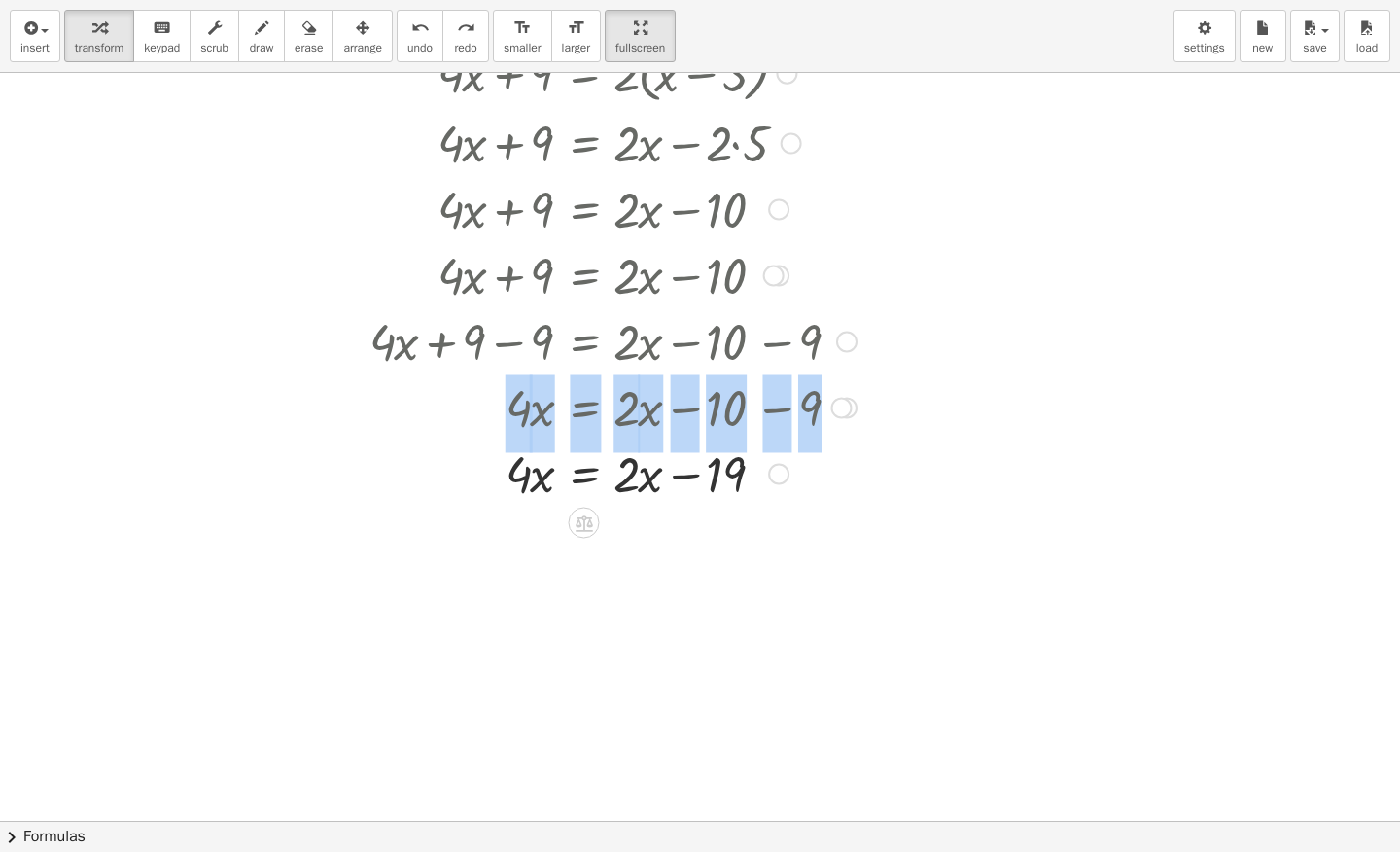 click on "+ · 4 · x + 9 = · 2 · ( + x − 5 ) + · 4 · x + 9 = + · 2 · x − · 2 · 5 + · 4 · x + 9 = + · 2 · x − 10 + · 4 · x + 9 = + · x · 2 − 10 + · 4 · x + 9 = + · 2 · x − 10 + · 4 · x + 9 − 9 = + · 2 · x − 10 − 9 + · 4 · x + 0 = + · 2 · x − 10 − 9 · 4 · x = + · 2 · x − 10 − 9 · 4 · x = + · 2 · x − 19" at bounding box center (583, 74) 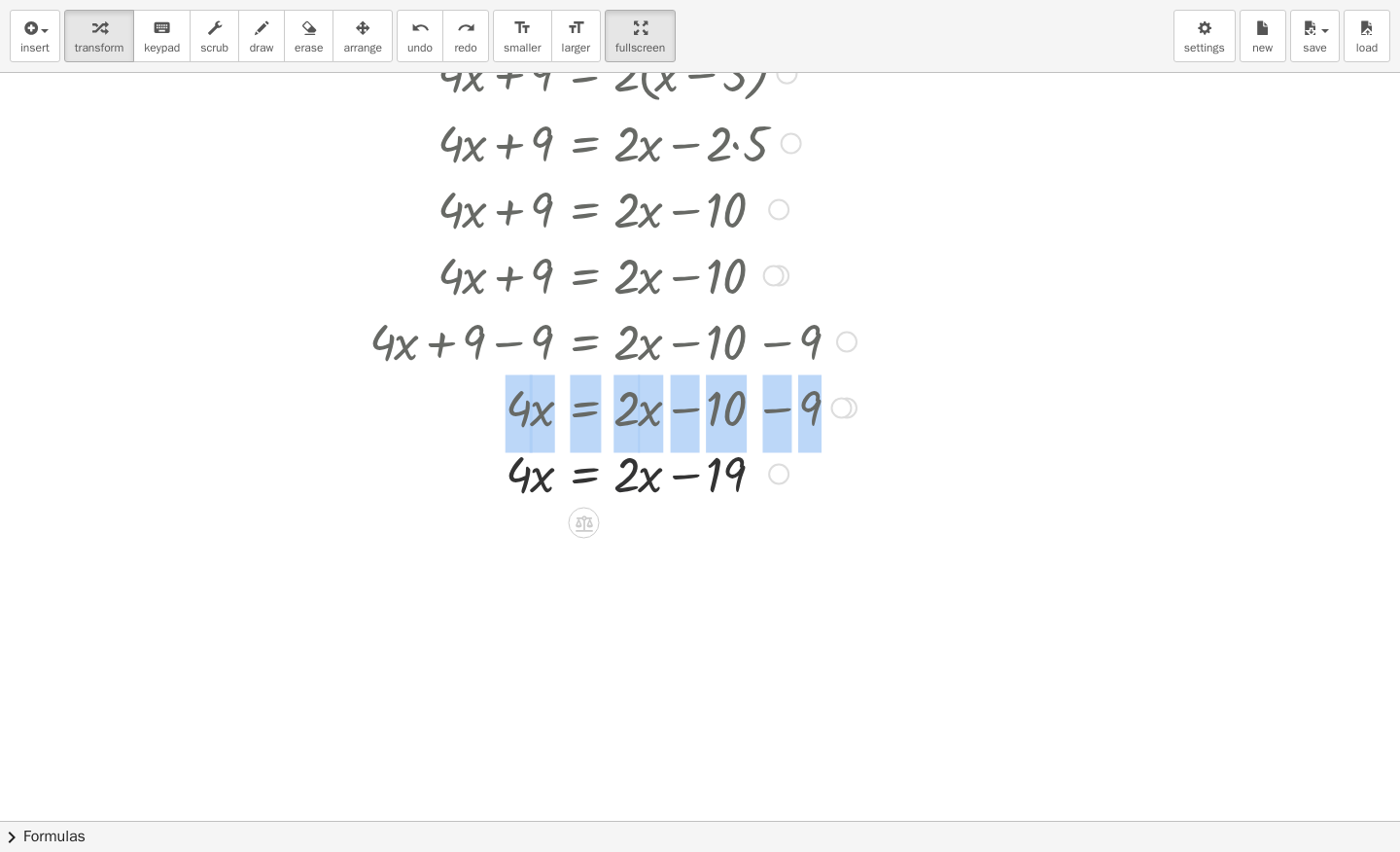 click at bounding box center [612, 473] 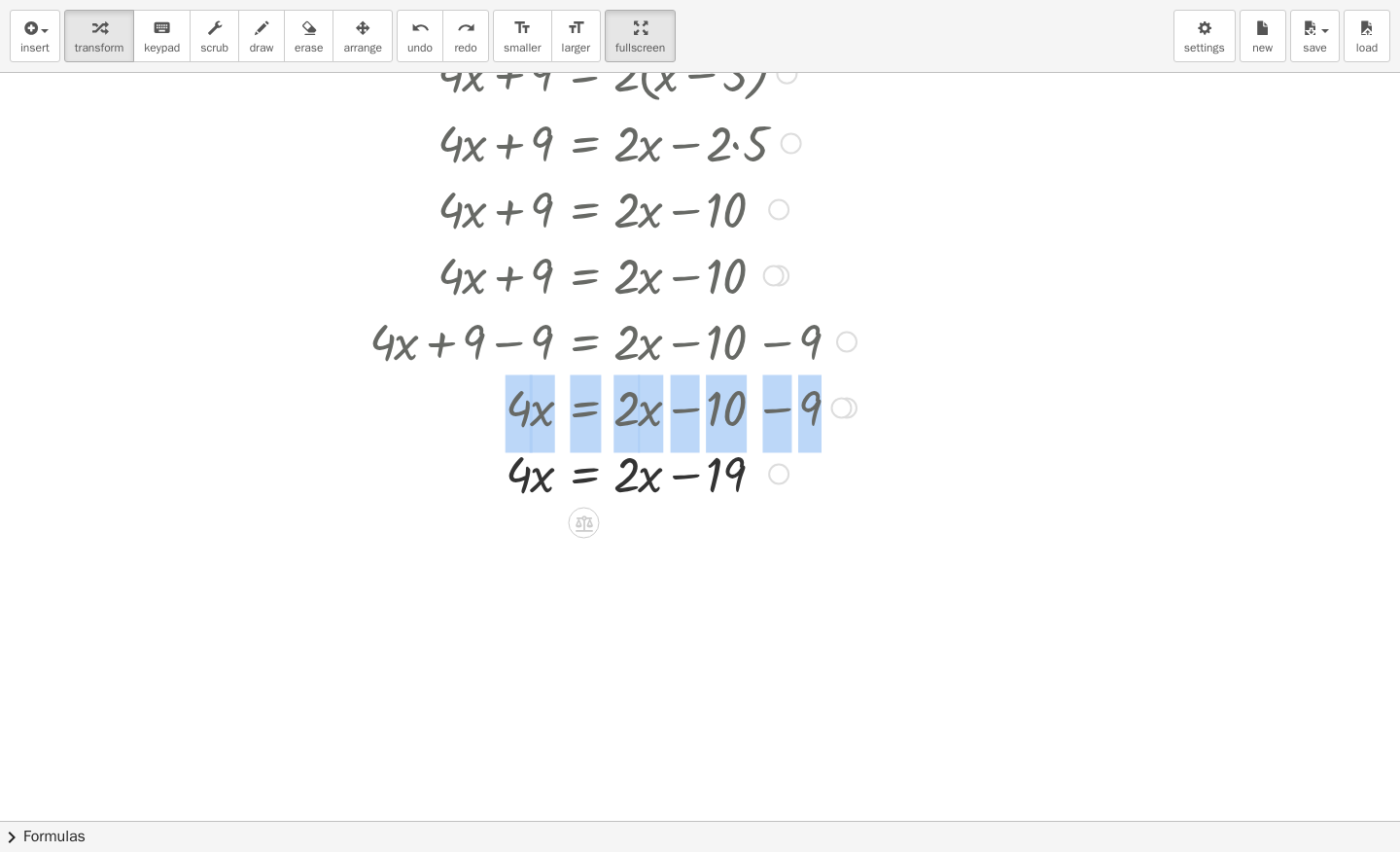 click at bounding box center (612, 473) 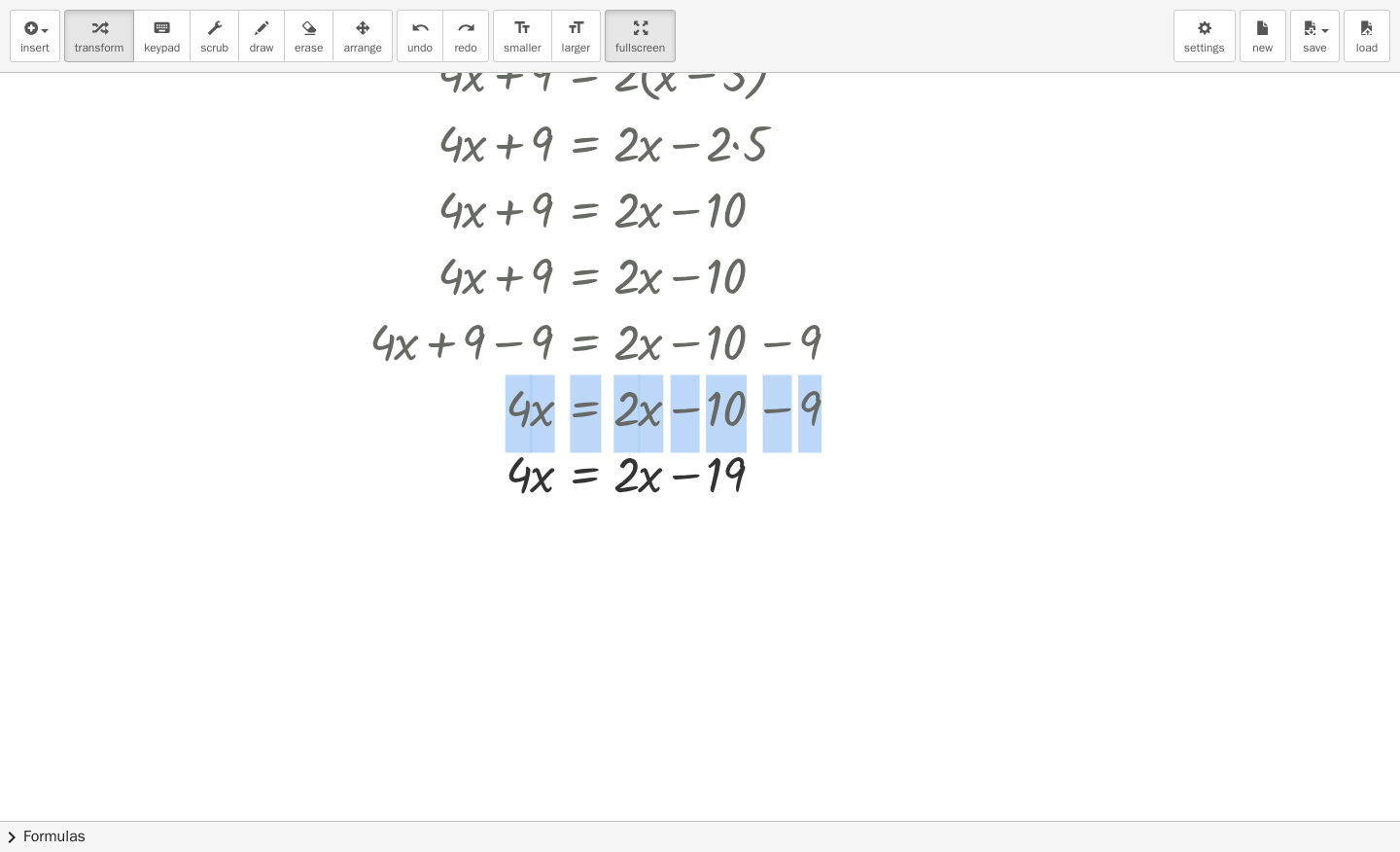 click at bounding box center [700, 652] 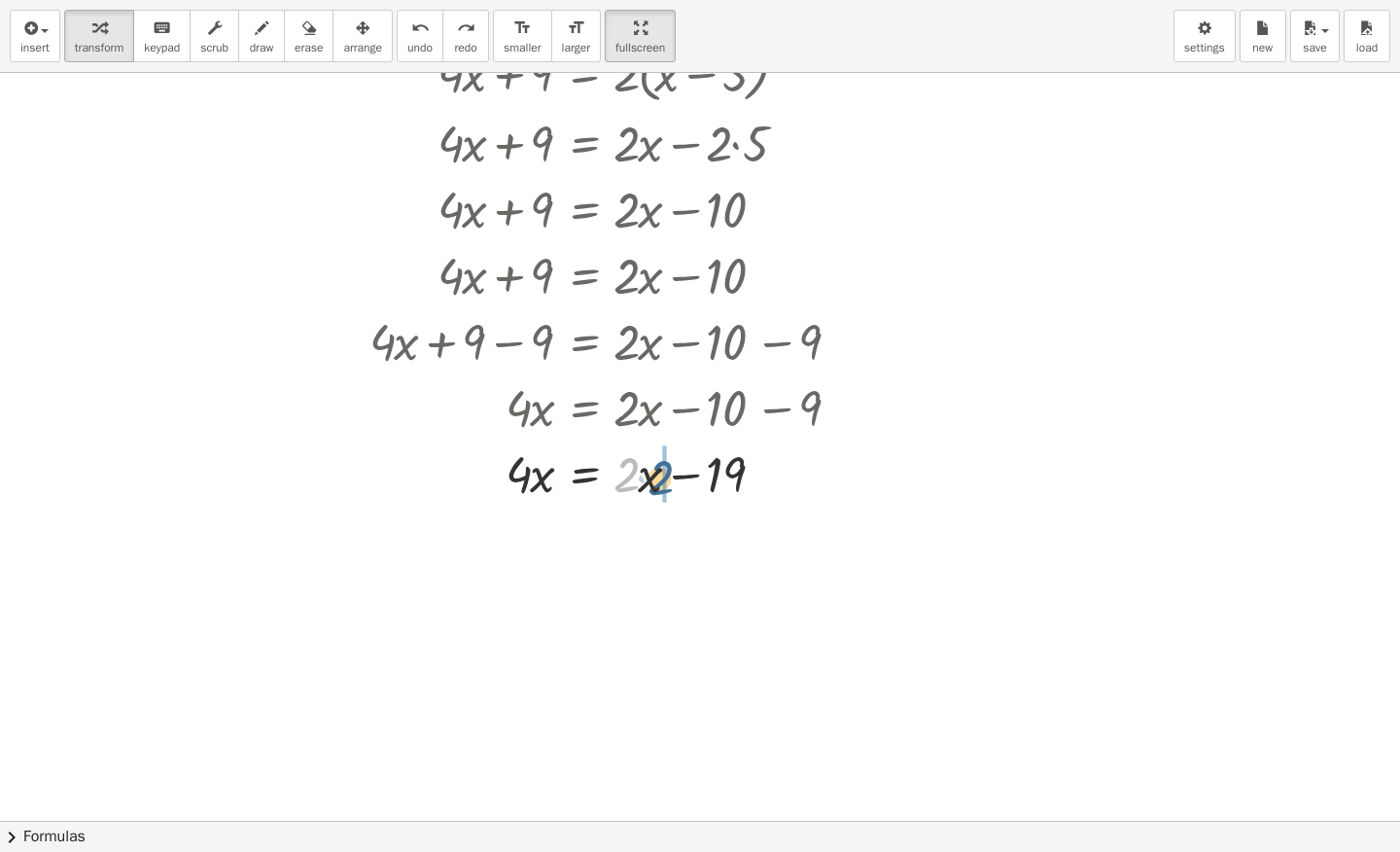 drag, startPoint x: 617, startPoint y: 475, endPoint x: 628, endPoint y: 477, distance: 11.18034 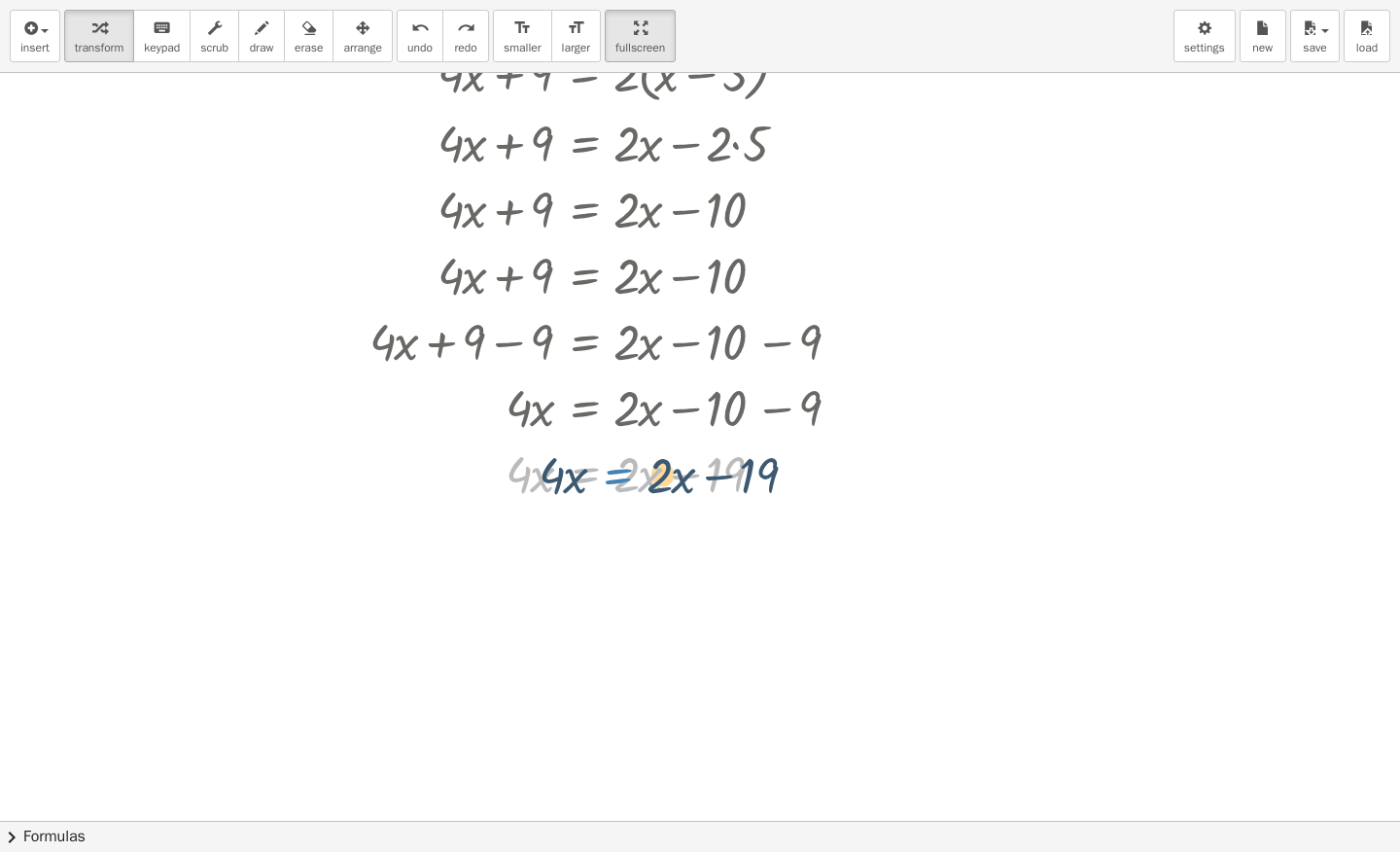drag, startPoint x: 613, startPoint y: 477, endPoint x: 623, endPoint y: 478, distance: 10.049876 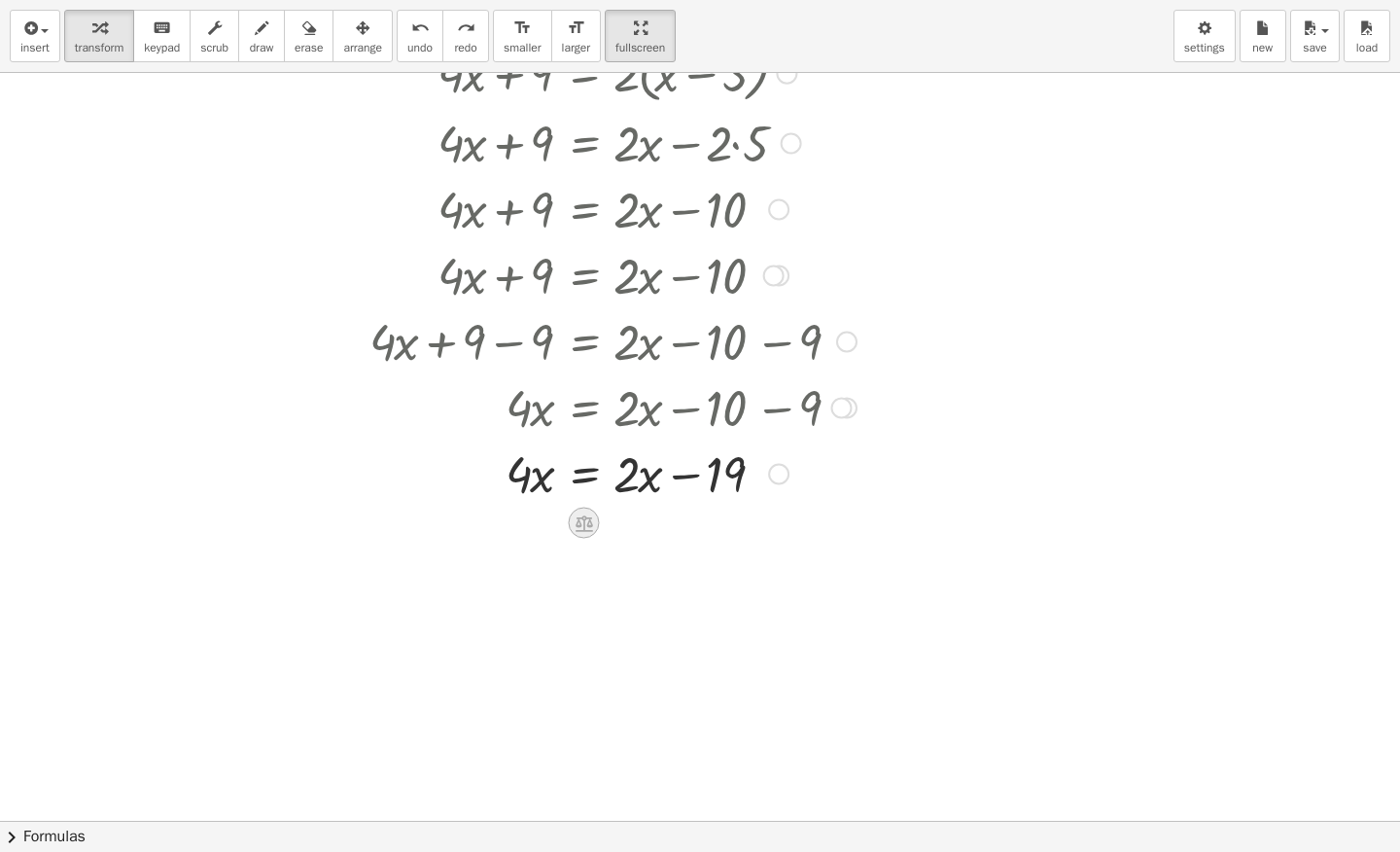click 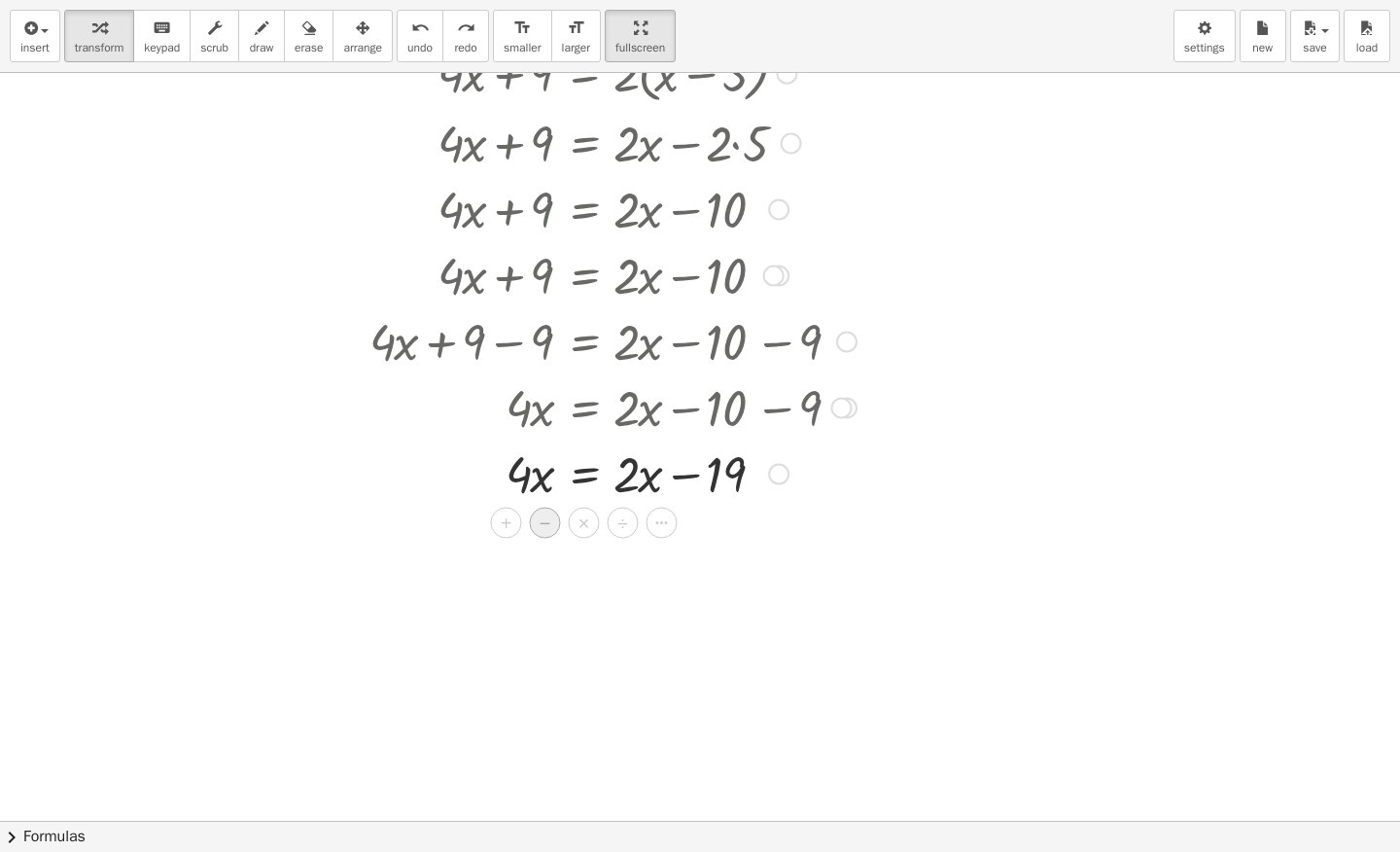 click on "−" at bounding box center (545, 523) 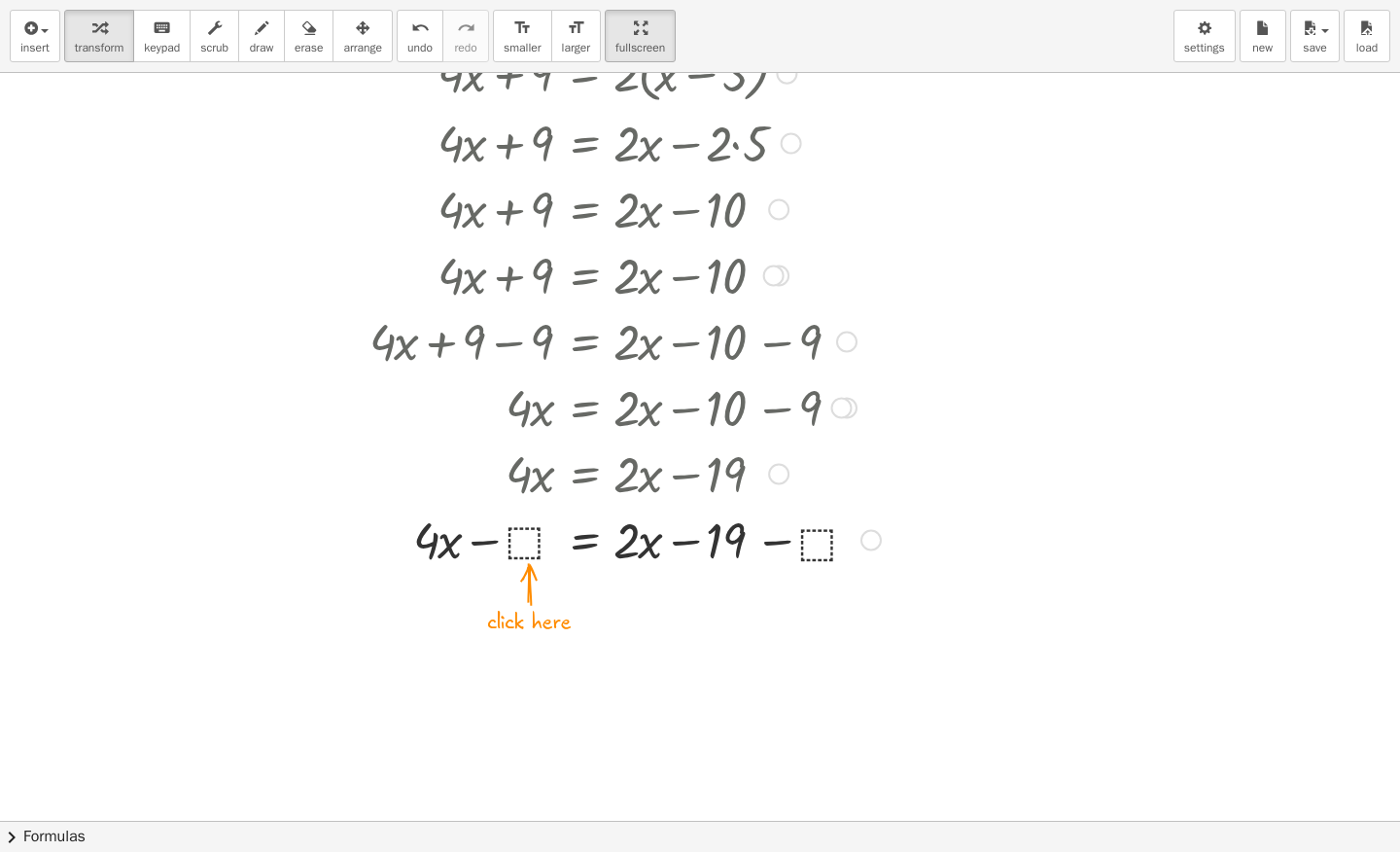 click at bounding box center [625, 539] 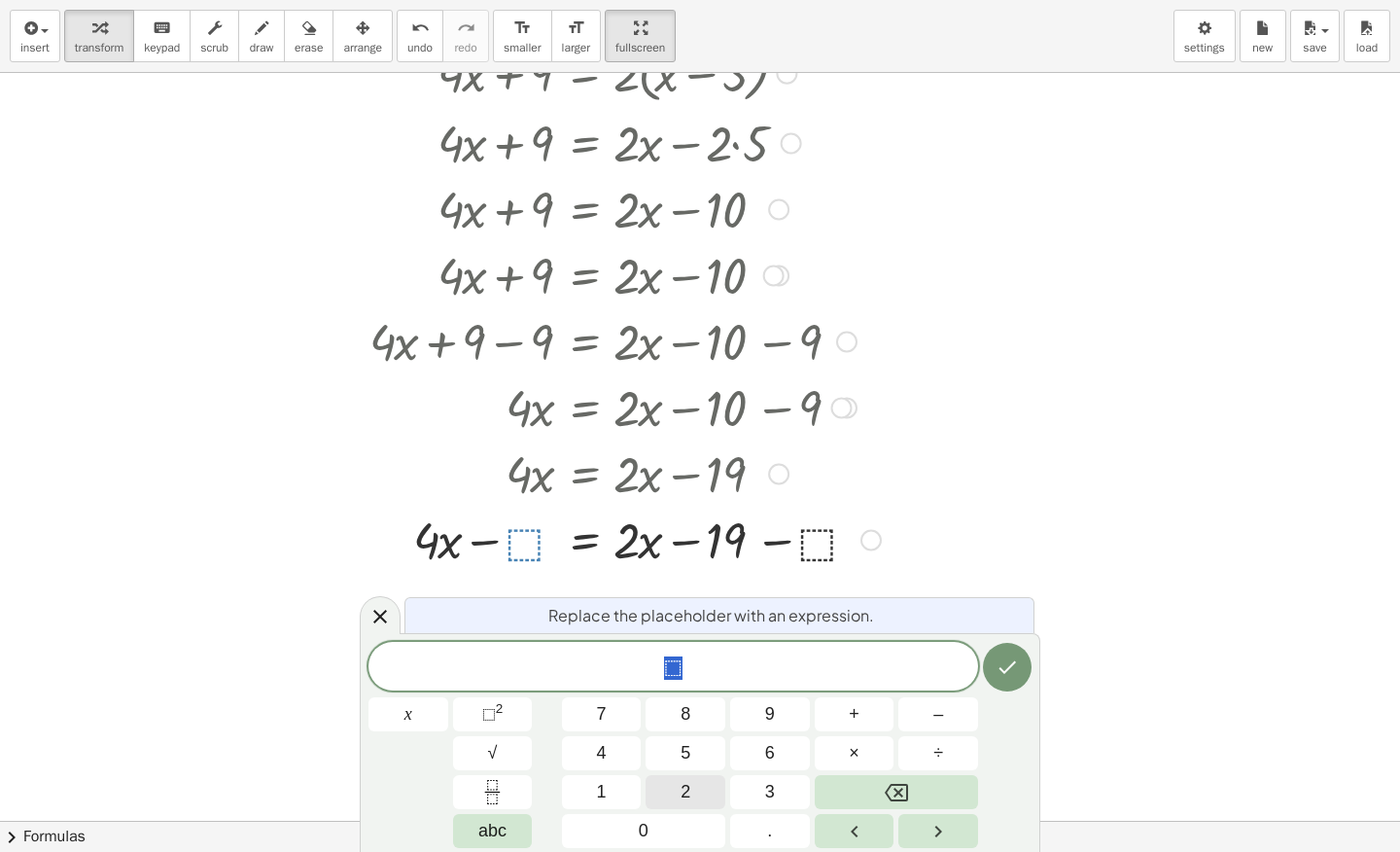 click on "2" at bounding box center [685, 792] 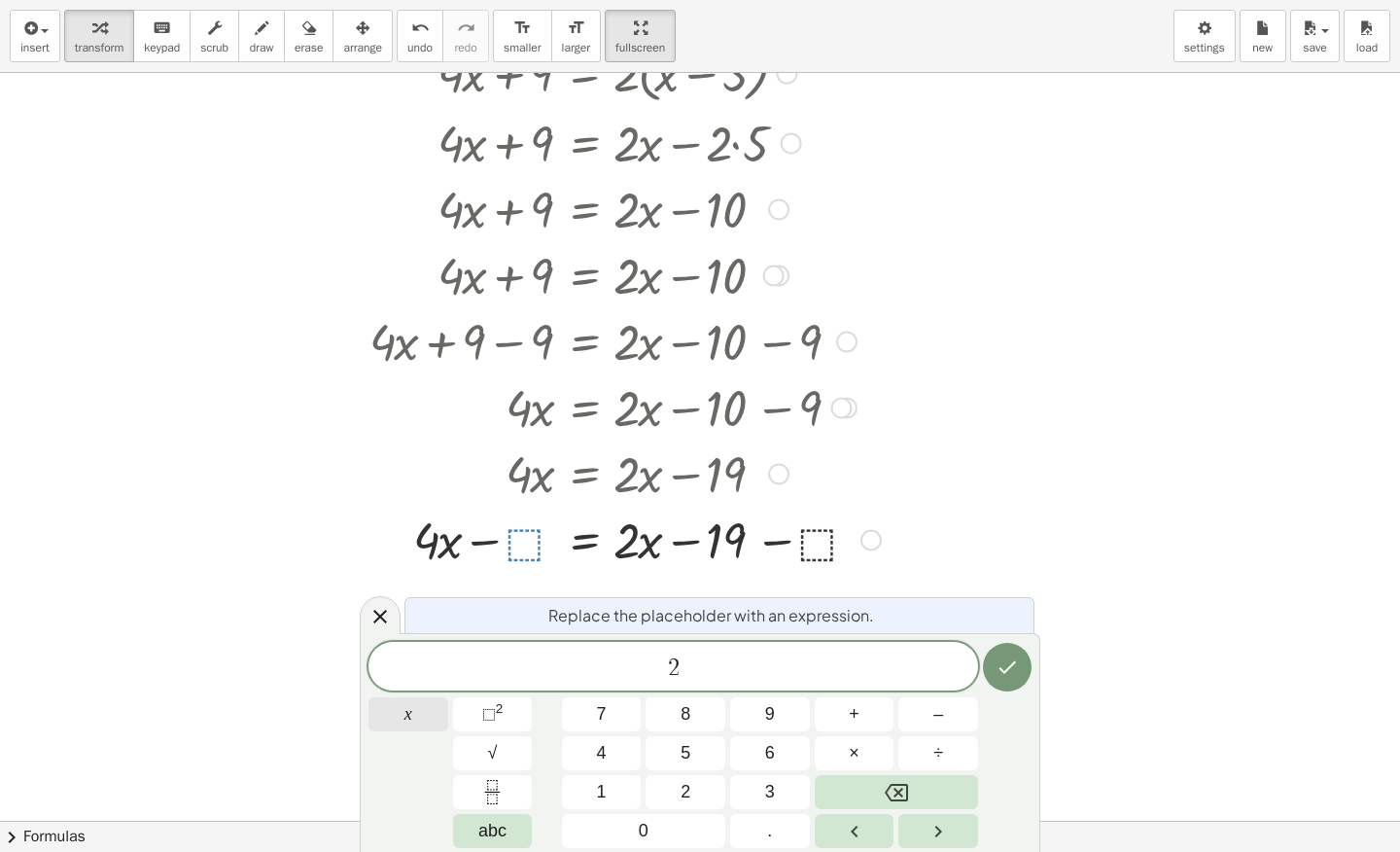 click on "x" at bounding box center (408, 714) 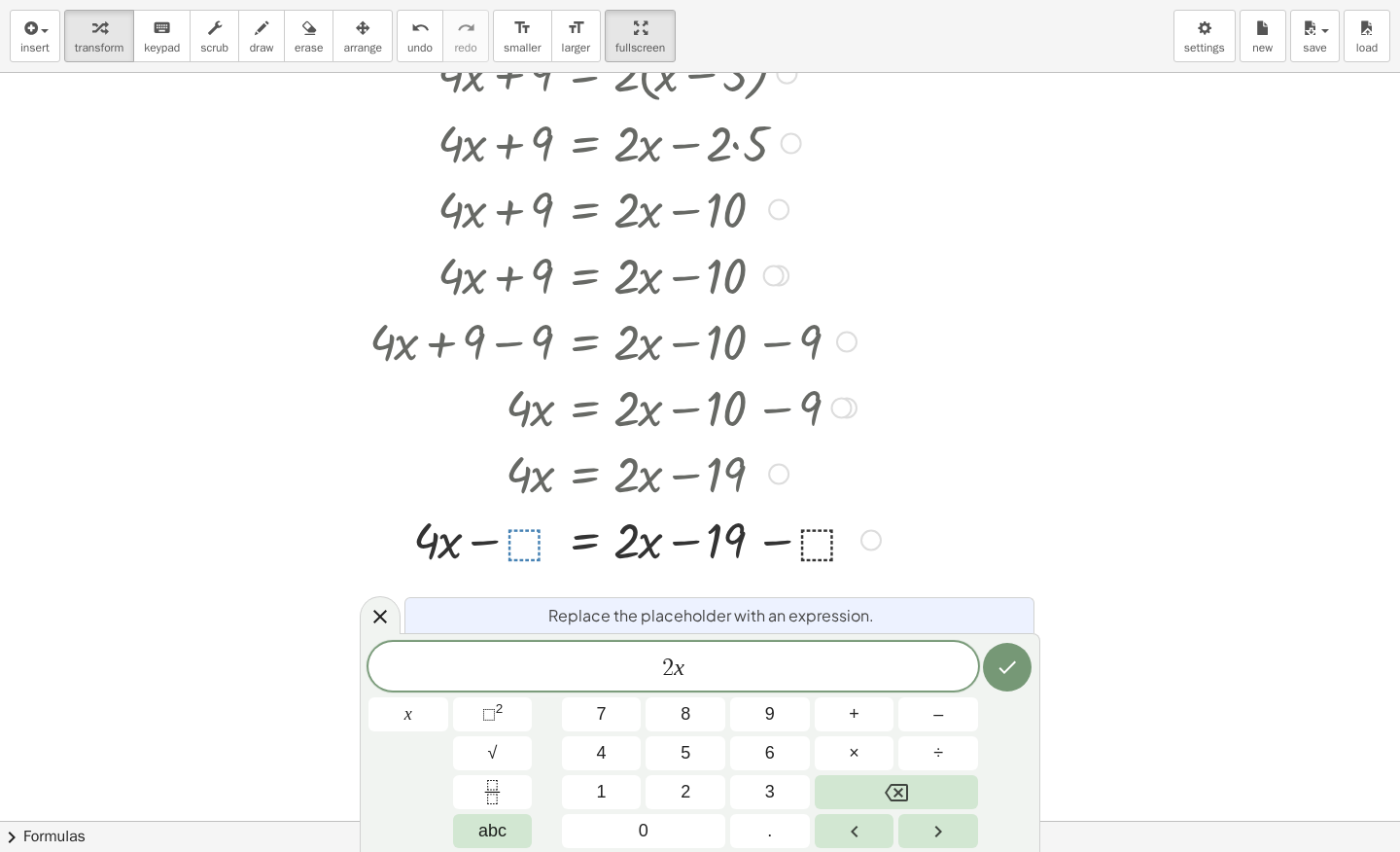 click 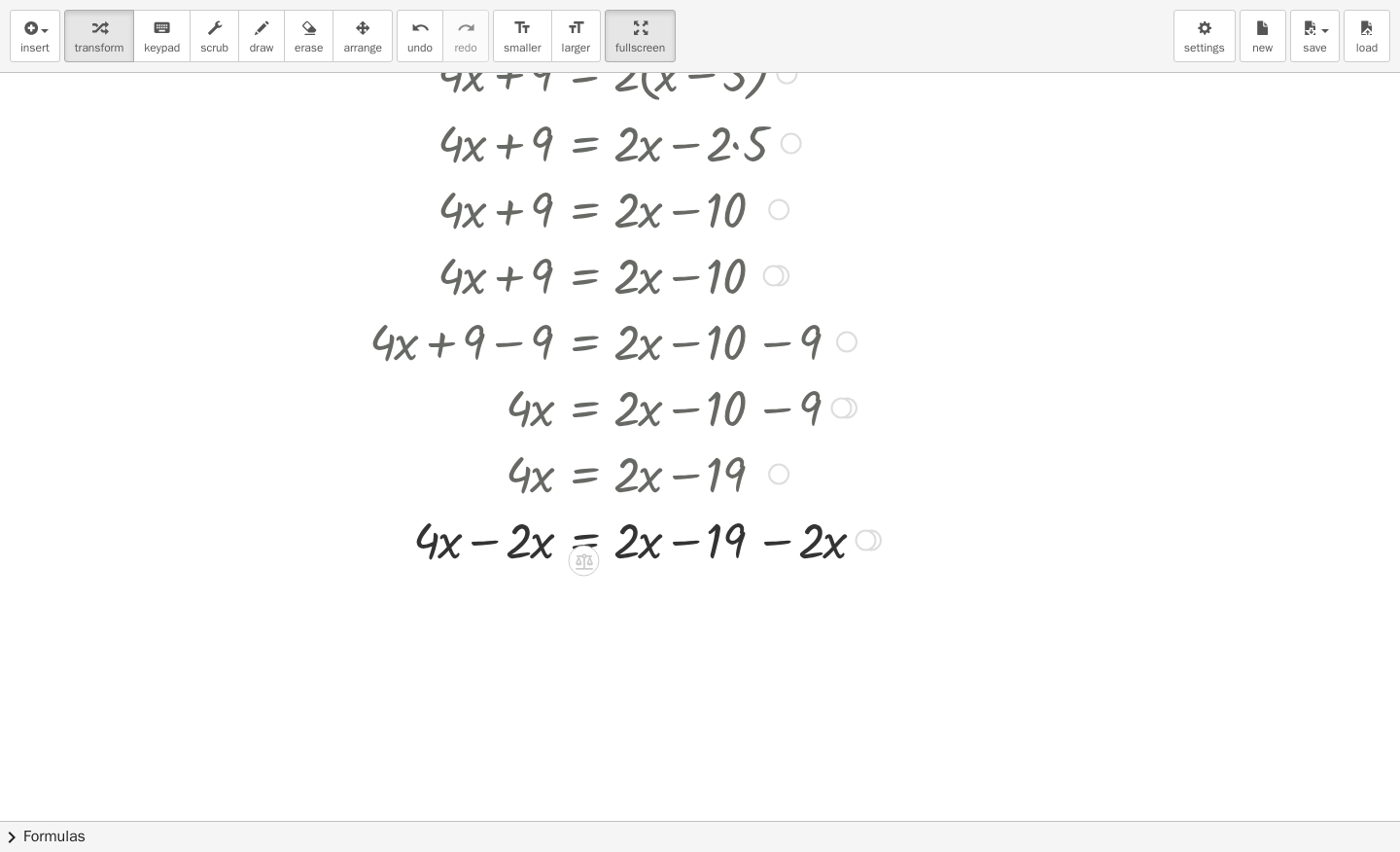 click at bounding box center [625, 539] 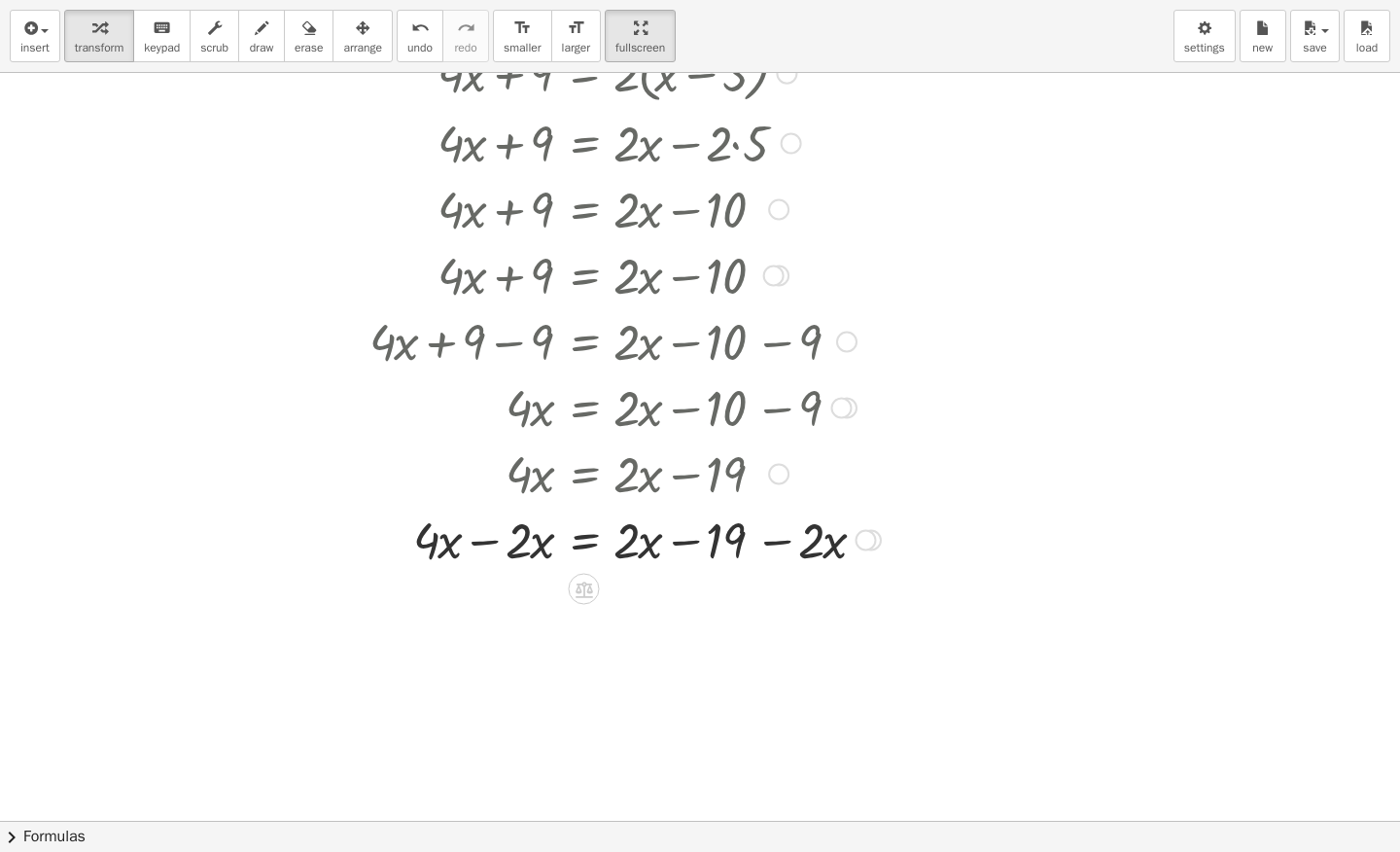 drag, startPoint x: 684, startPoint y: 543, endPoint x: 676, endPoint y: 553, distance: 12.80625 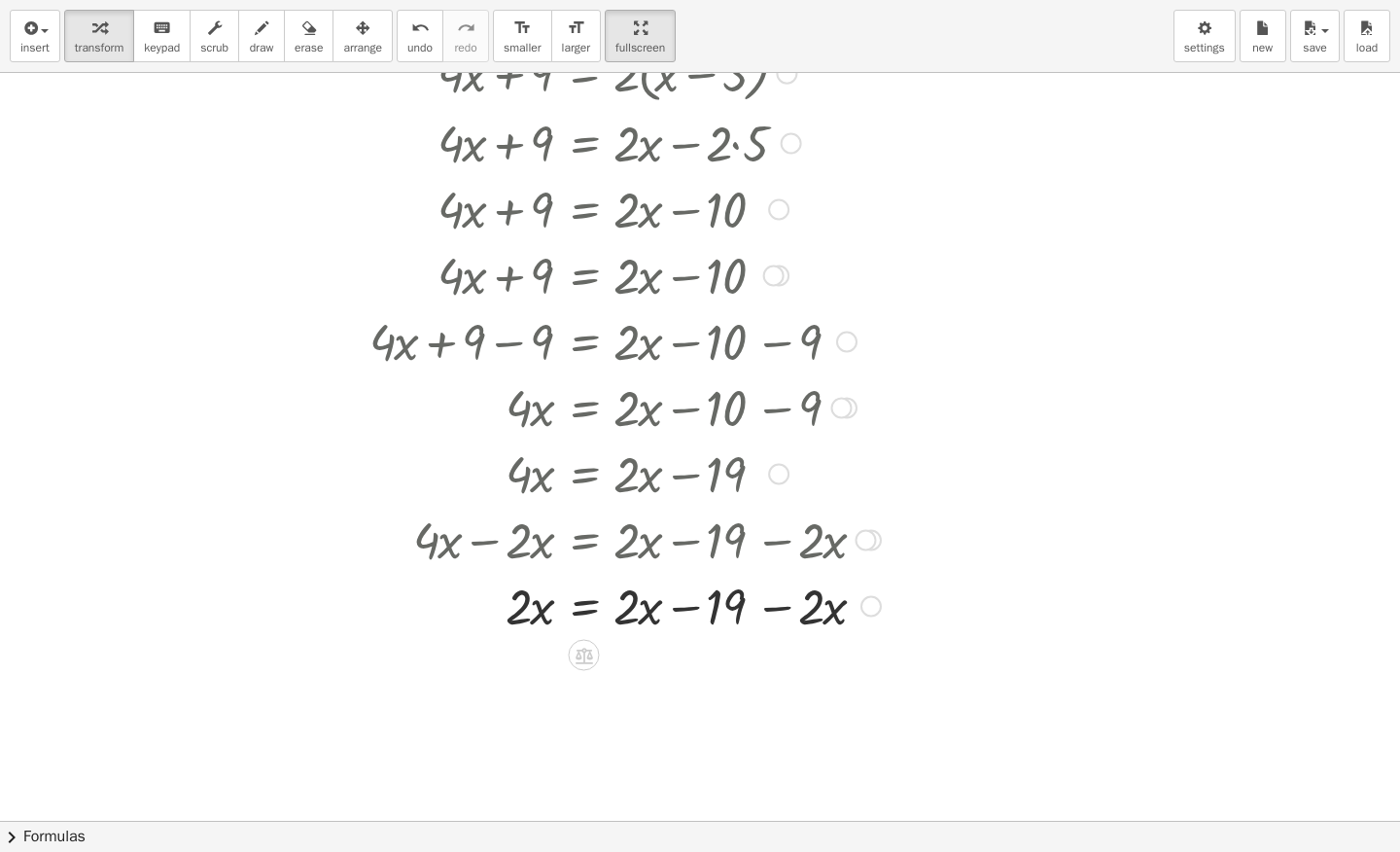 drag, startPoint x: 774, startPoint y: 607, endPoint x: 774, endPoint y: 619, distance: 12 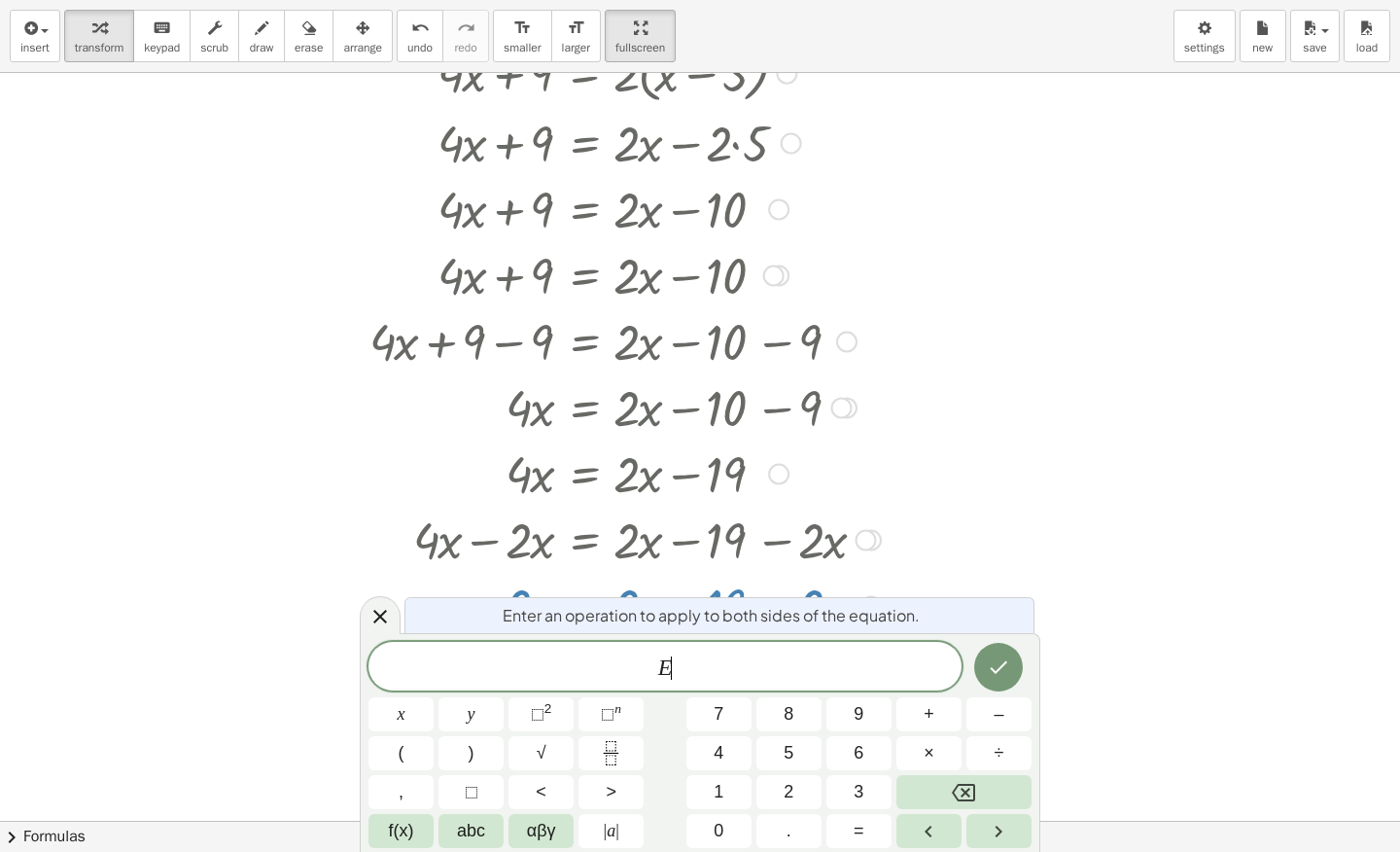 scroll, scrollTop: 4, scrollLeft: 0, axis: vertical 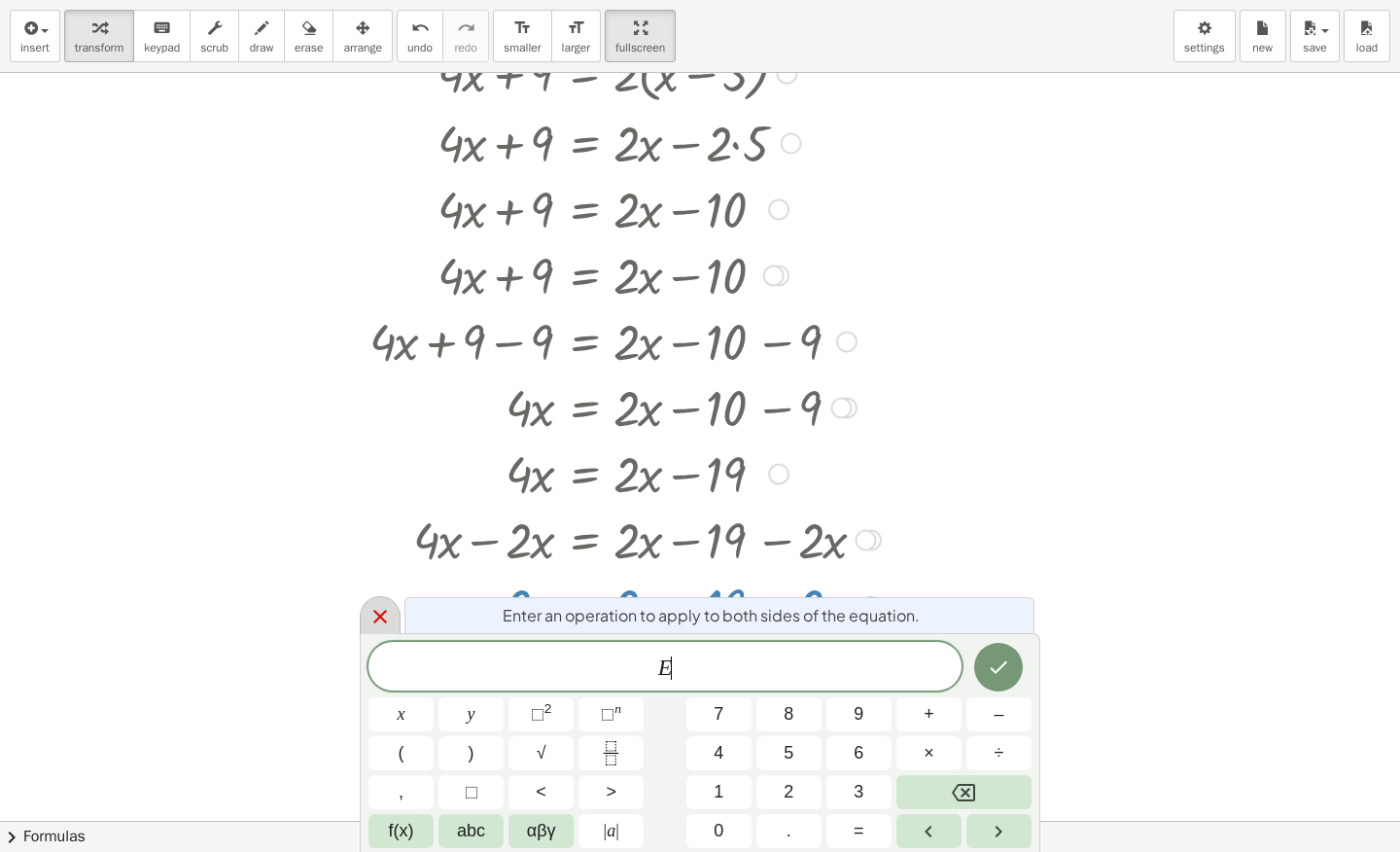 click 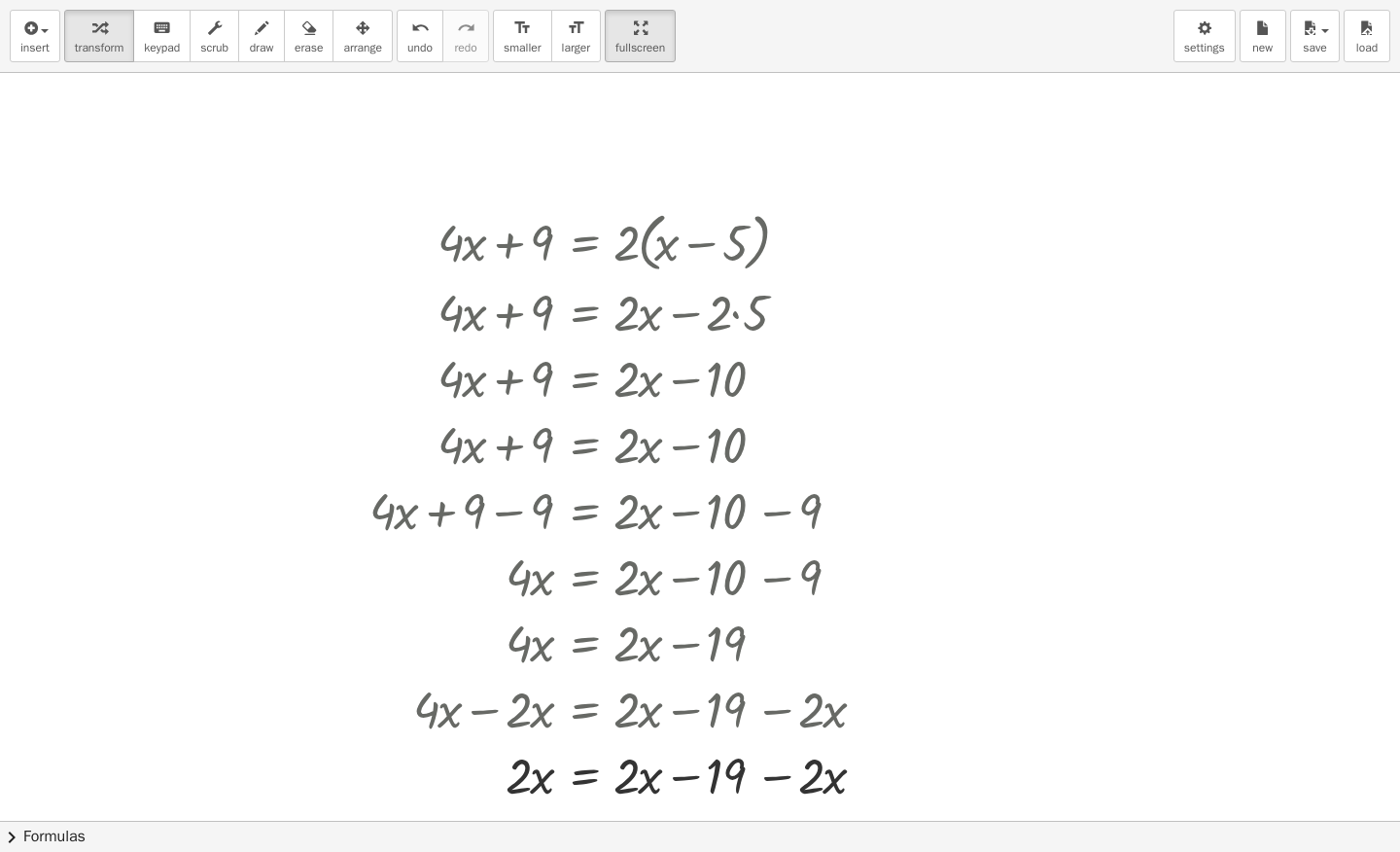 scroll, scrollTop: 0, scrollLeft: 0, axis: both 